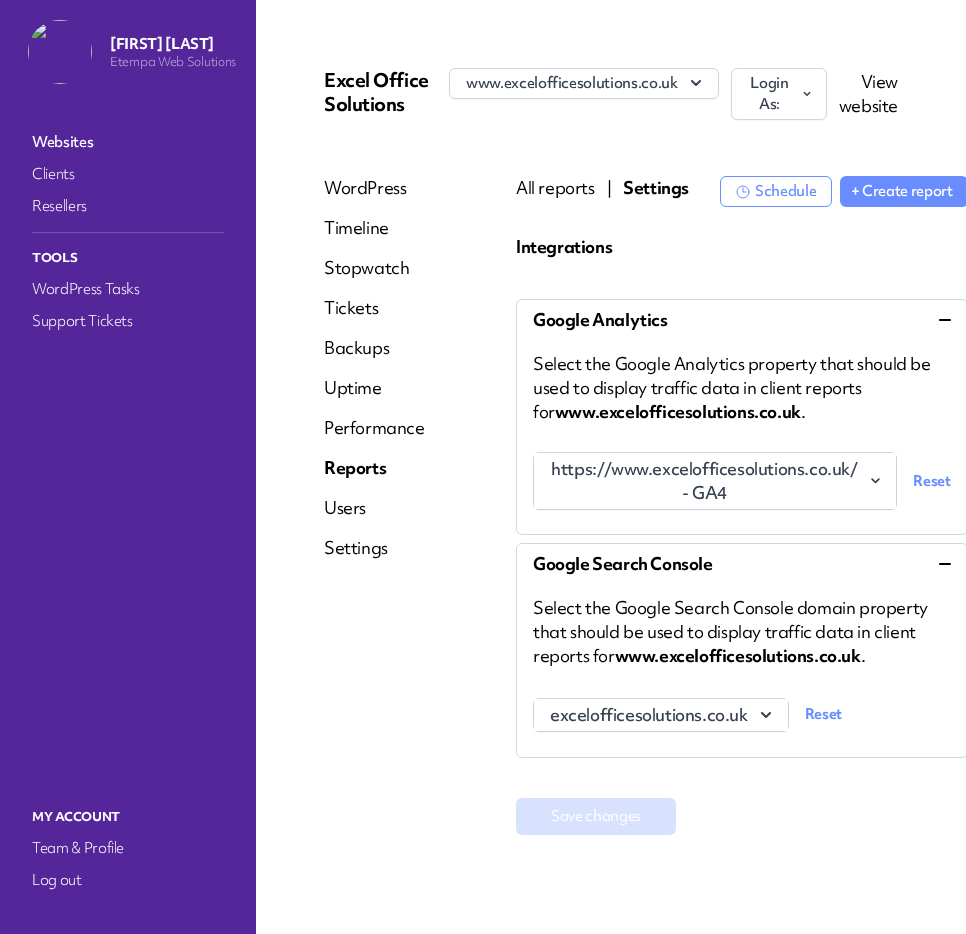 scroll, scrollTop: 0, scrollLeft: 0, axis: both 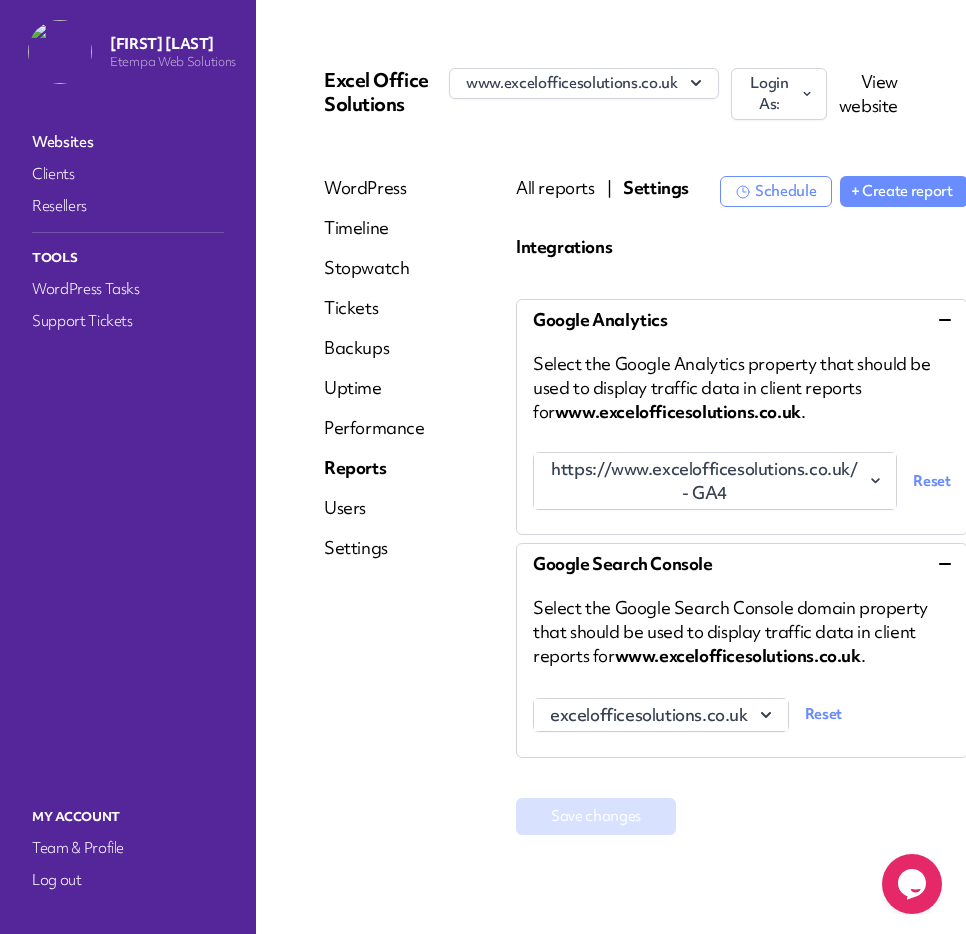 click on "Websites" at bounding box center (128, 142) 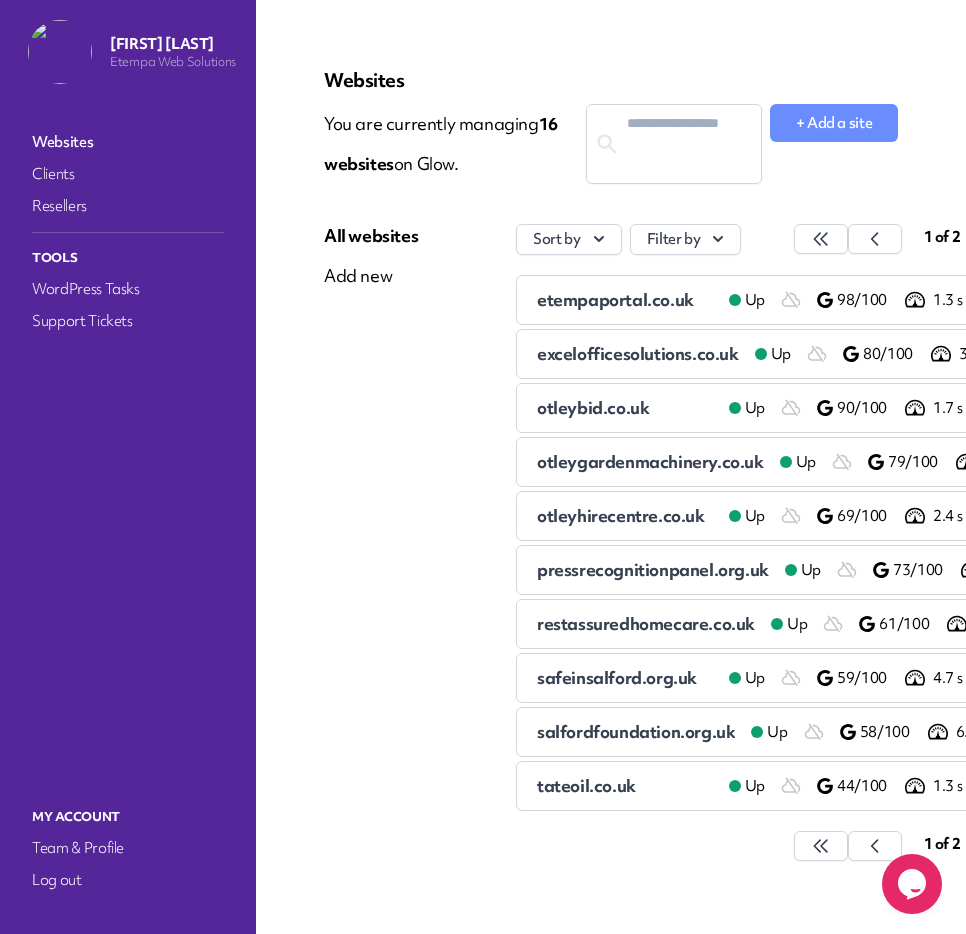click on "otleybid.co.uk" at bounding box center (625, 408) 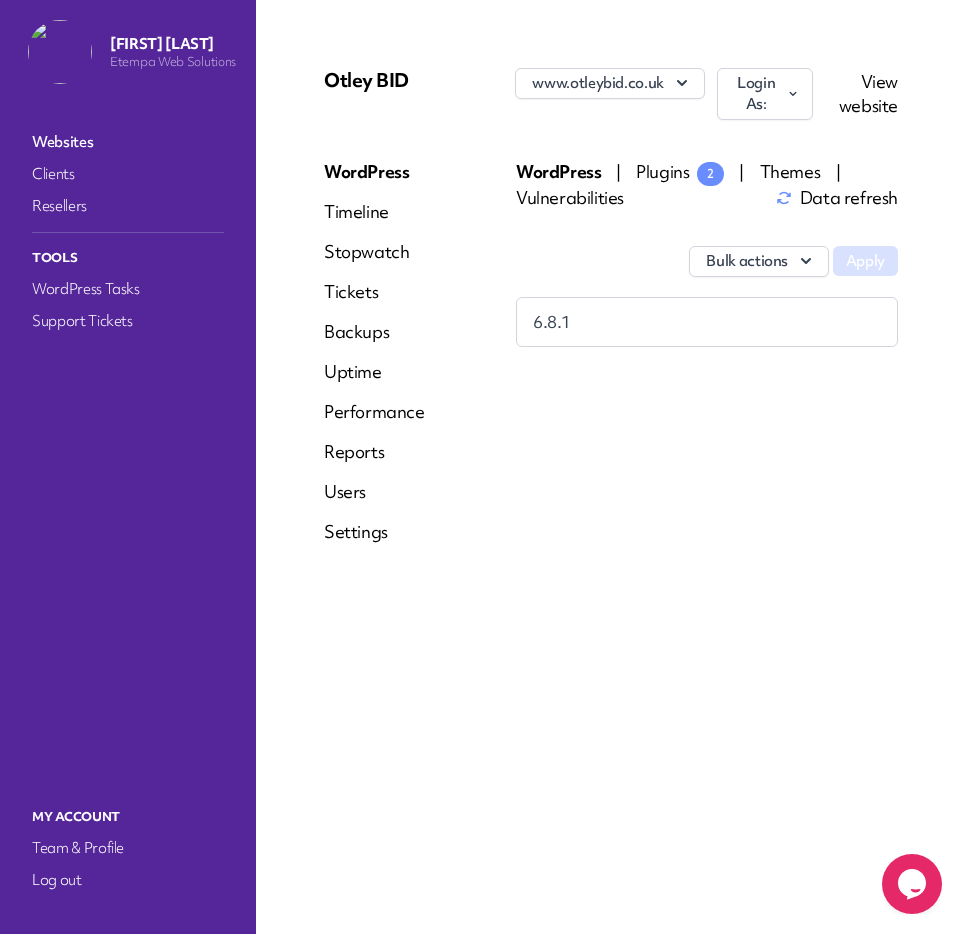 click at bounding box center [793, 94] 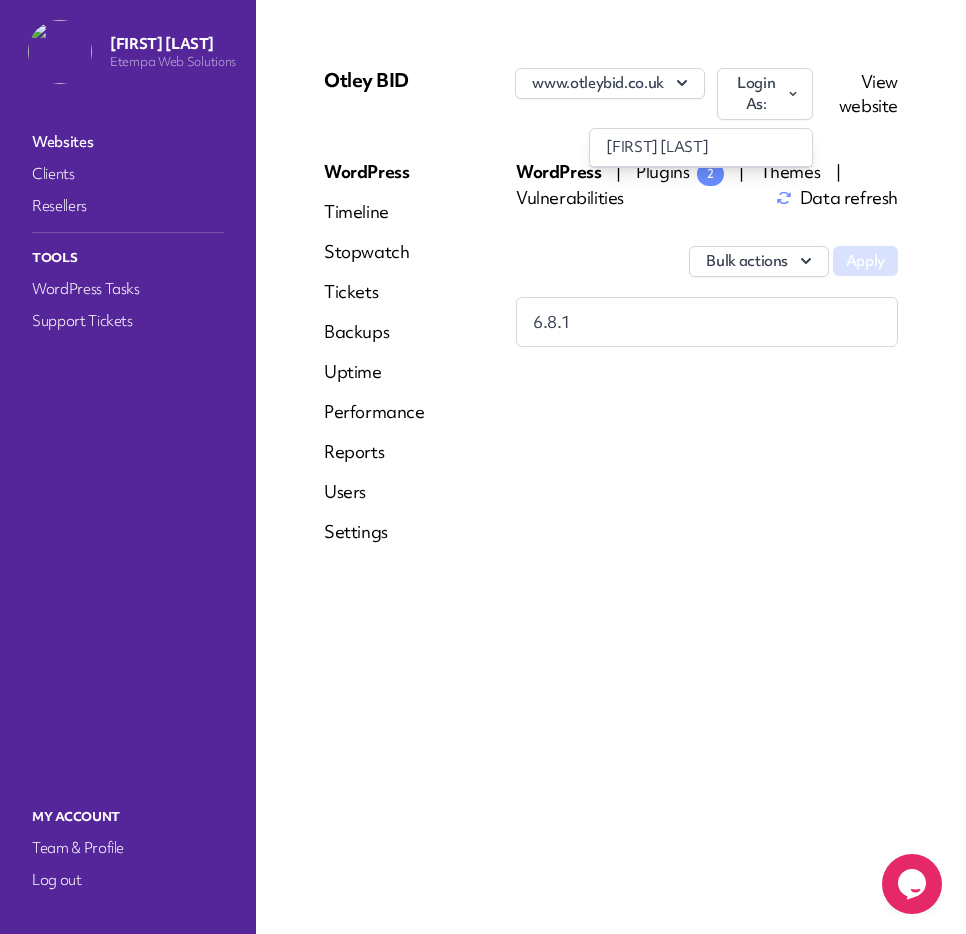click on "[FIRST] [LAST]" at bounding box center [701, 147] 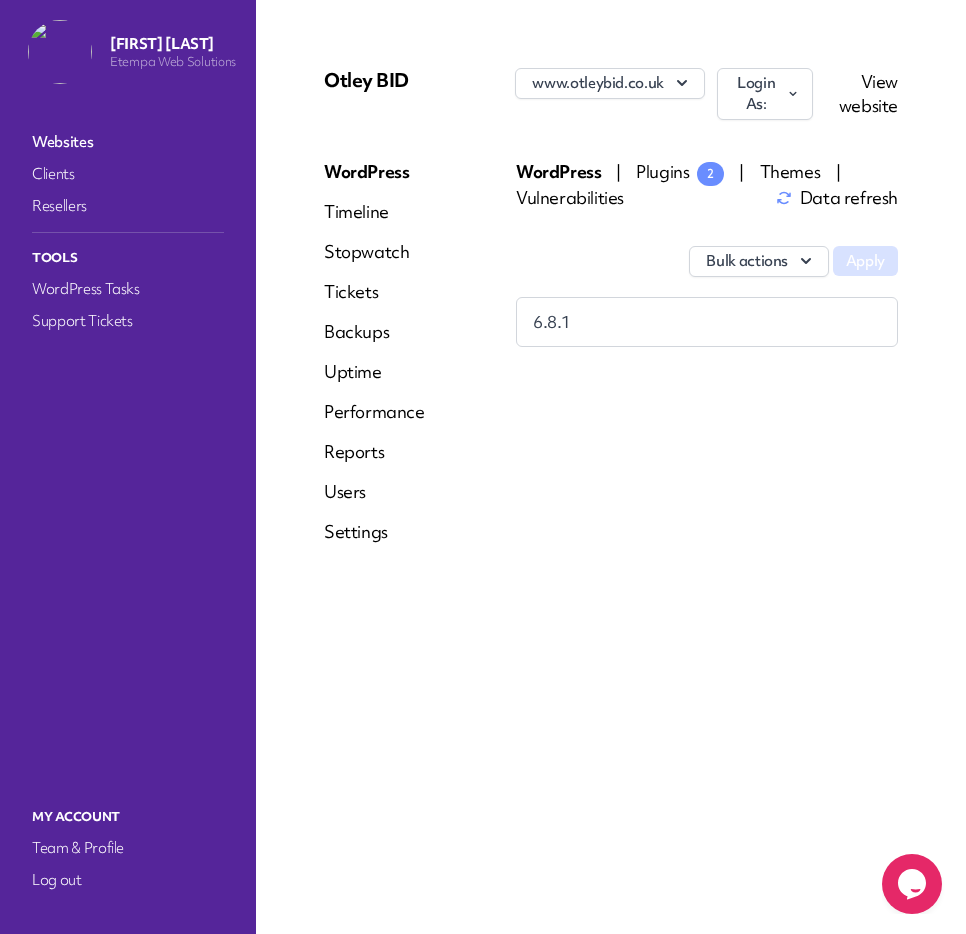 click on "Data refresh" at bounding box center [837, 198] 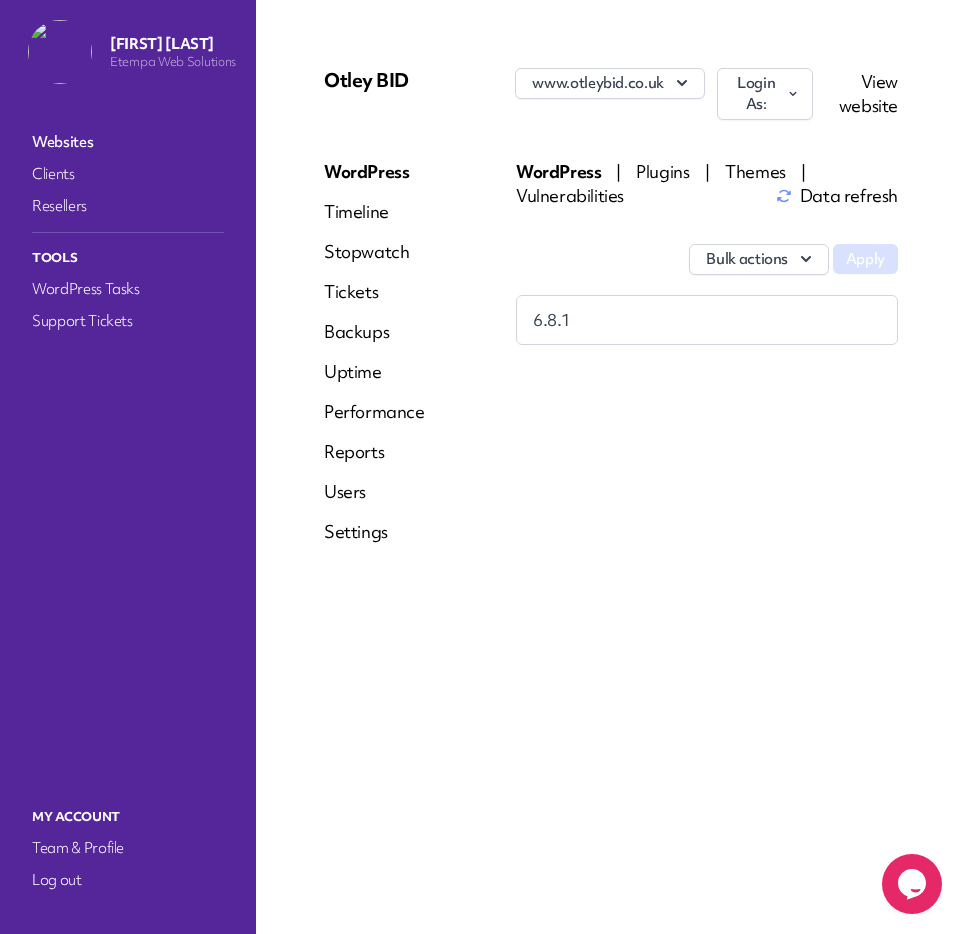 click on "Reports" at bounding box center (374, 452) 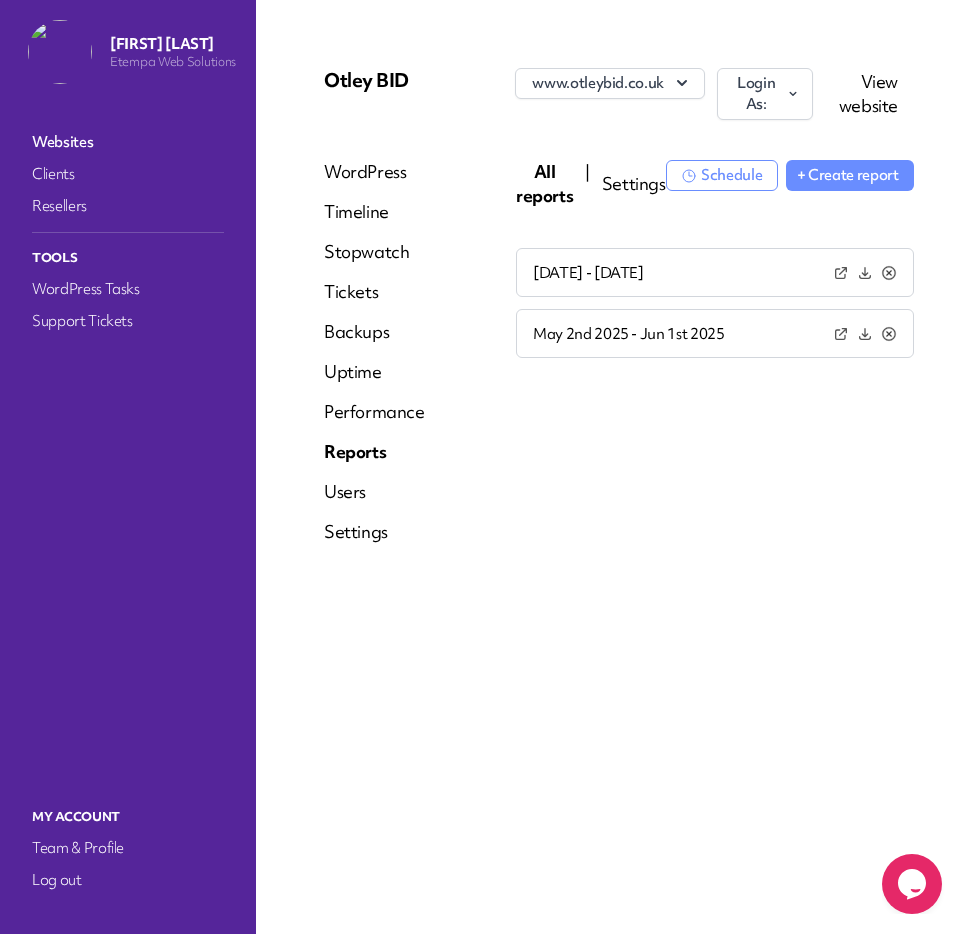 click on "[DATE] - [DATE]" at bounding box center [588, 273] 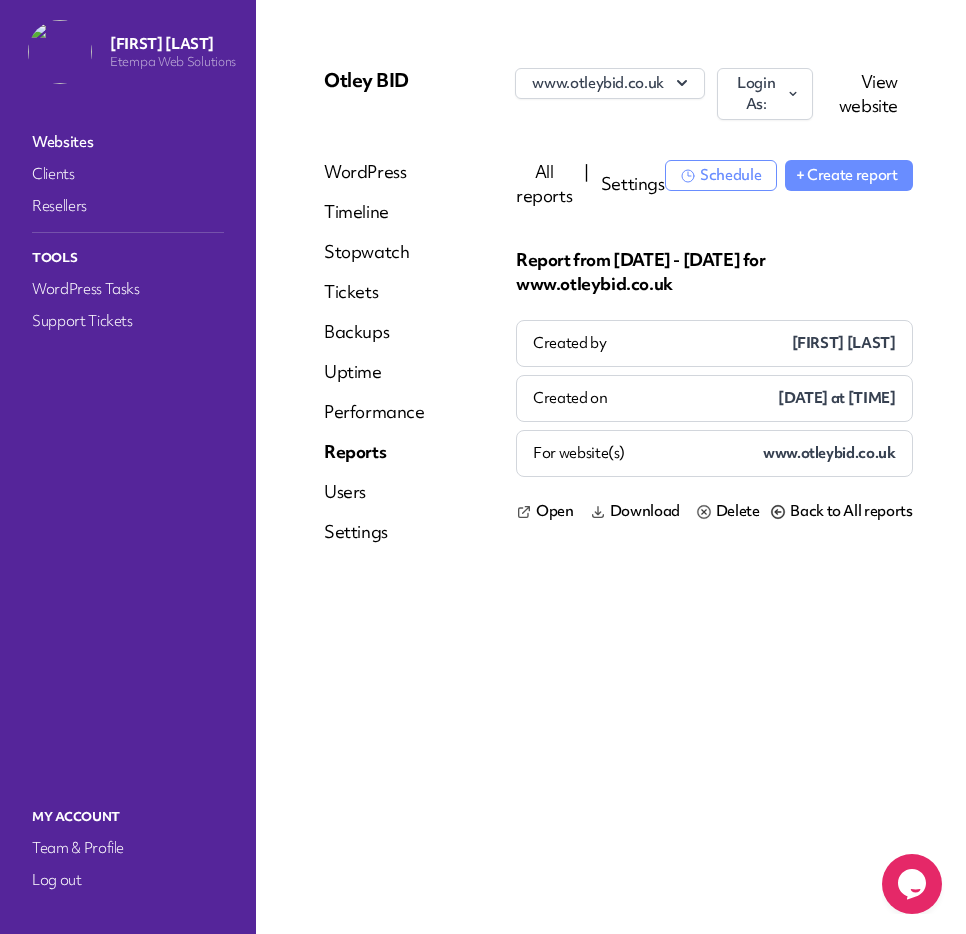 click on "Download" at bounding box center [645, 511] 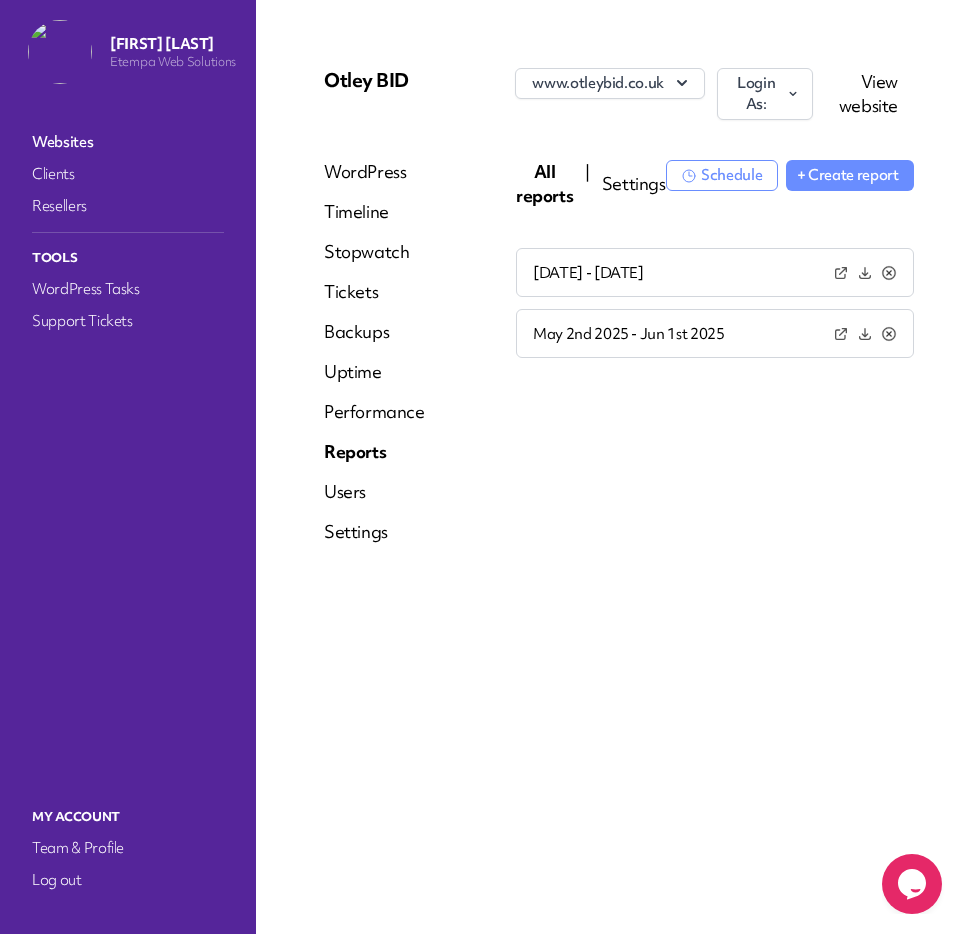 click on "May 2nd 2025 - Jun 1st 2025" at bounding box center [588, 273] 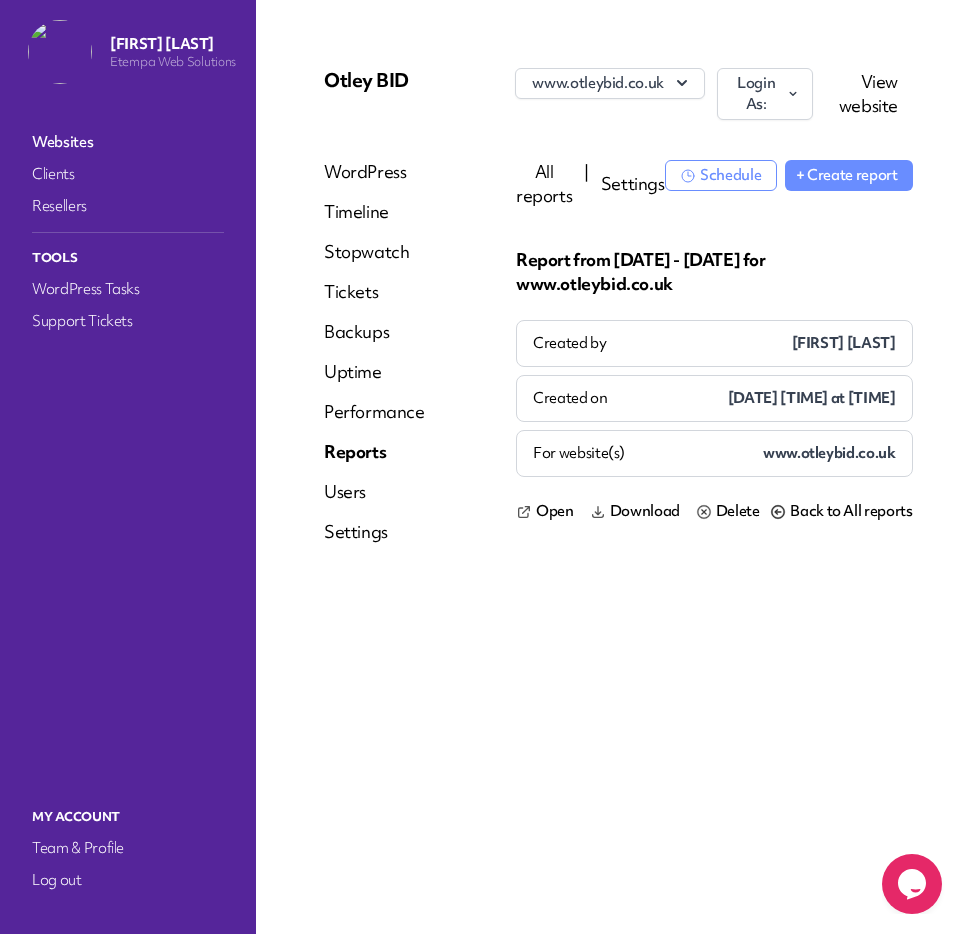 click on "Download" at bounding box center (645, 511) 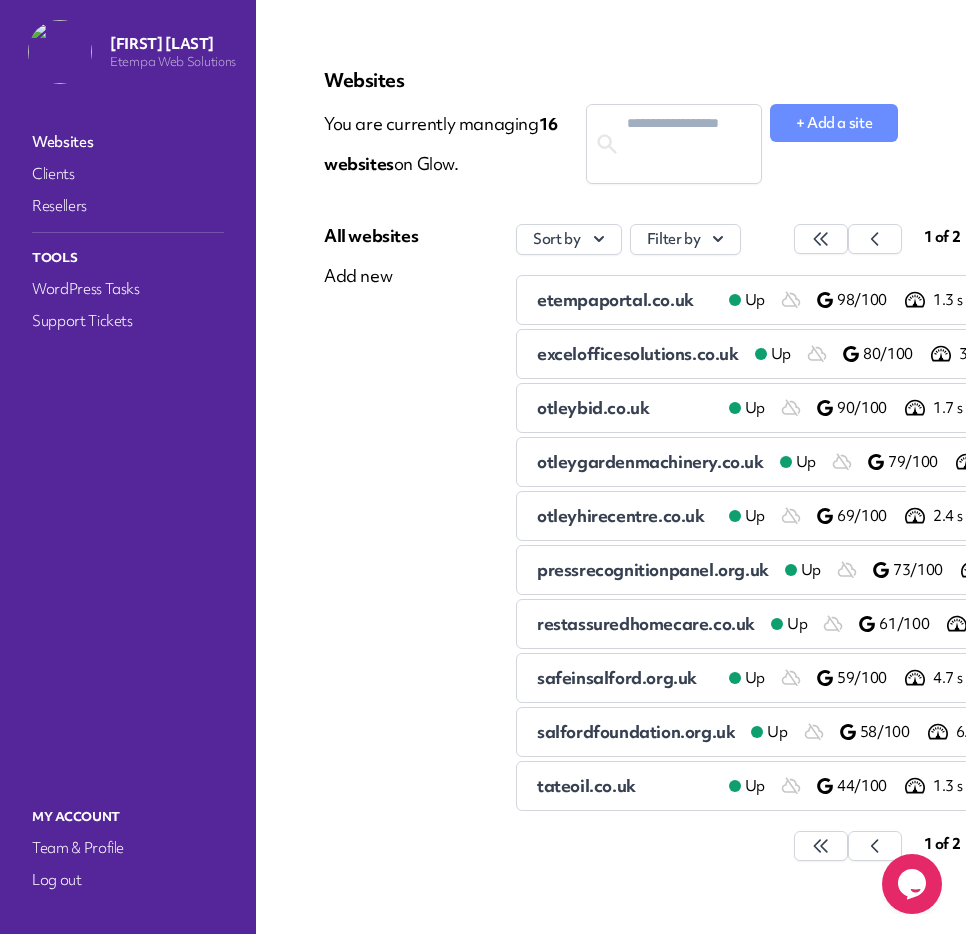 click on "otleygardenmachinery.co.uk" at bounding box center [650, 461] 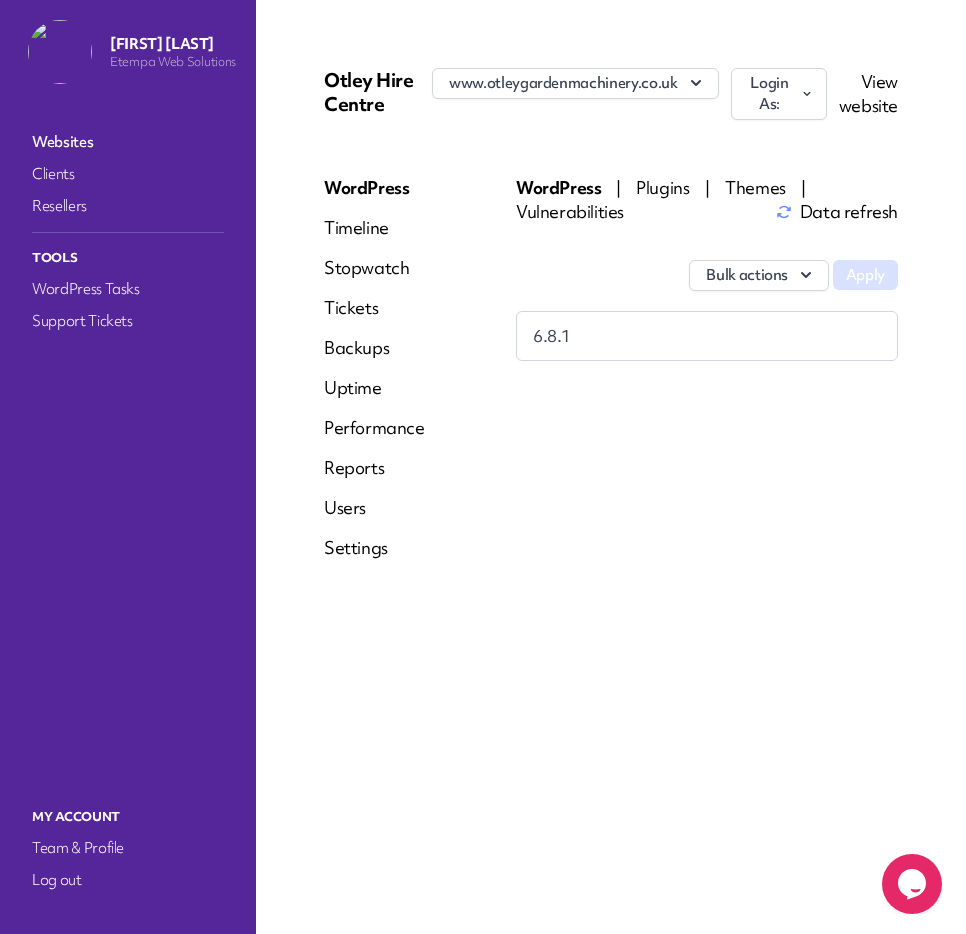 click on "Login As:" at bounding box center [779, 94] 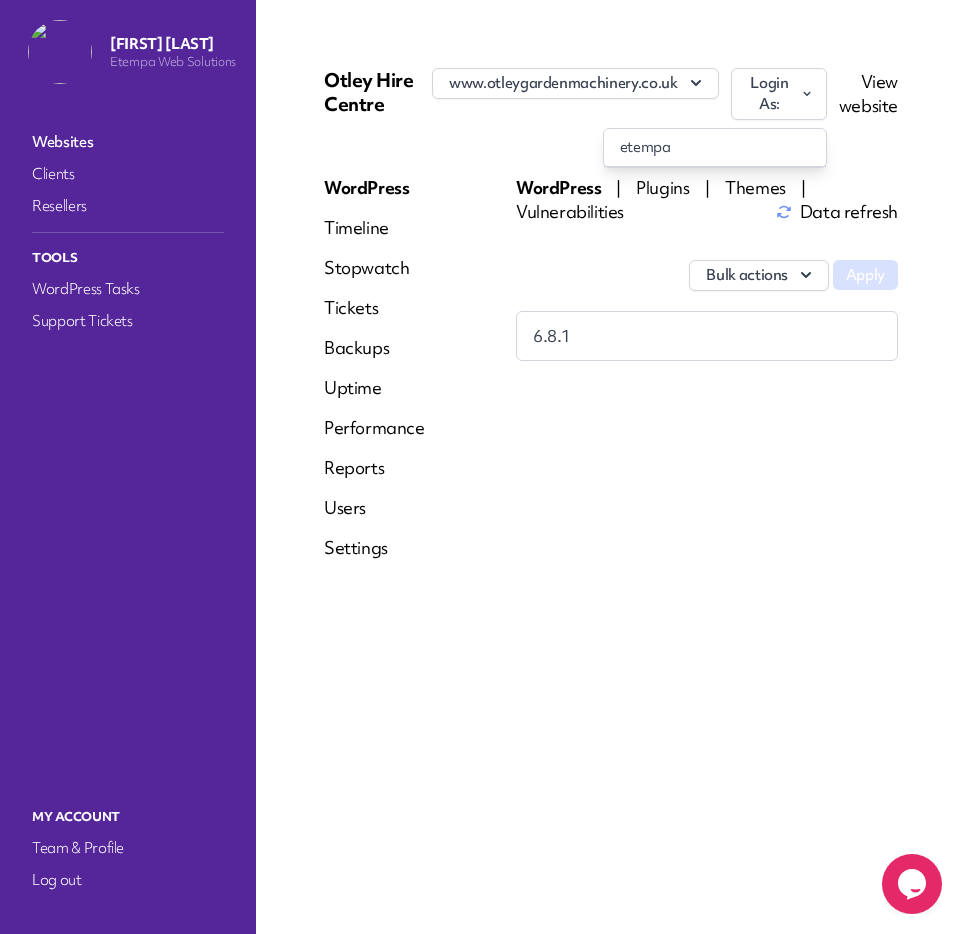 click on "etempa" at bounding box center [715, 147] 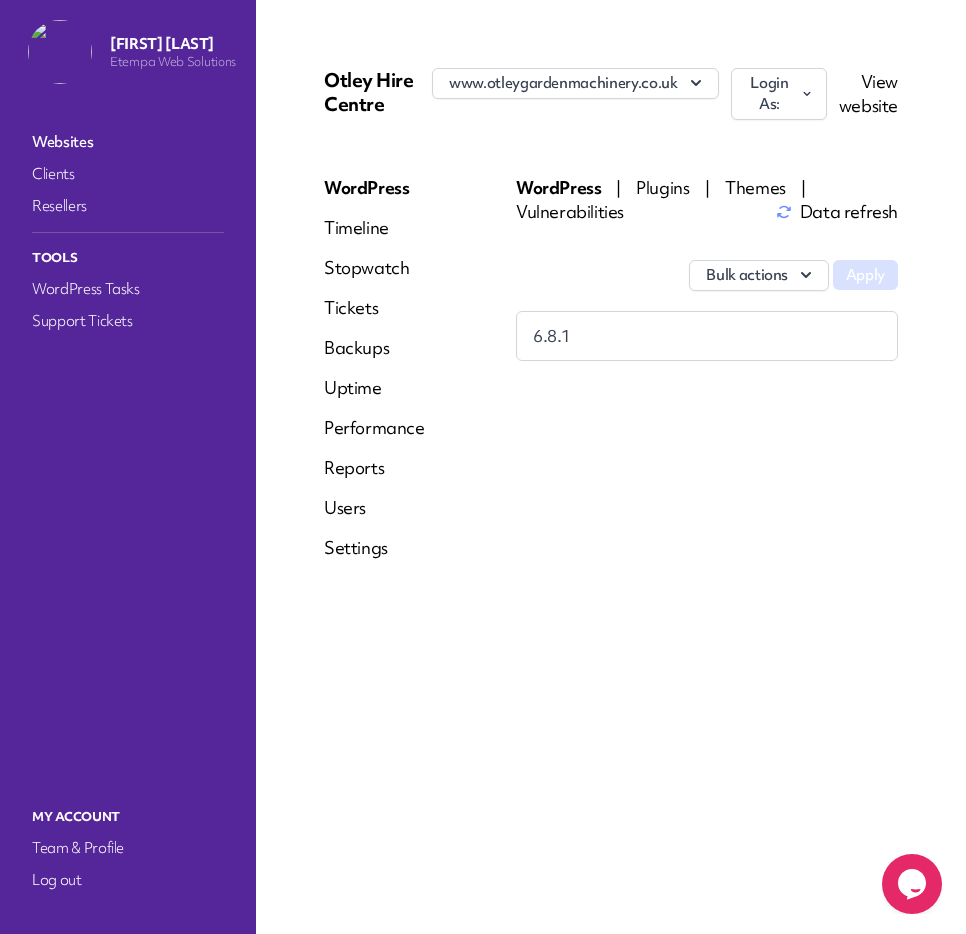 click on "Reports" at bounding box center [374, 468] 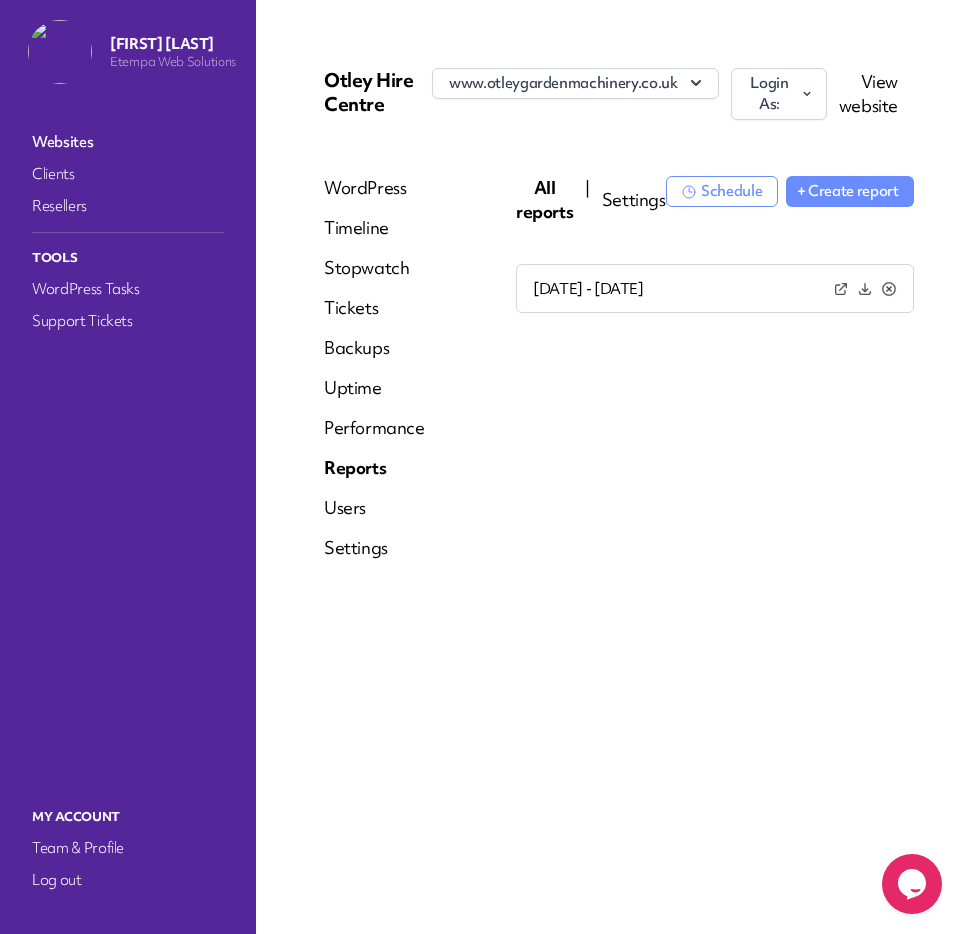 click on "[DATE] - [DATE]" at bounding box center [588, 289] 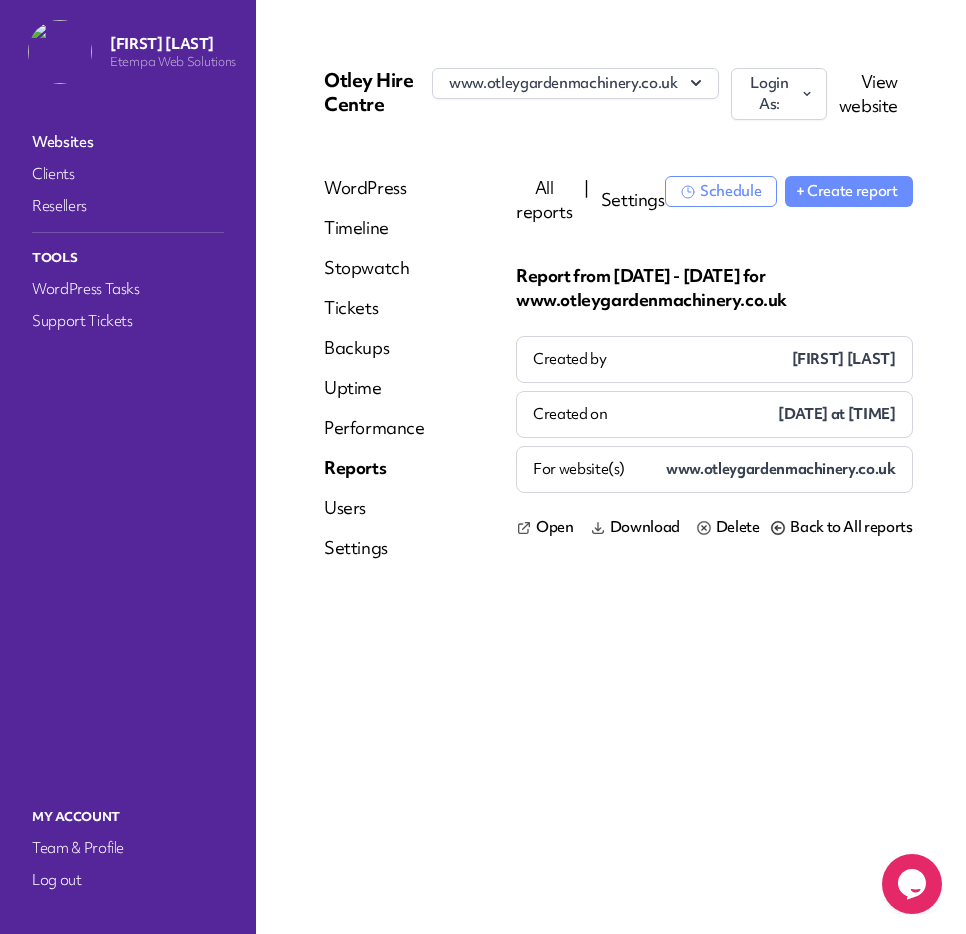 click on "Download" at bounding box center [645, 527] 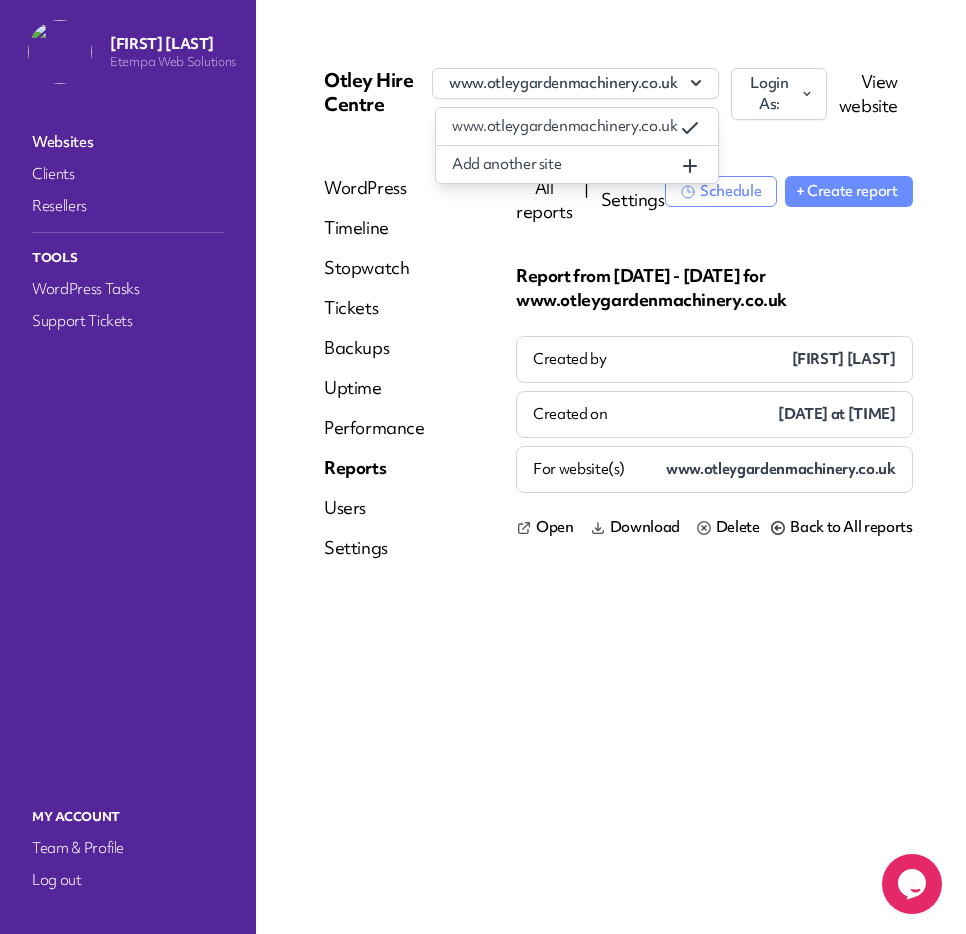 click on "Websites" at bounding box center (128, 142) 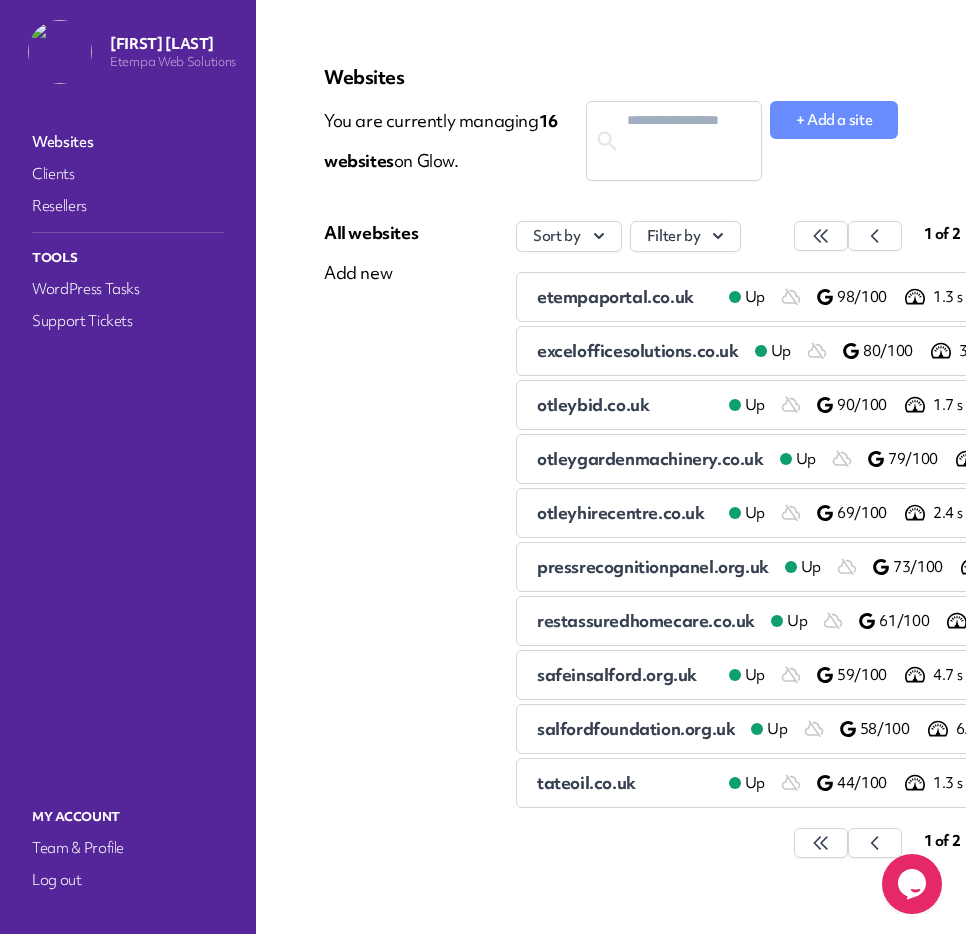 scroll, scrollTop: 6, scrollLeft: 0, axis: vertical 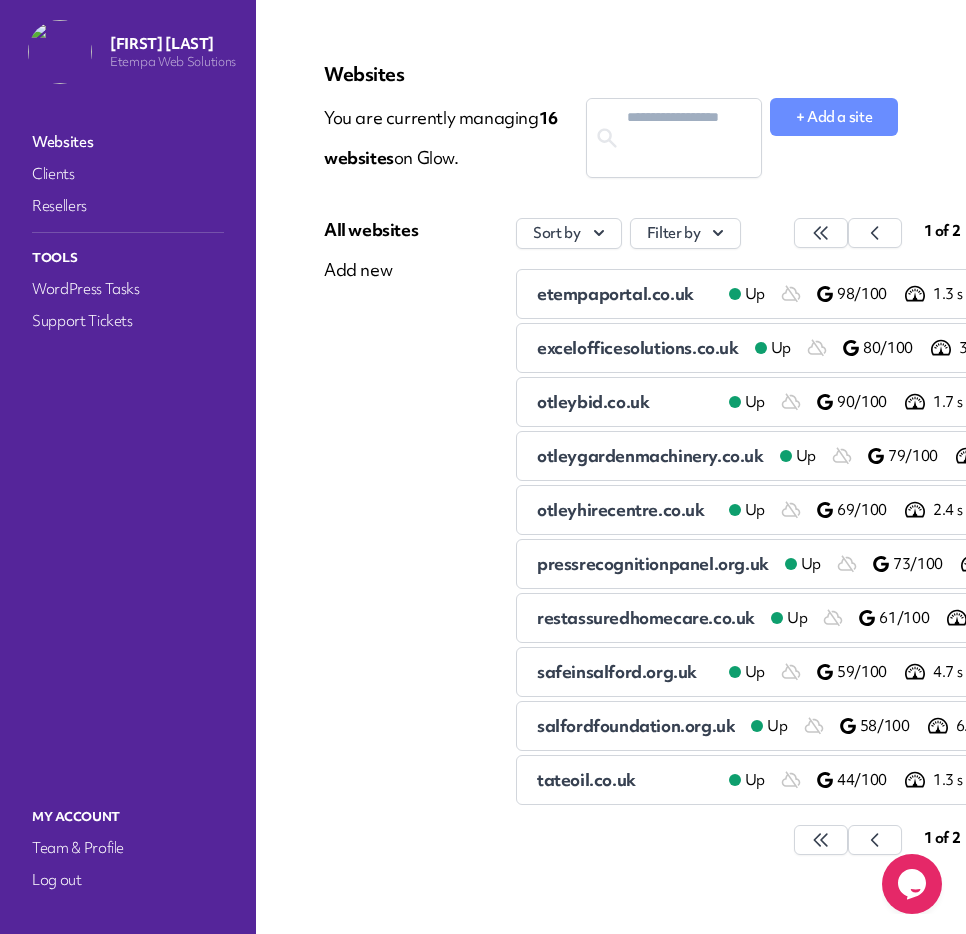 click on "otleyhirecentre.co.uk" at bounding box center [621, 509] 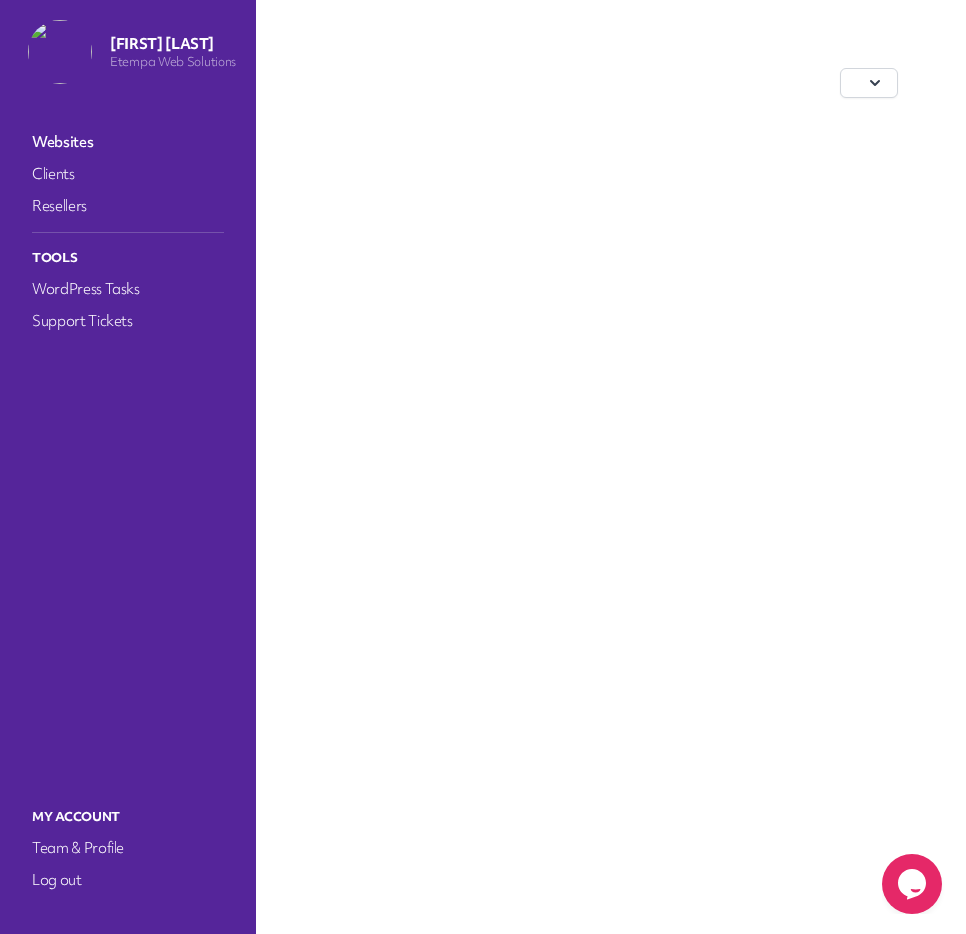 scroll, scrollTop: 0, scrollLeft: 0, axis: both 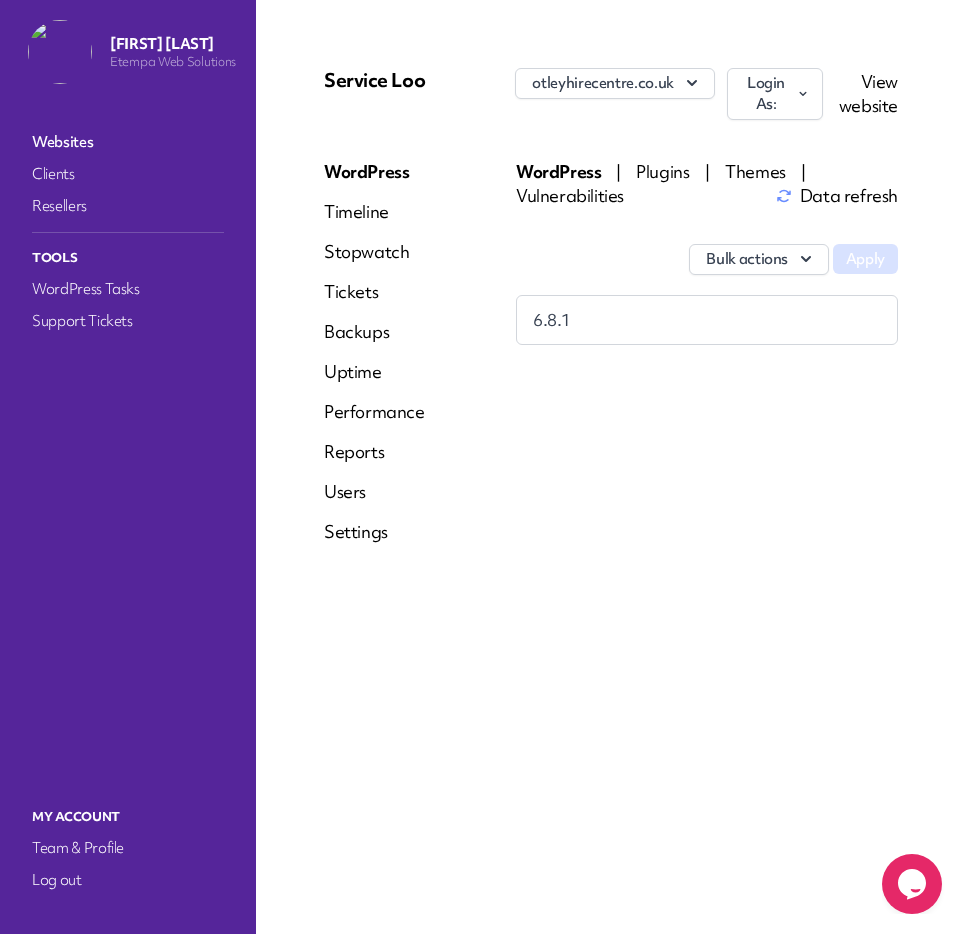 click at bounding box center (803, 94) 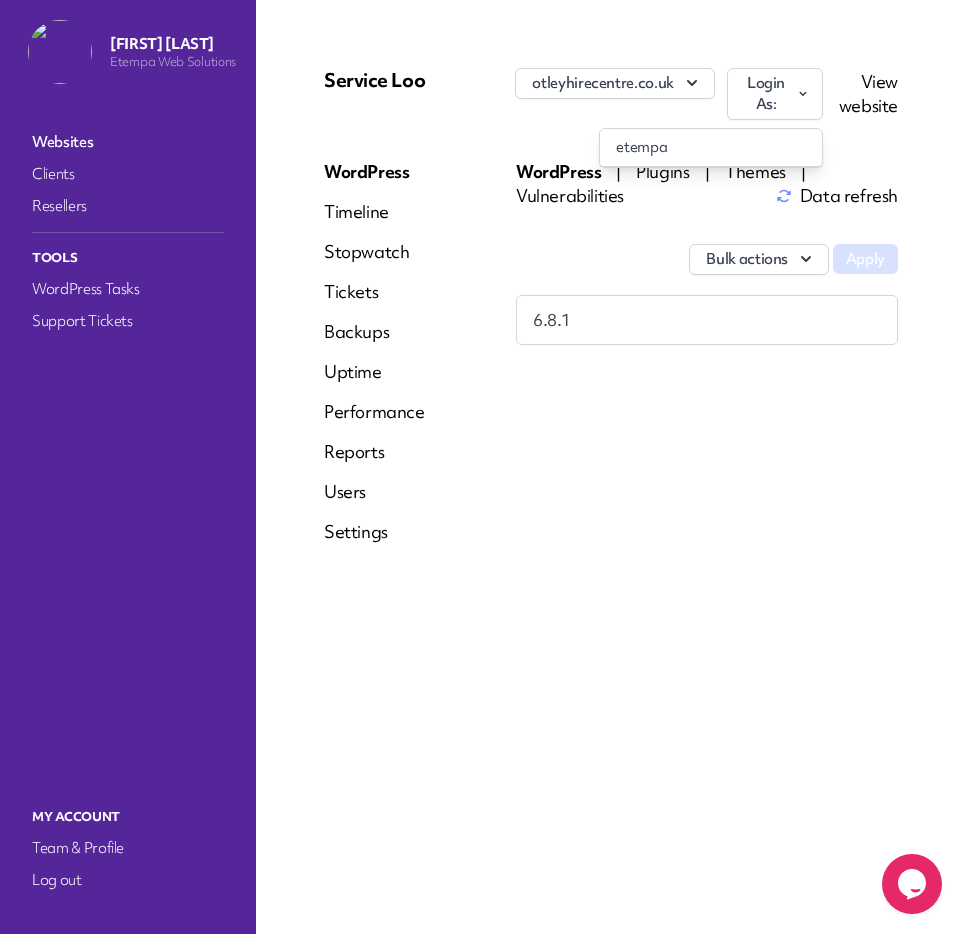 click on "etempa" at bounding box center (711, 147) 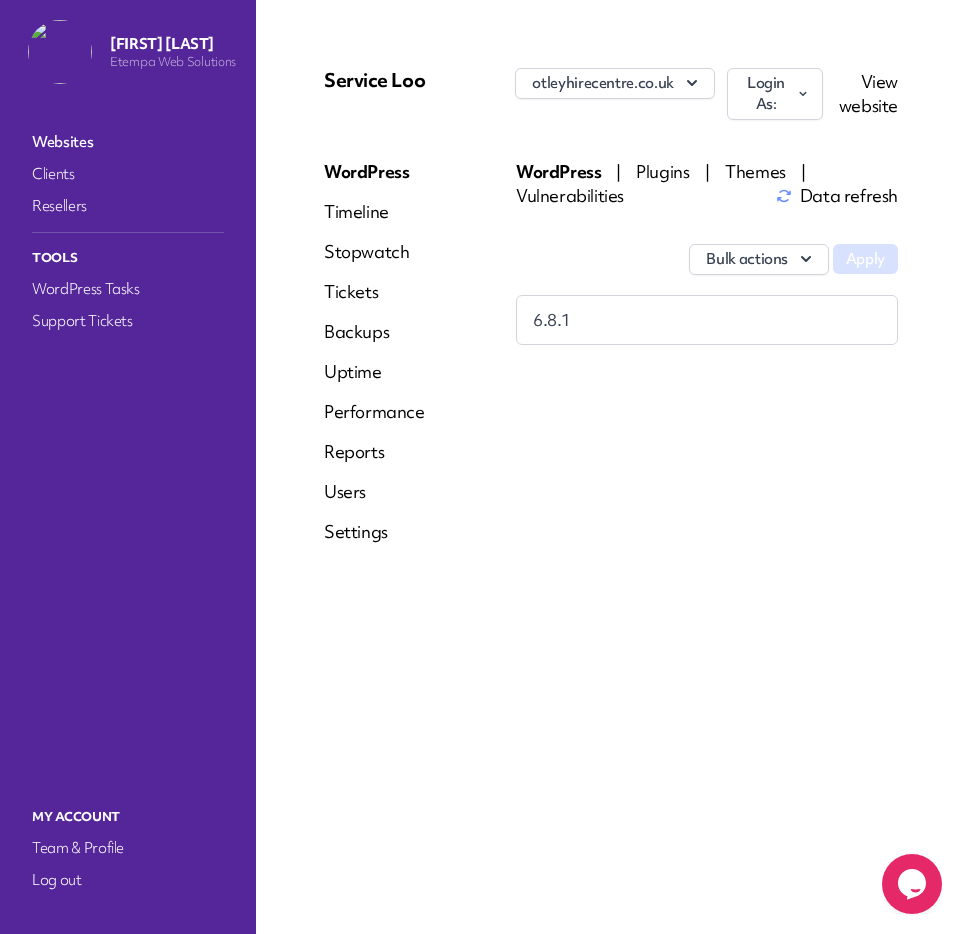 click on "Reports" at bounding box center [374, 452] 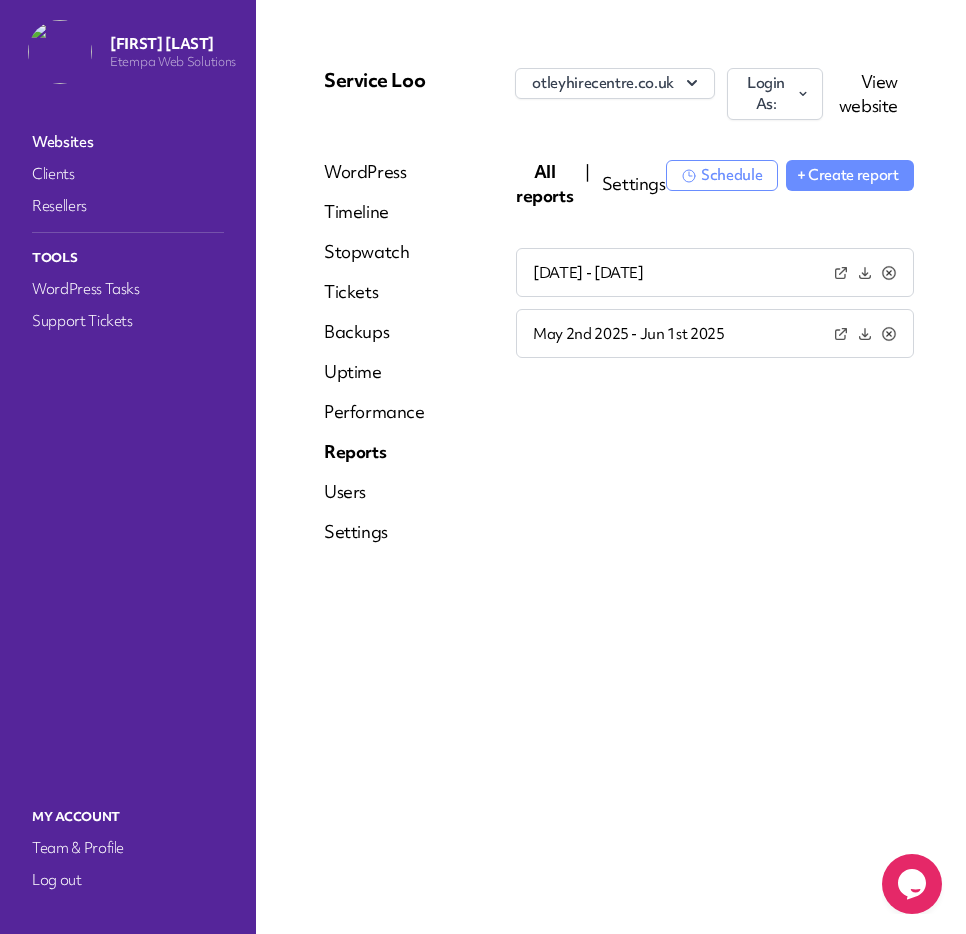 click at bounding box center (841, 334) 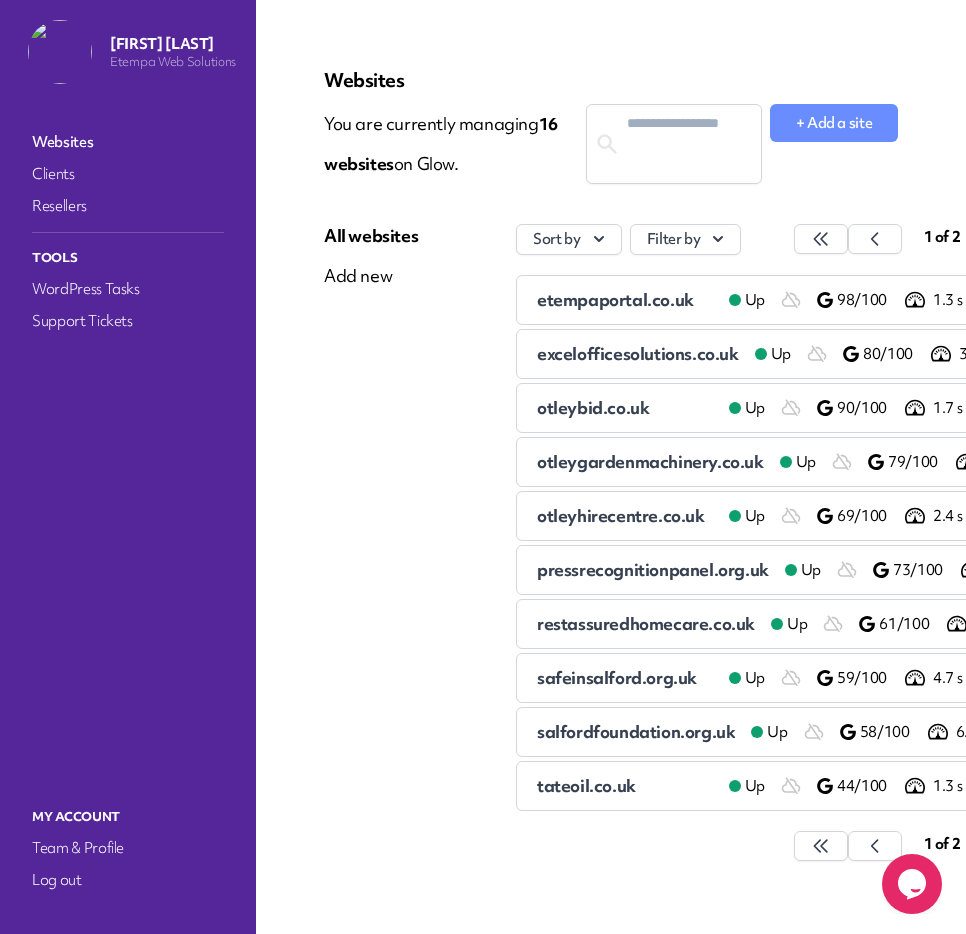 click on "pressrecognitionpanel.org.uk" at bounding box center [653, 569] 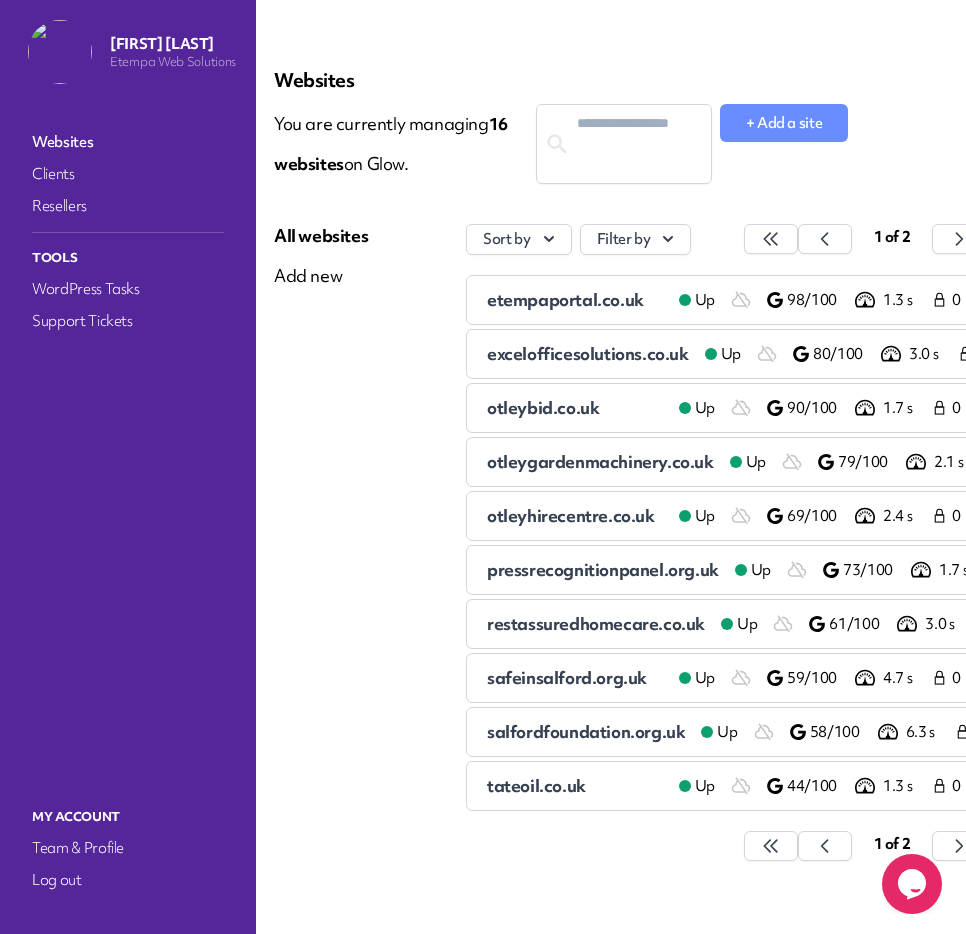 scroll, scrollTop: 0, scrollLeft: 64, axis: horizontal 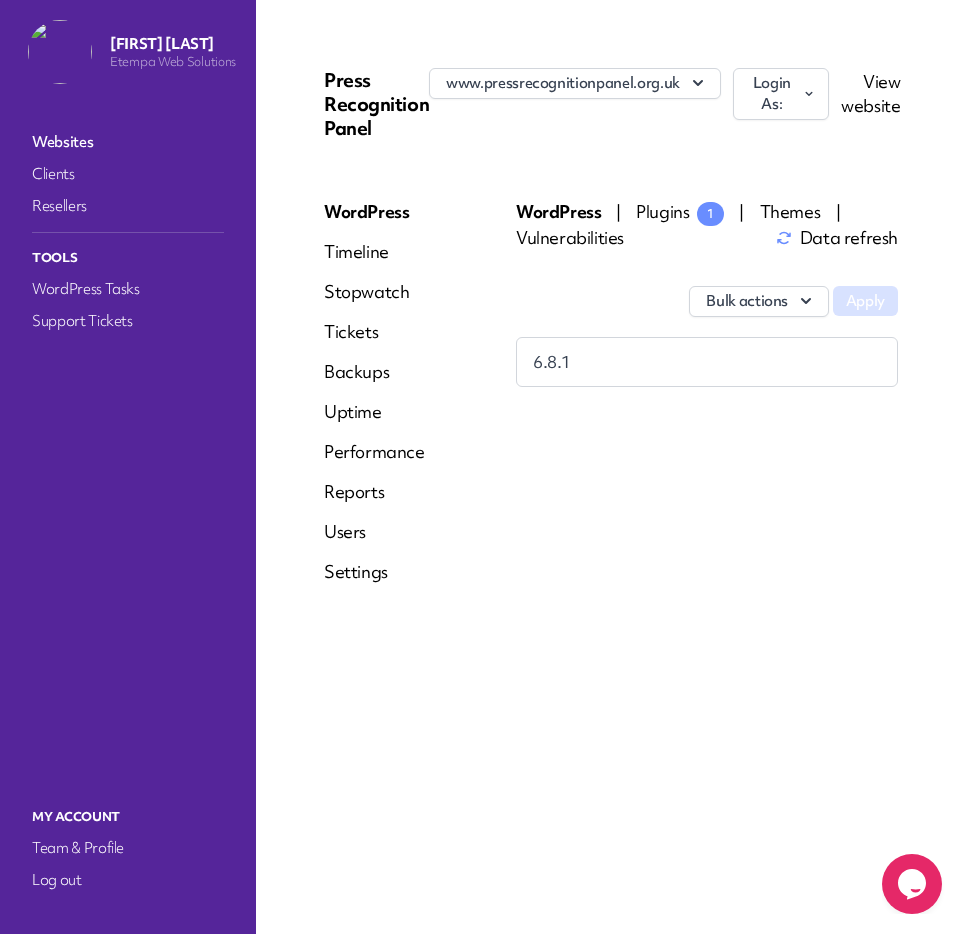click at bounding box center (809, 94) 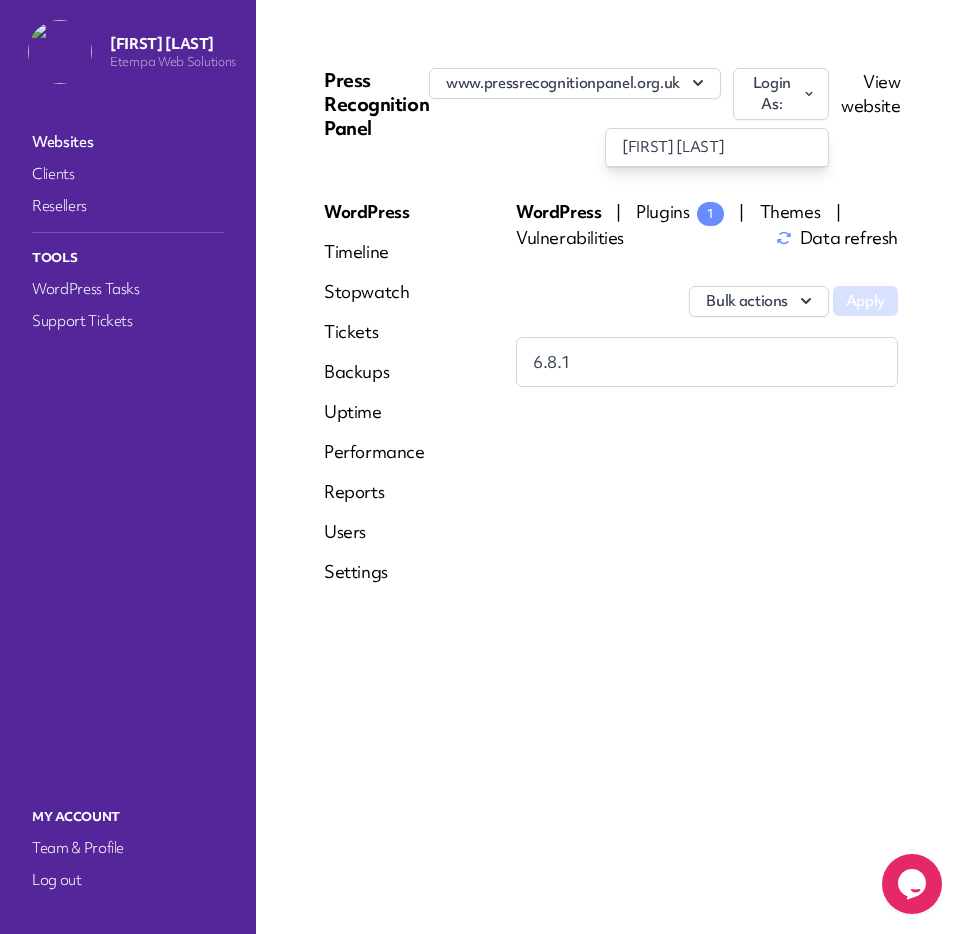 click on "Plugins
1" at bounding box center [680, 211] 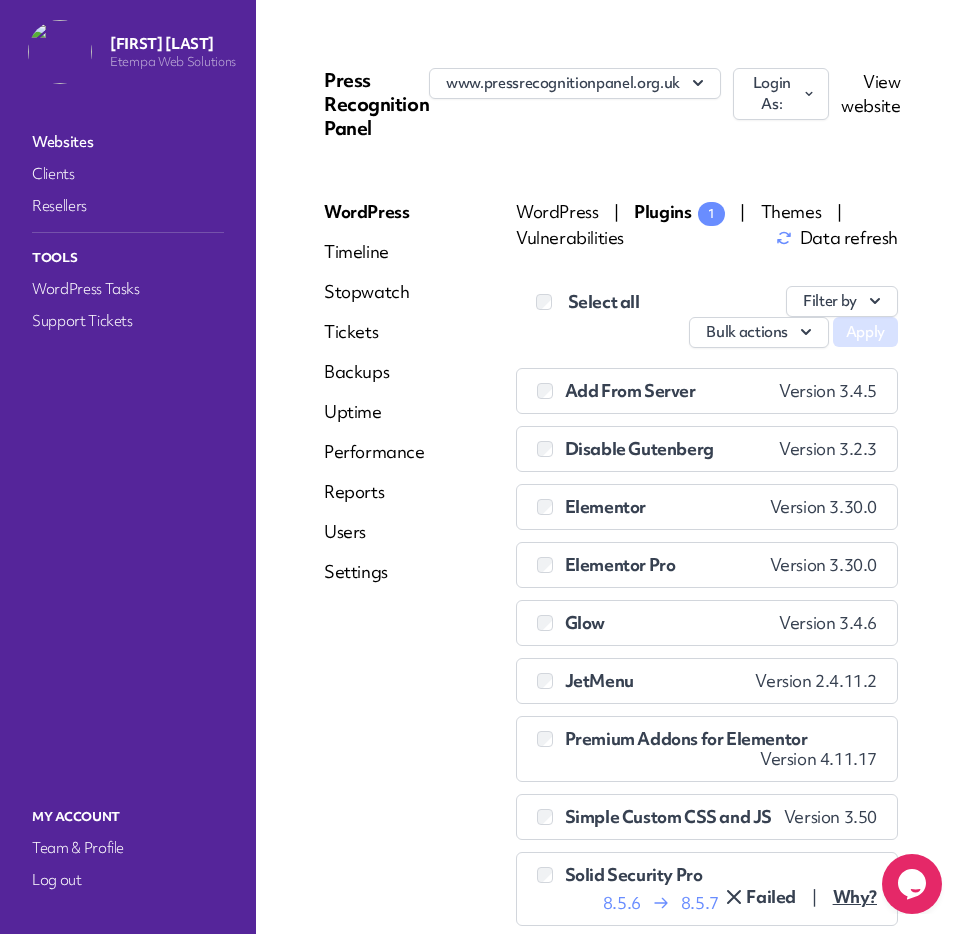 scroll, scrollTop: 278, scrollLeft: 0, axis: vertical 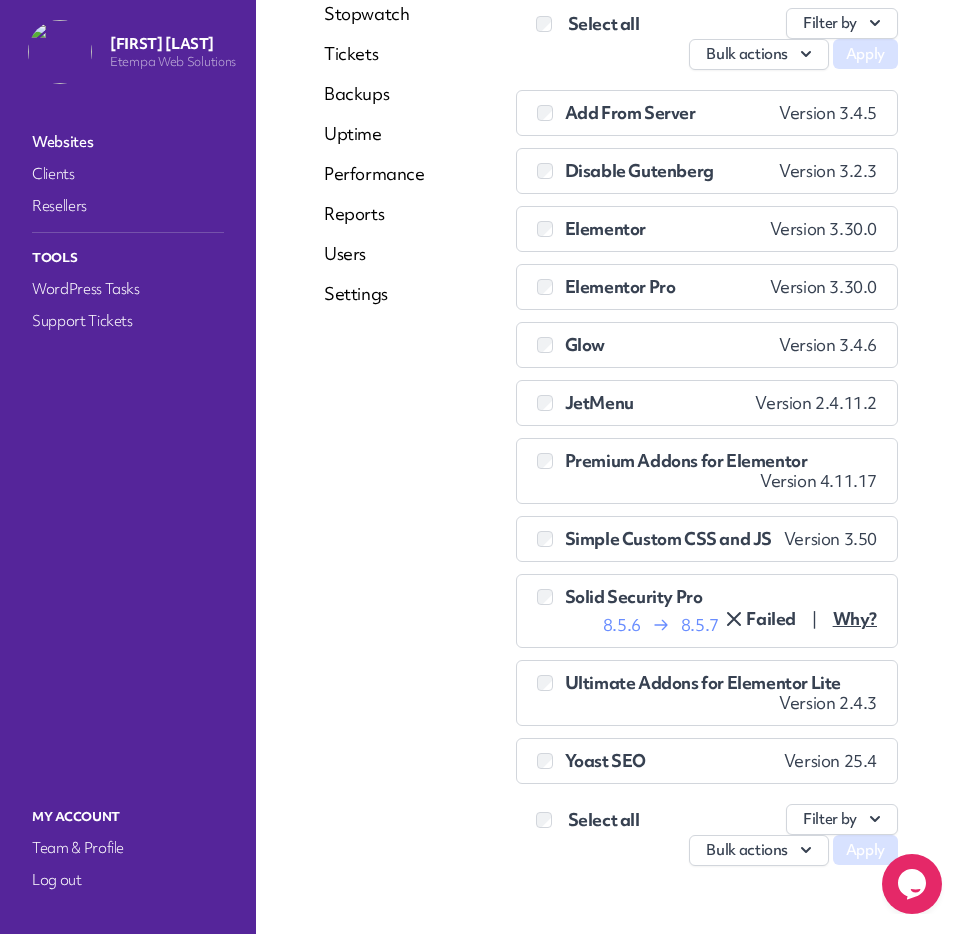 click on "Reports" at bounding box center [374, 214] 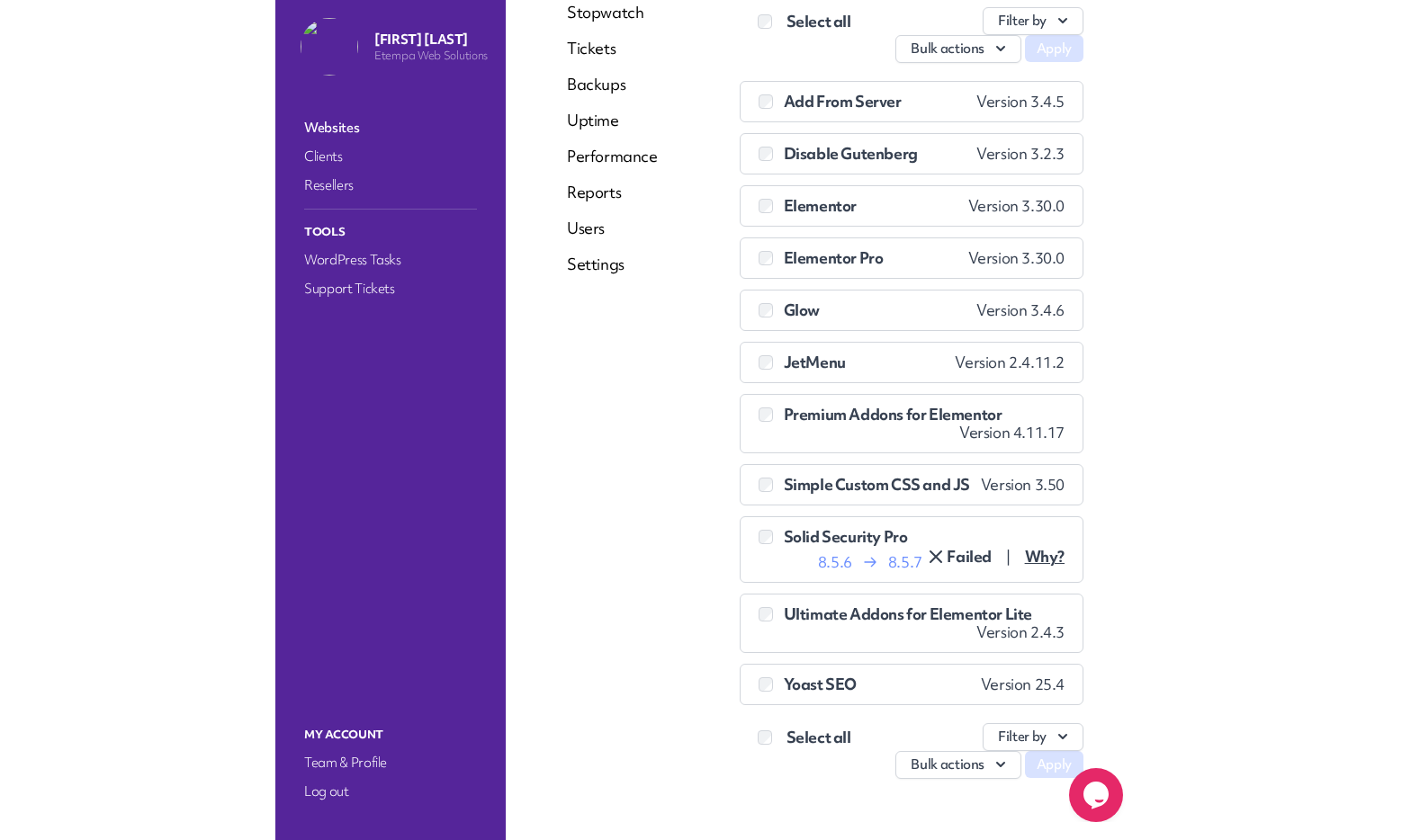 scroll, scrollTop: 0, scrollLeft: 0, axis: both 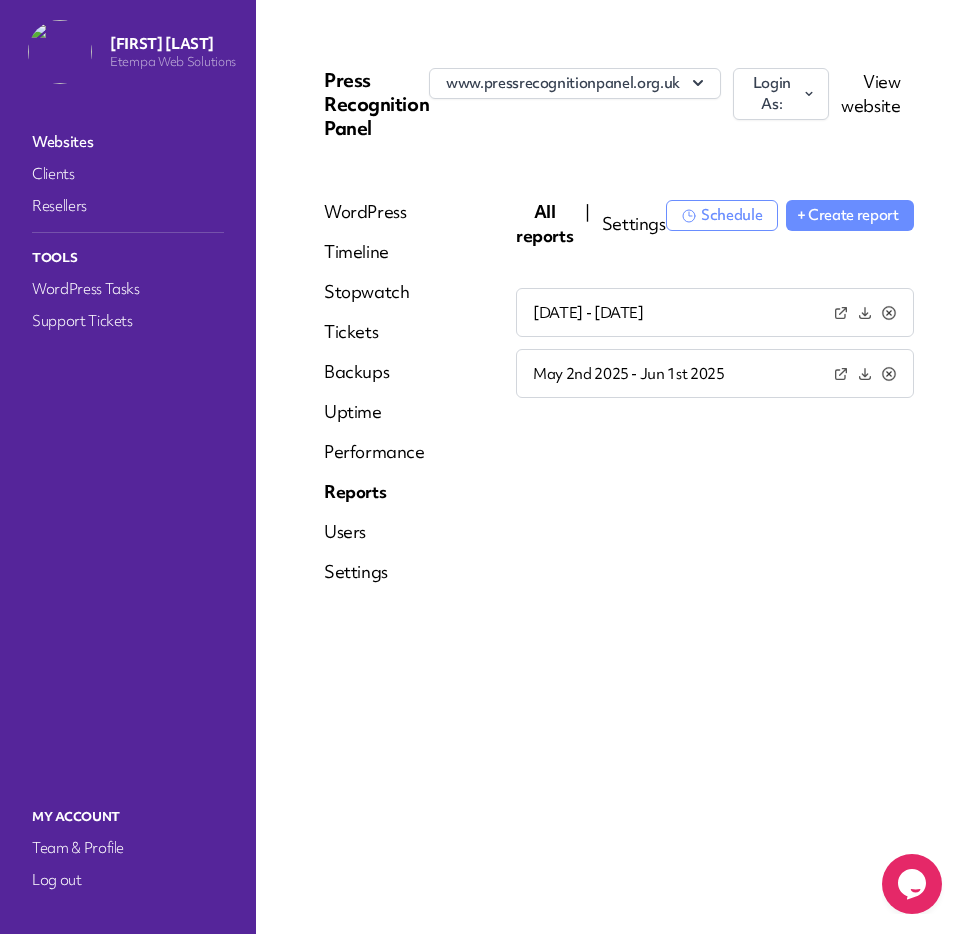 click at bounding box center [841, 374] 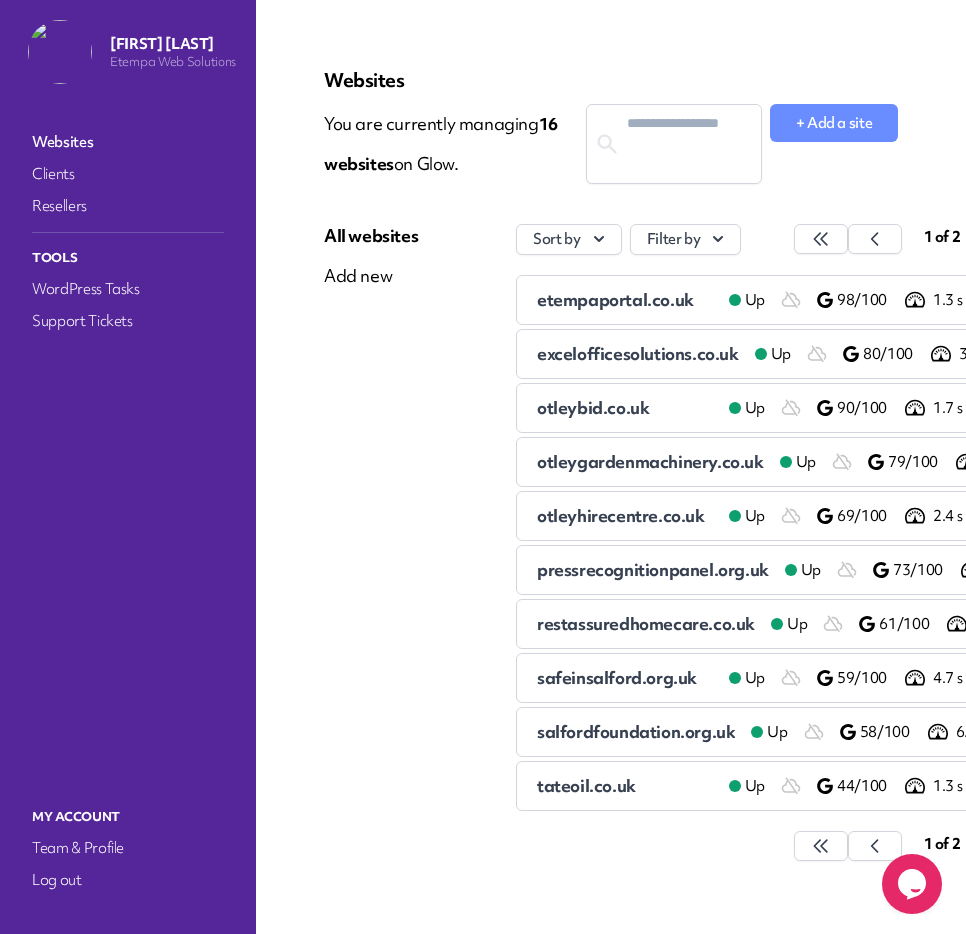 click on "restassuredhomecare.co.uk" at bounding box center (646, 623) 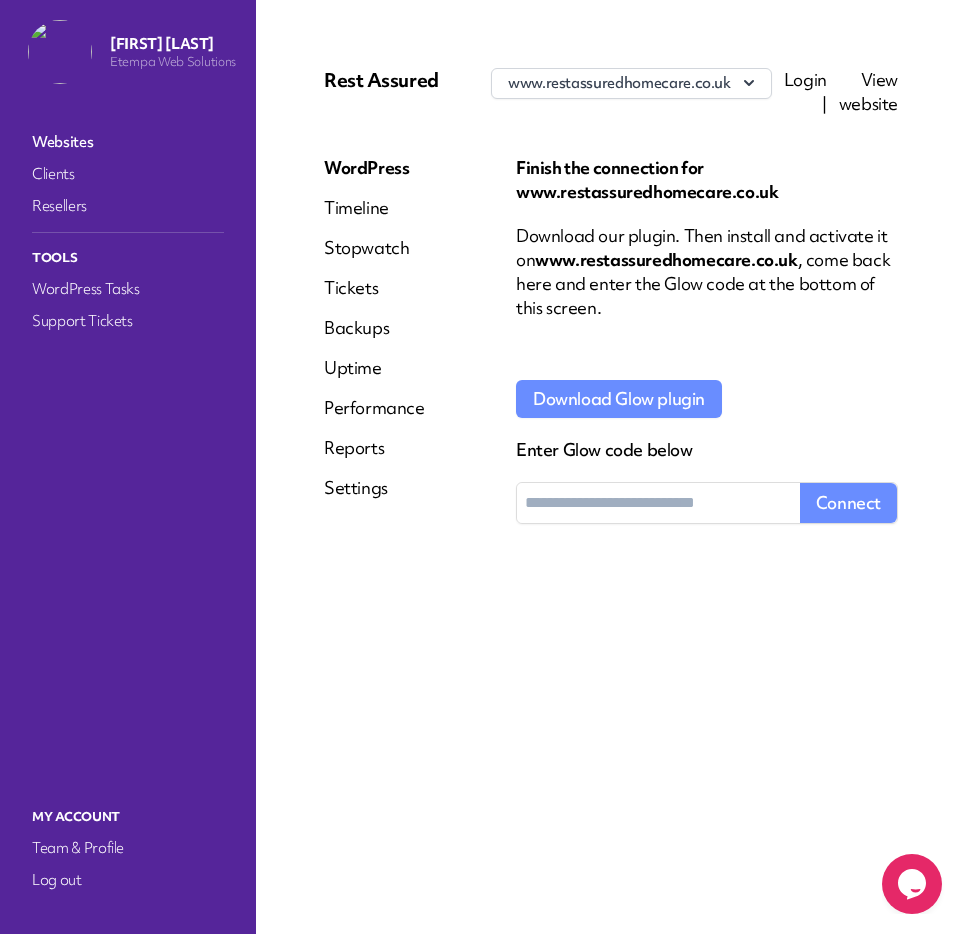 click on "Reports" at bounding box center [374, 448] 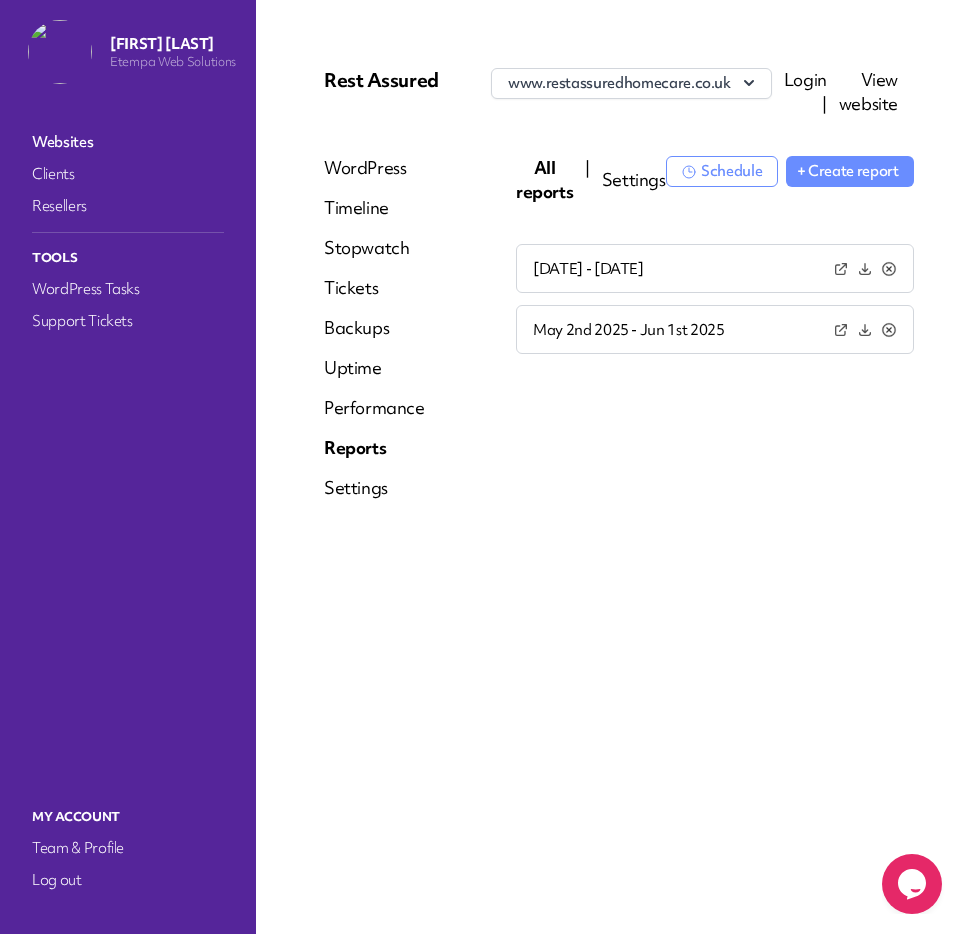click on "[DATE] - [DATE]" at bounding box center [588, 269] 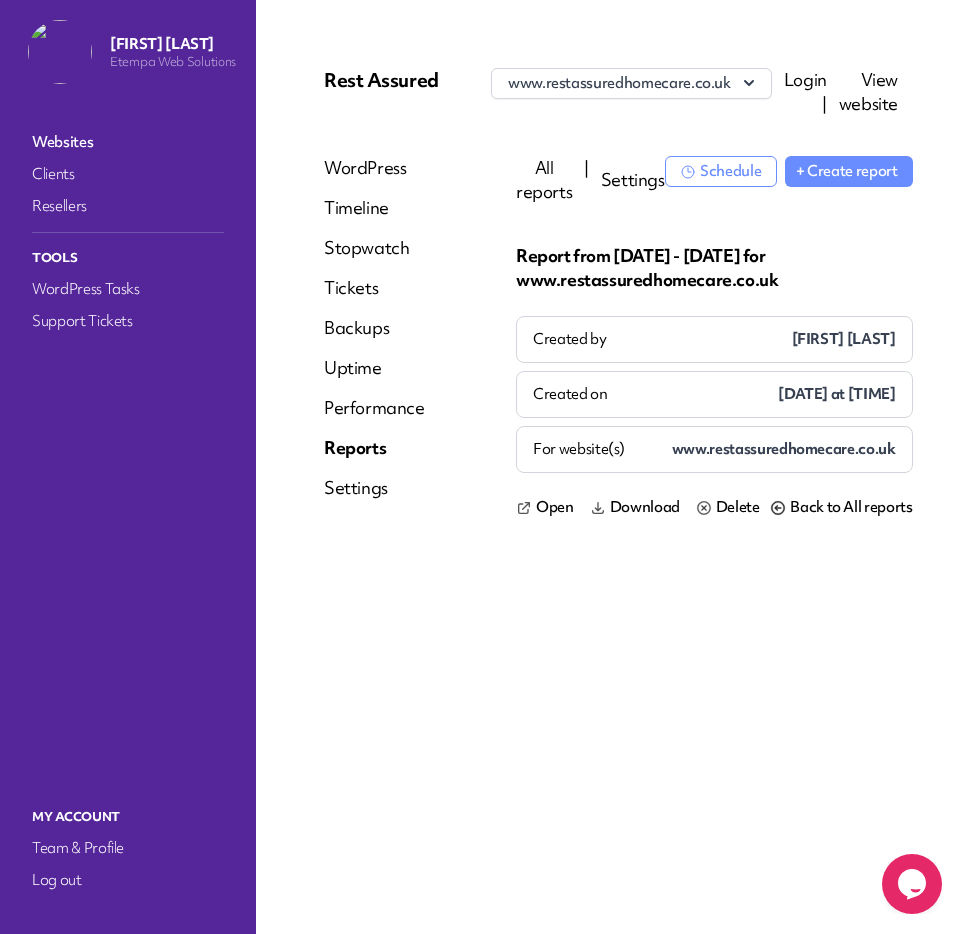click on "Open" at bounding box center (555, 507) 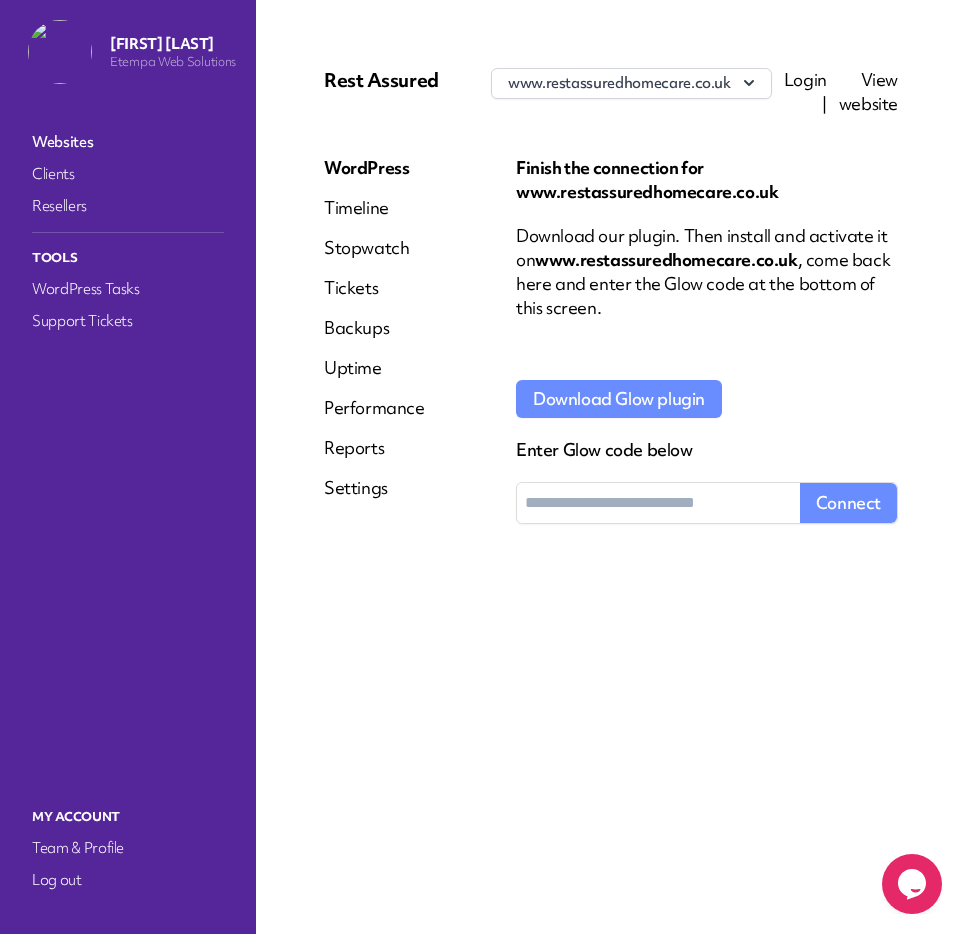 click on "Reports" at bounding box center (374, 448) 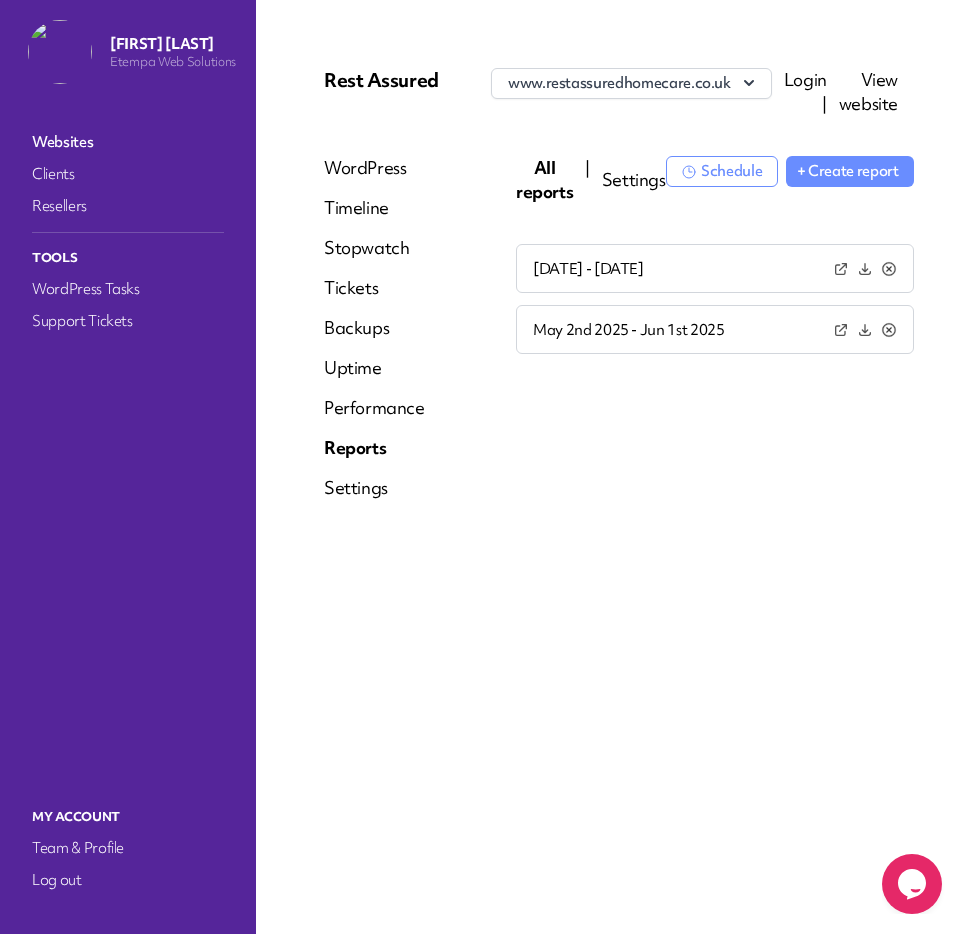 click at bounding box center (840, 329) 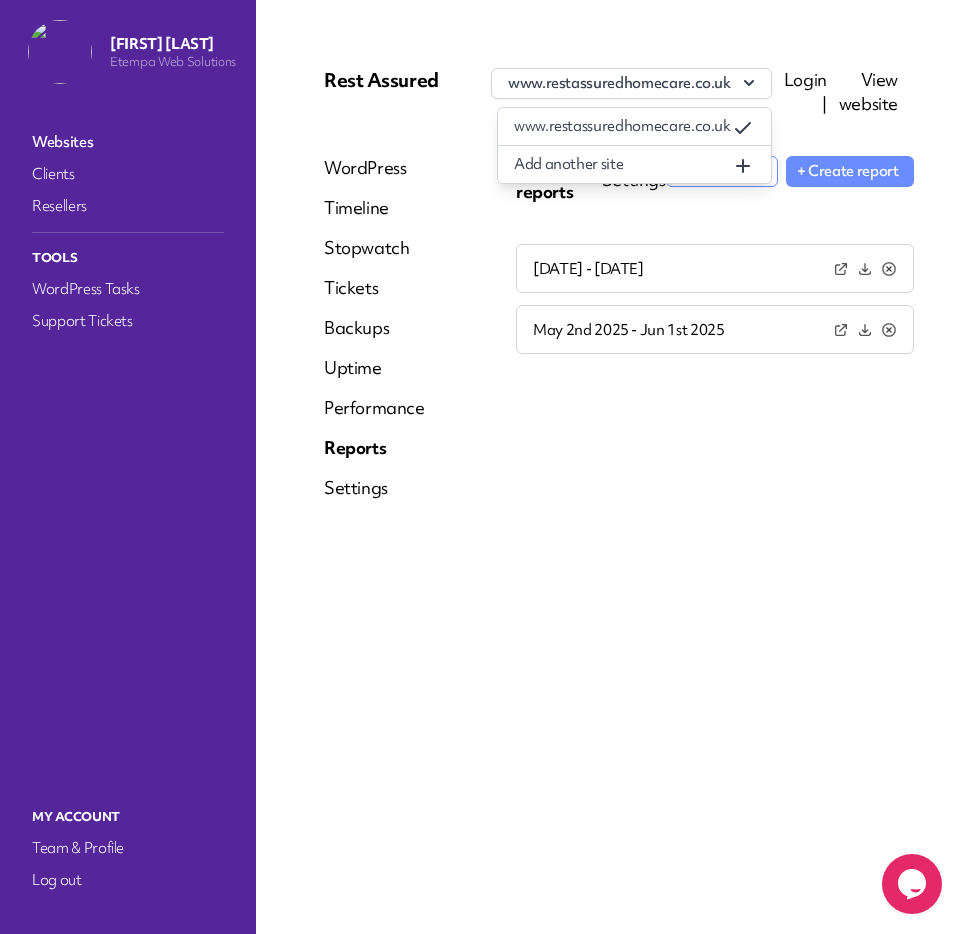 click on "www.restassuredhomecare.co.uk" at bounding box center (631, 83) 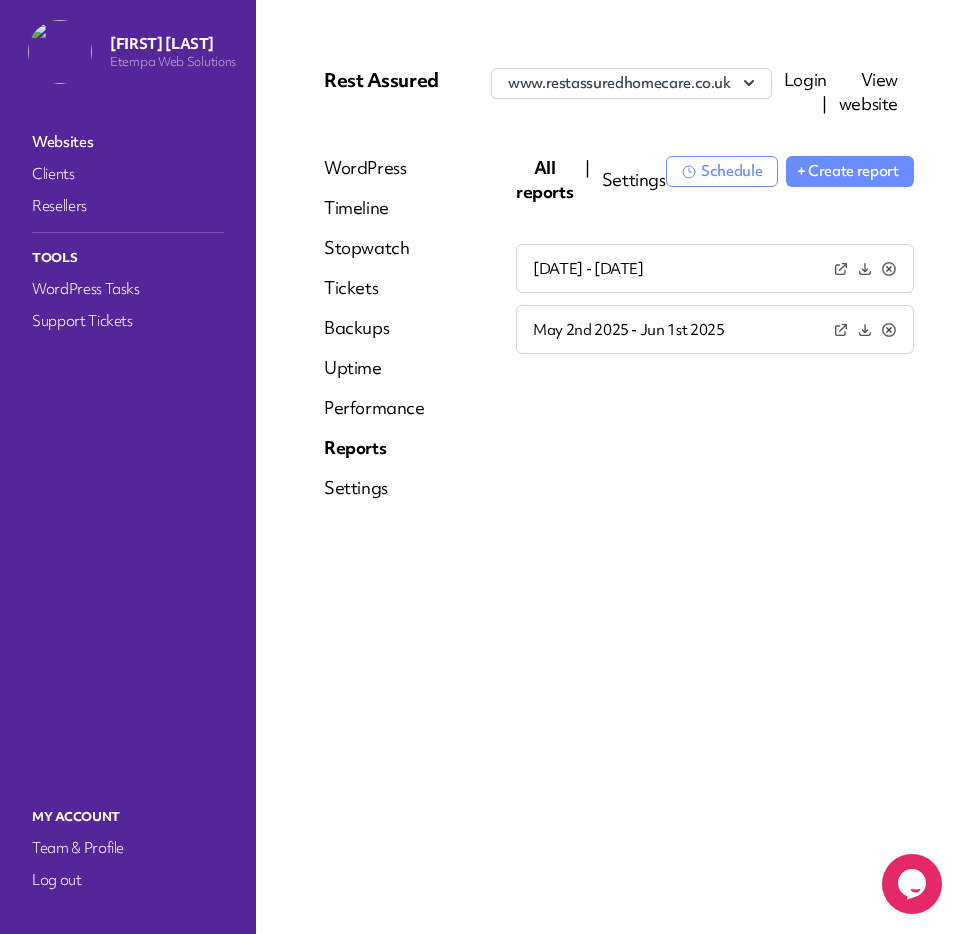 click on "Websites" at bounding box center [128, 142] 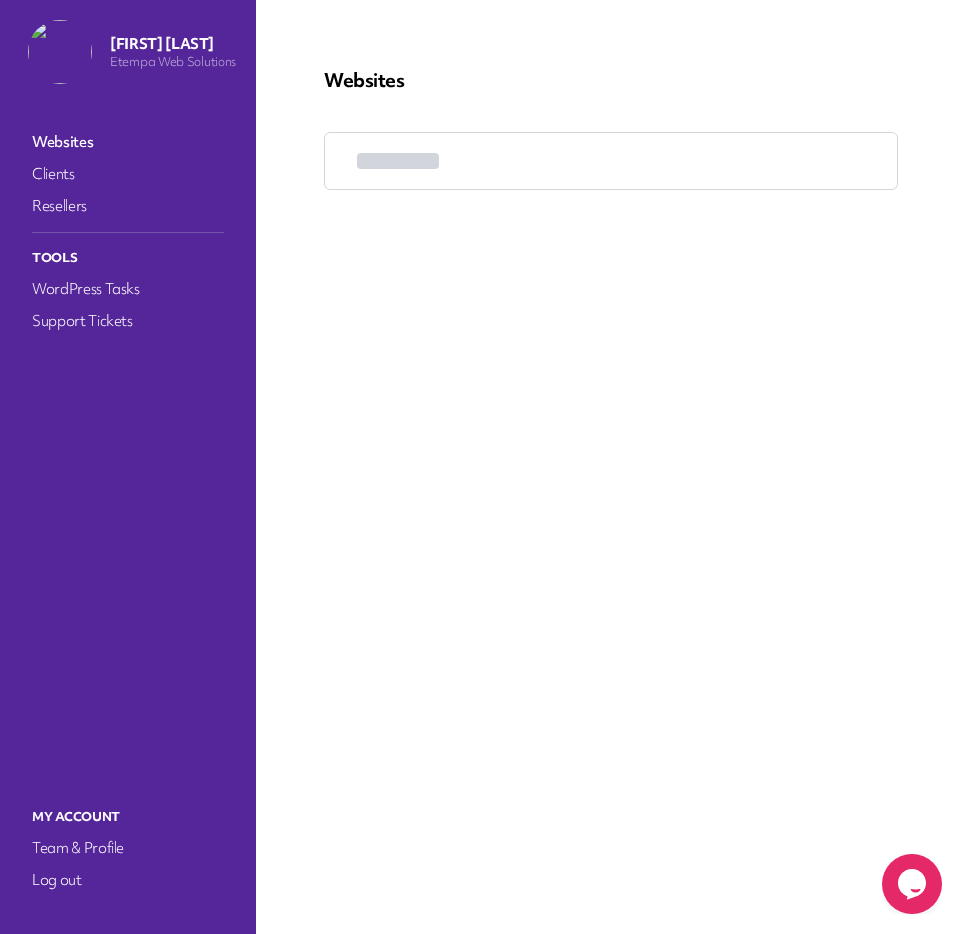 click on "Websites" at bounding box center (128, 142) 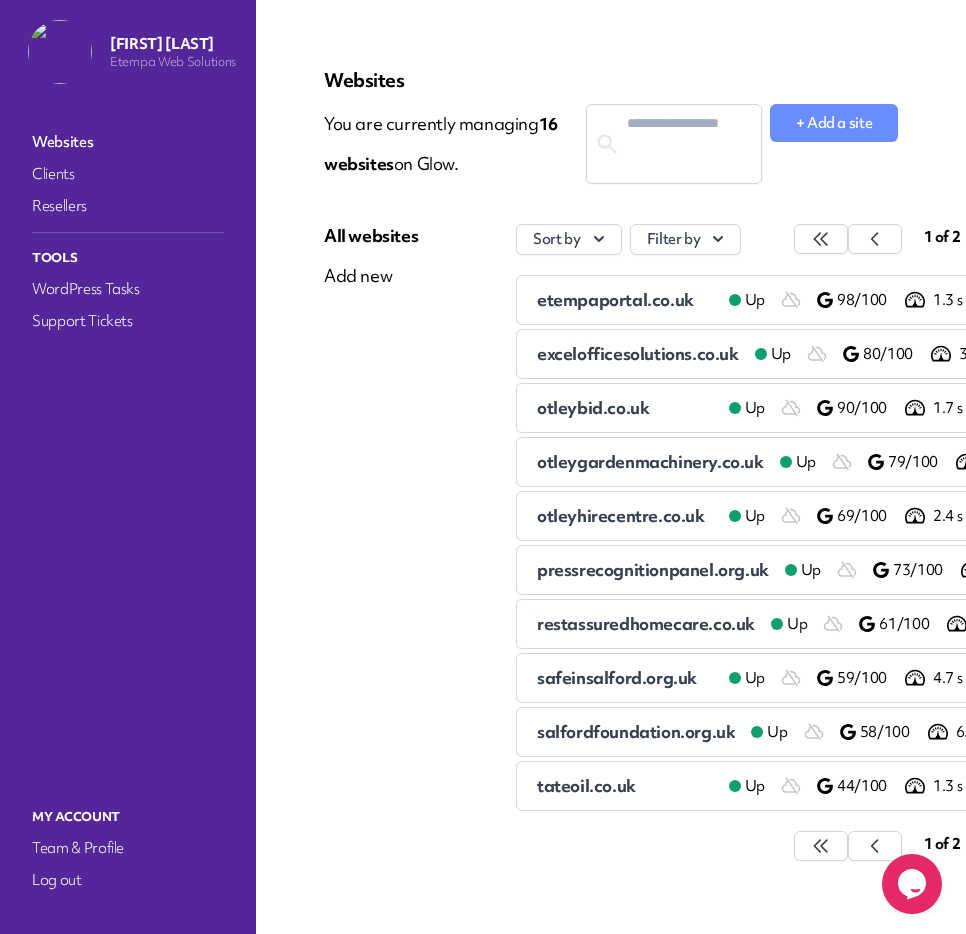 click on "safeinsalford.org.uk" at bounding box center [617, 677] 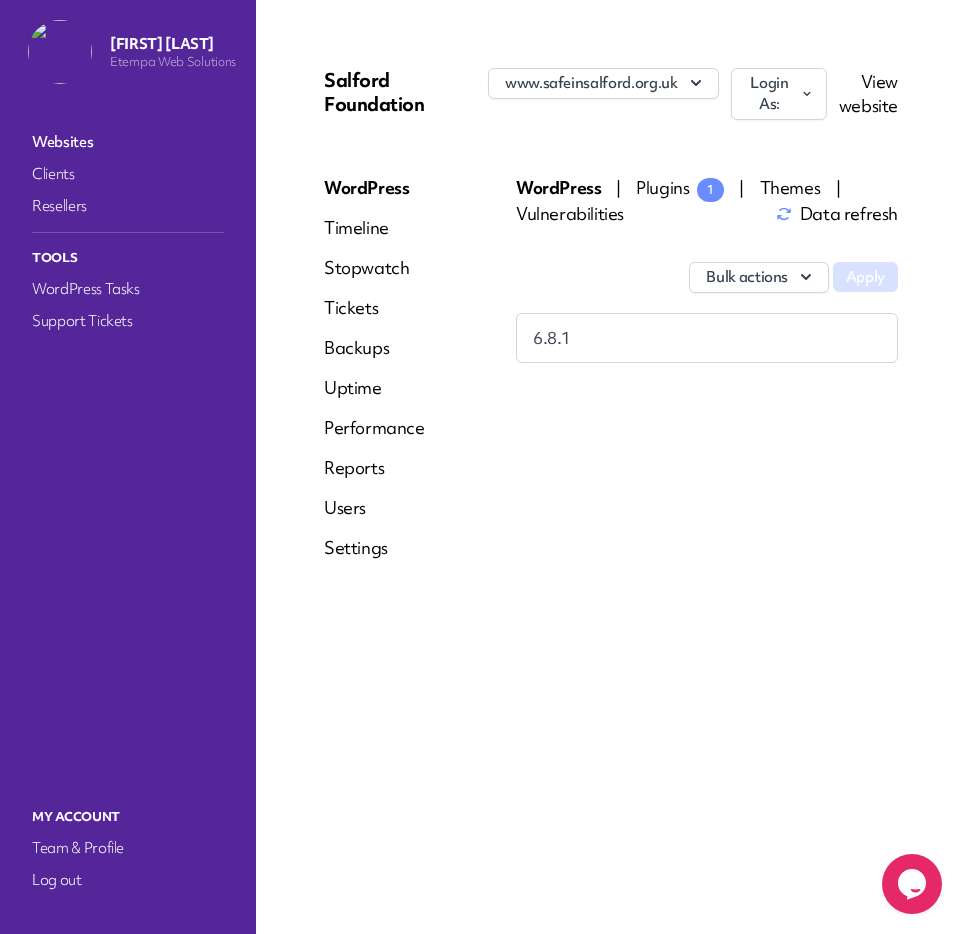 click at bounding box center [807, 94] 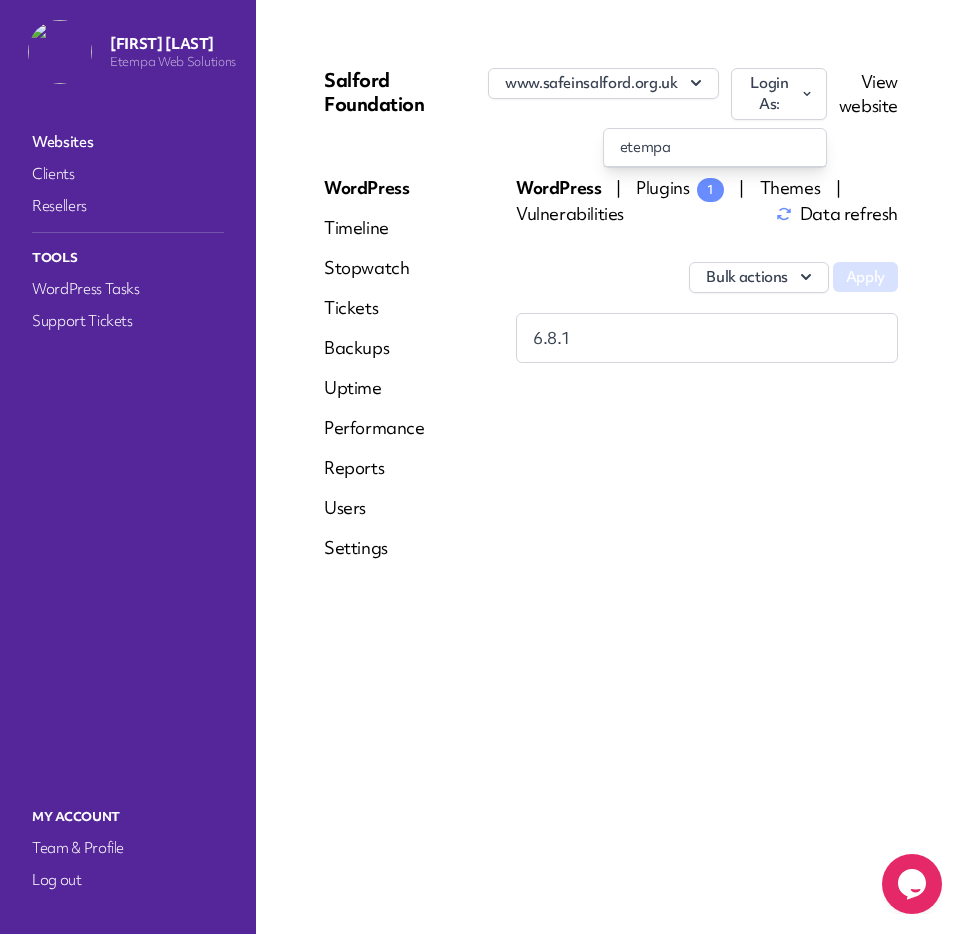 click on "etempa" at bounding box center (715, 147) 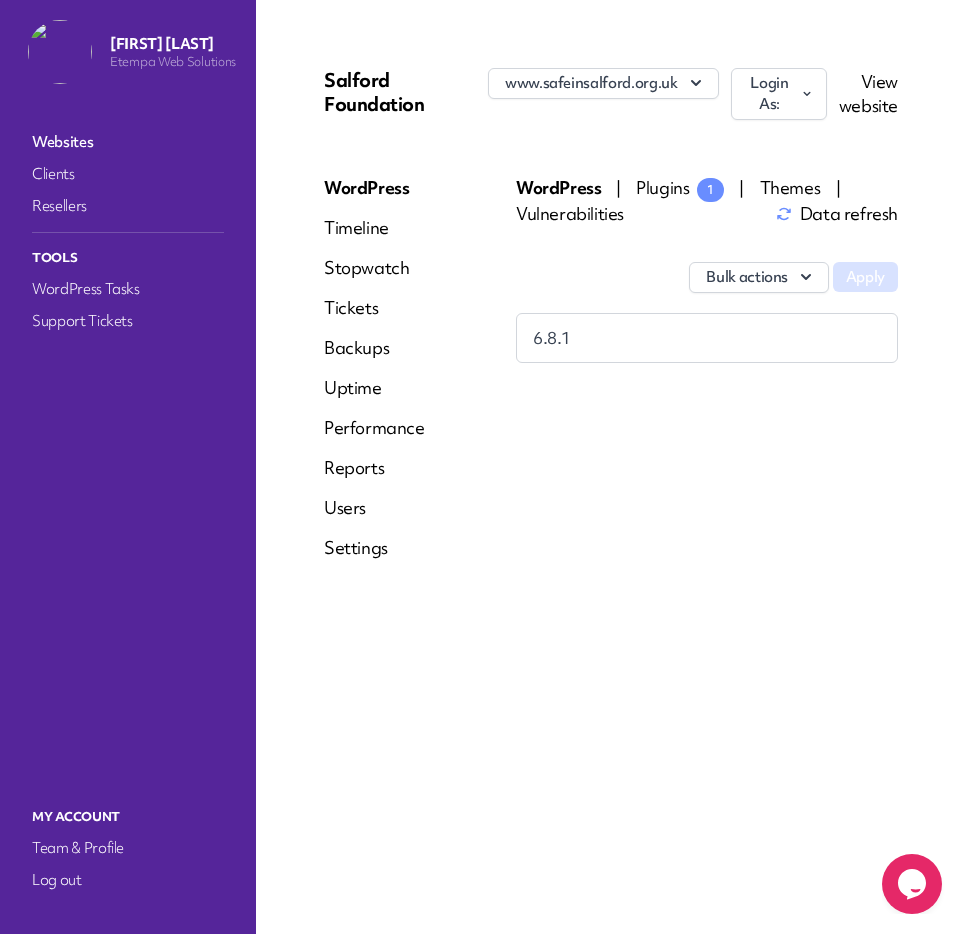 click on "Data refresh" at bounding box center (837, 214) 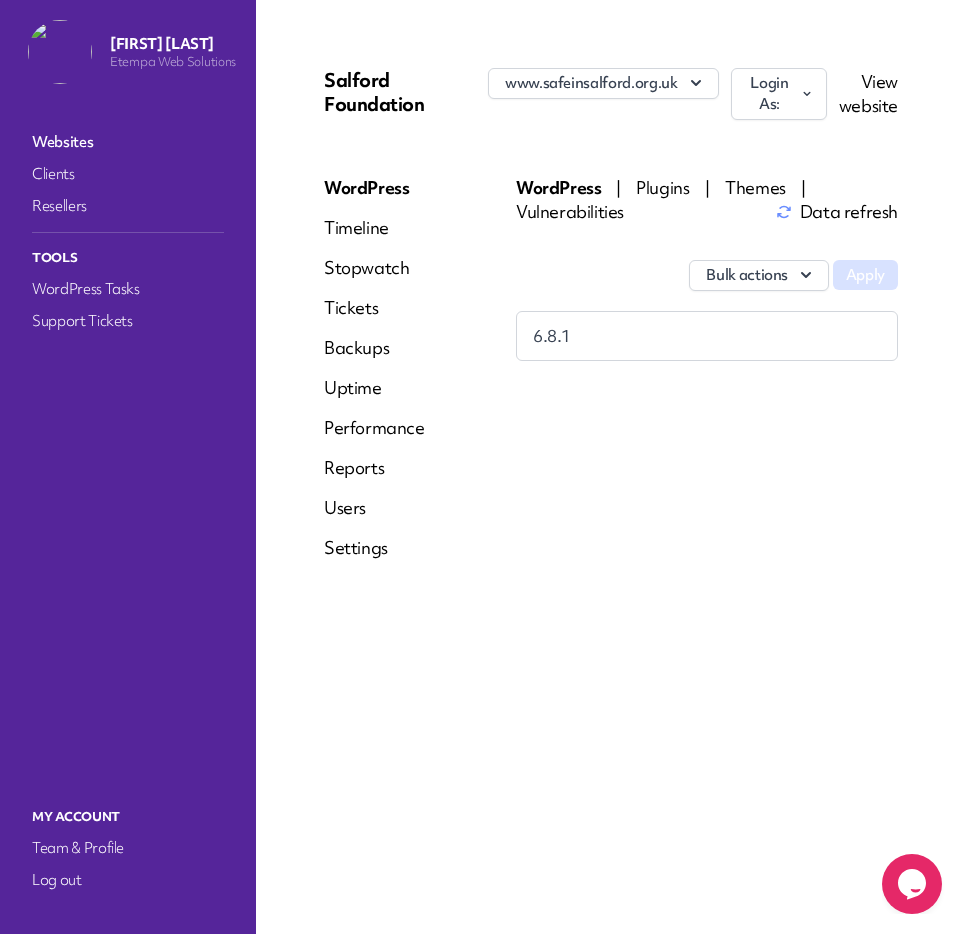 click on "Reports" at bounding box center (374, 468) 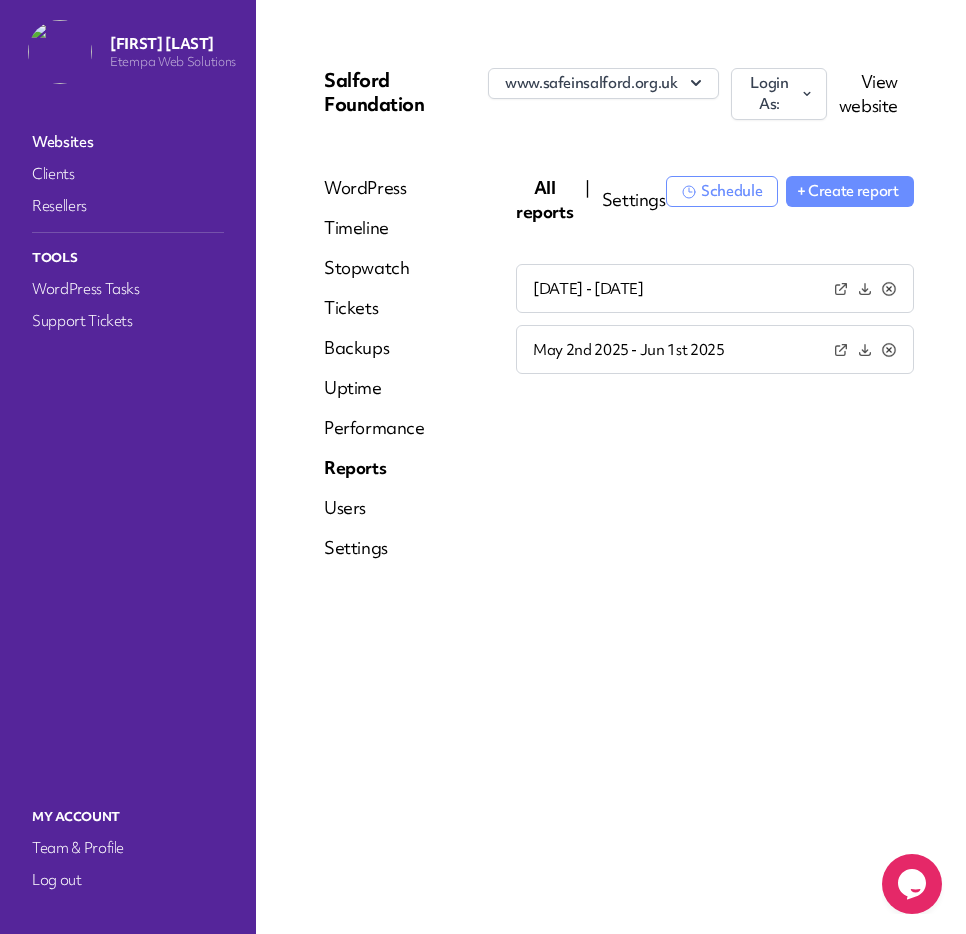 click at bounding box center [840, 288] 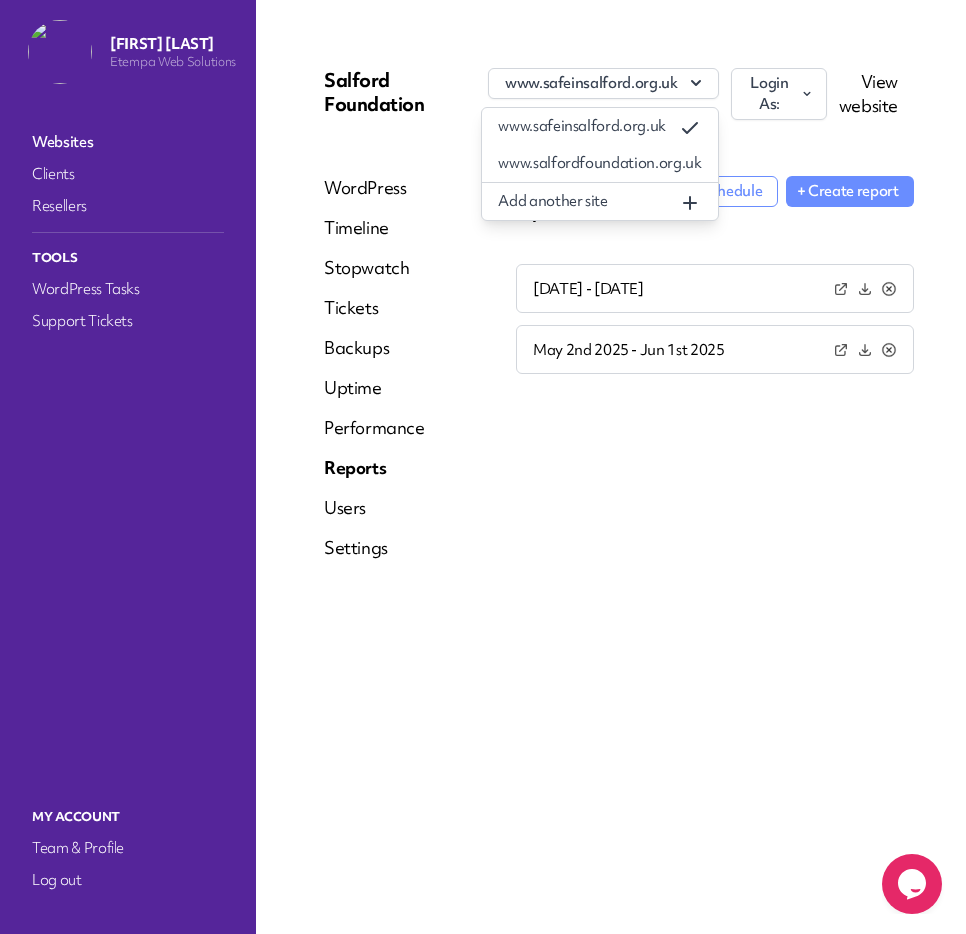 click on "www.salfordfoundation.org.uk" at bounding box center (599, 163) 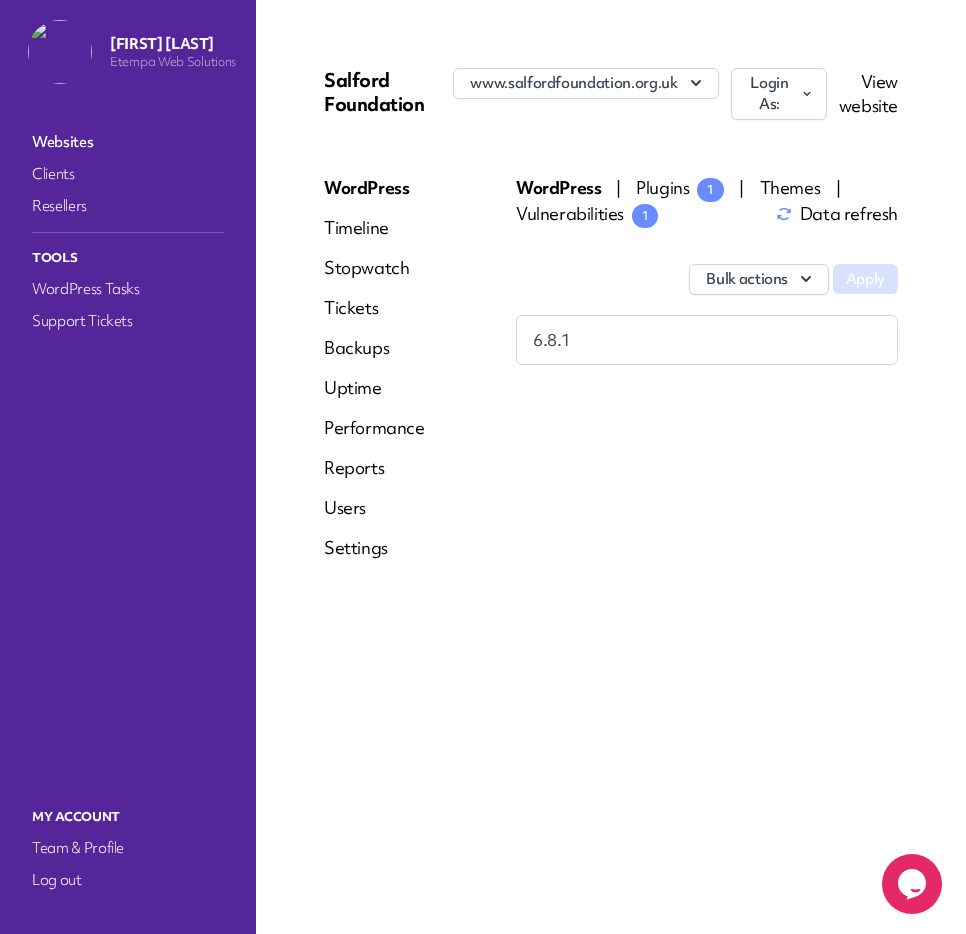 click on "www.salfordfoundation.org.uk" at bounding box center [585, 83] 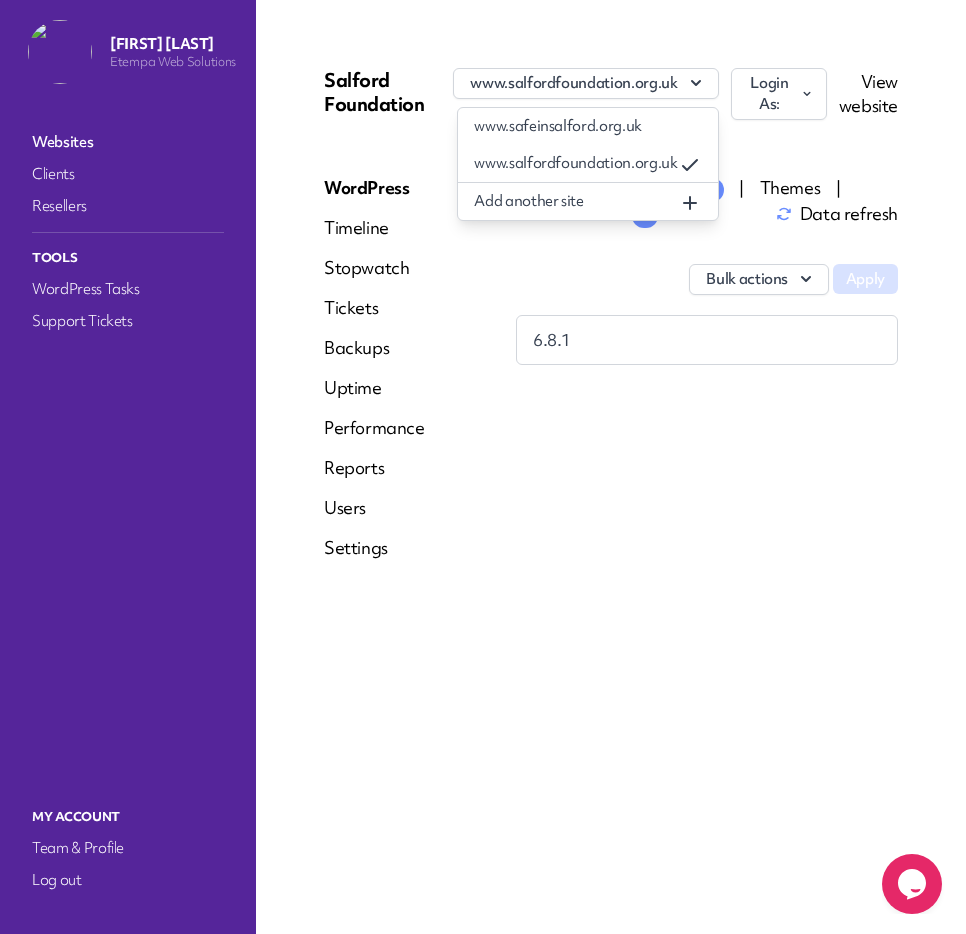 click on "www.safeinsalford.org.uk" at bounding box center [587, 126] 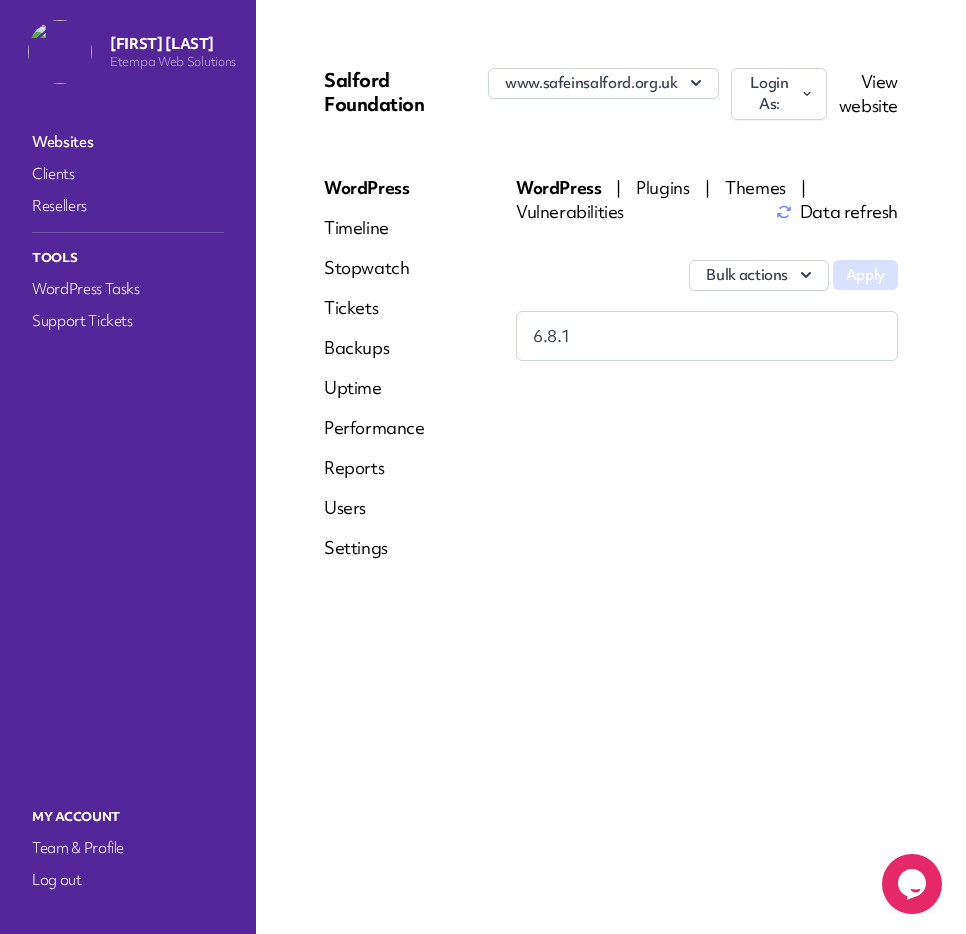 click on "www.safeinsalford.org.uk" at bounding box center (603, 83) 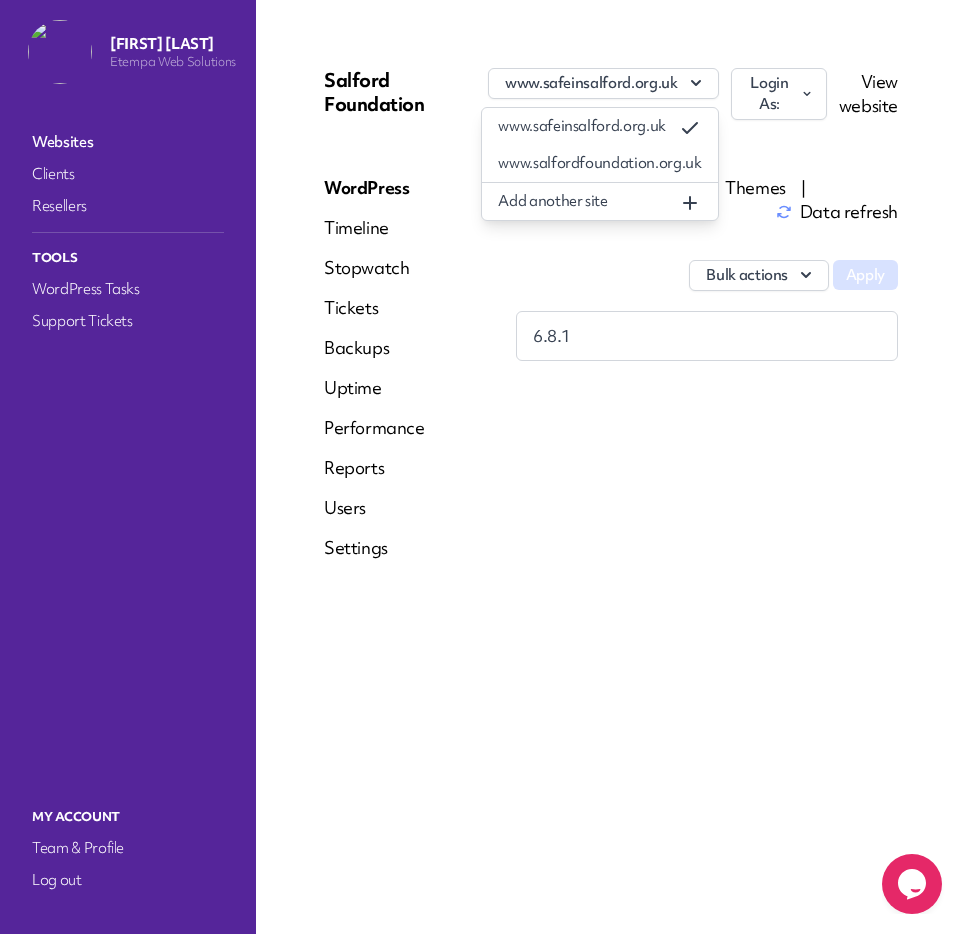 click on "www.salfordfoundation.org.uk" at bounding box center (599, 163) 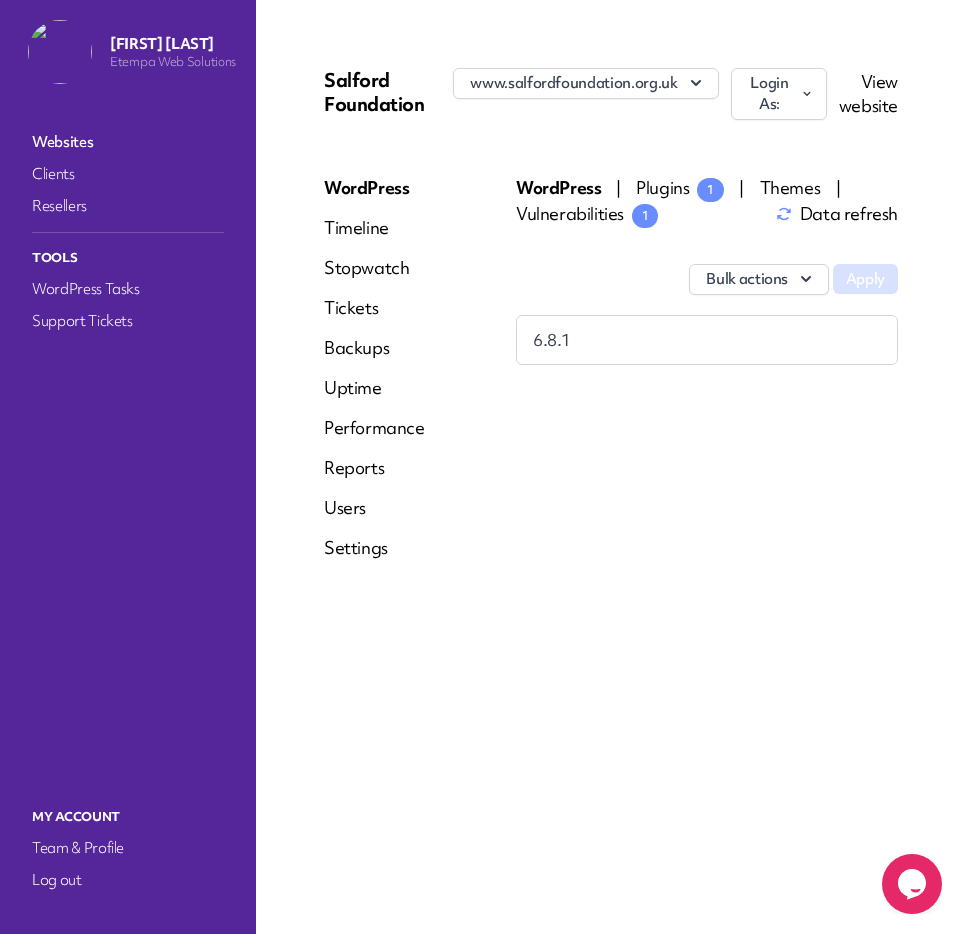 click at bounding box center [807, 94] 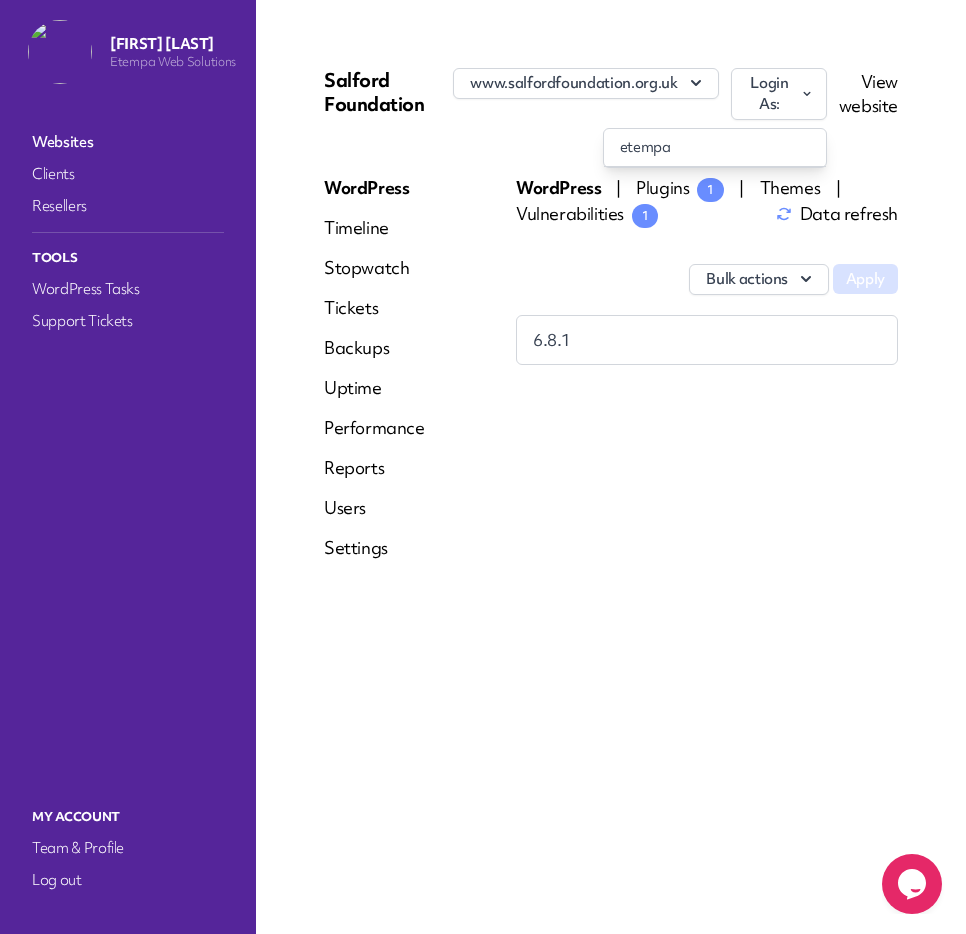 click on "etempa" at bounding box center (715, 147) 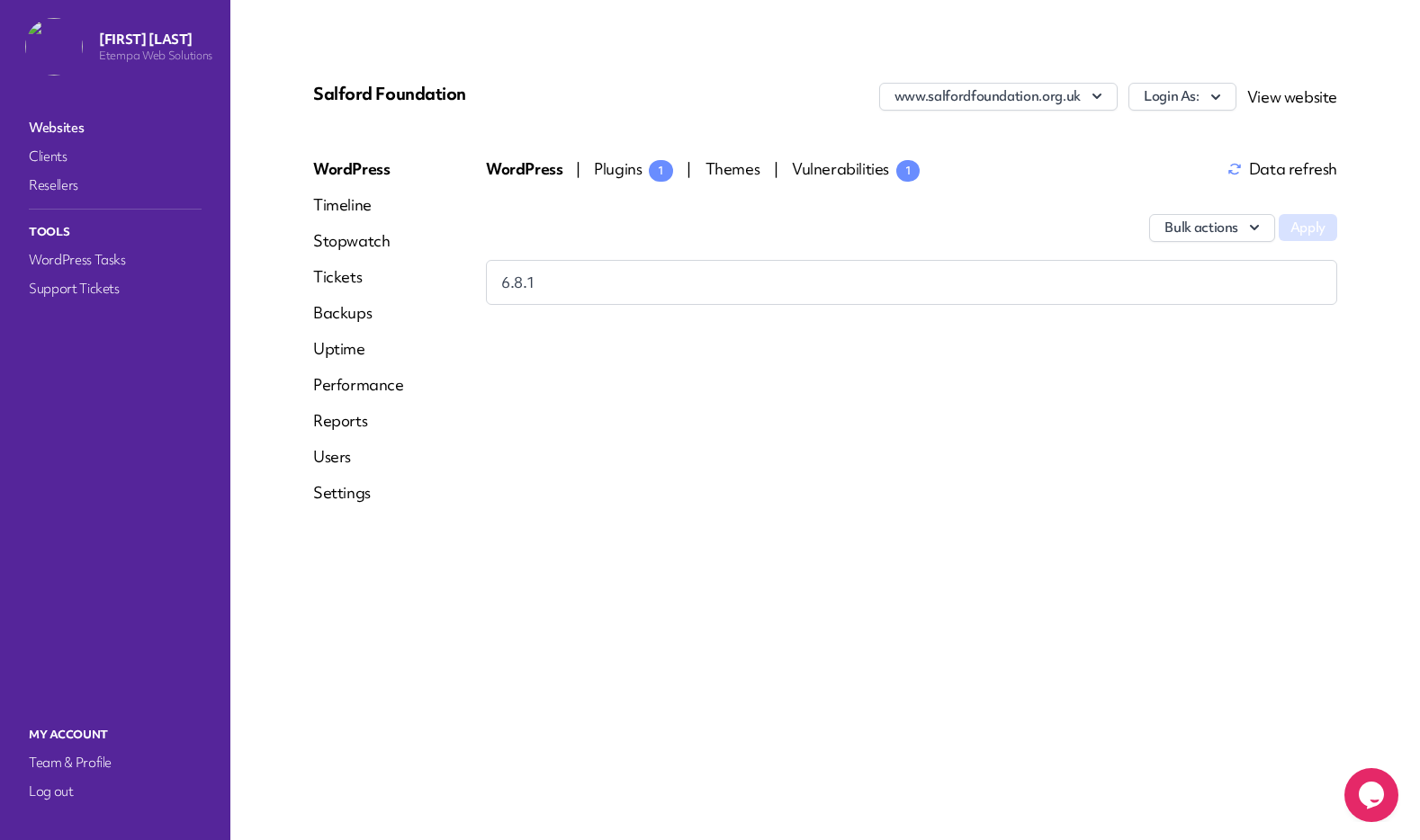 click on "Plugins
1" at bounding box center [634, 168] 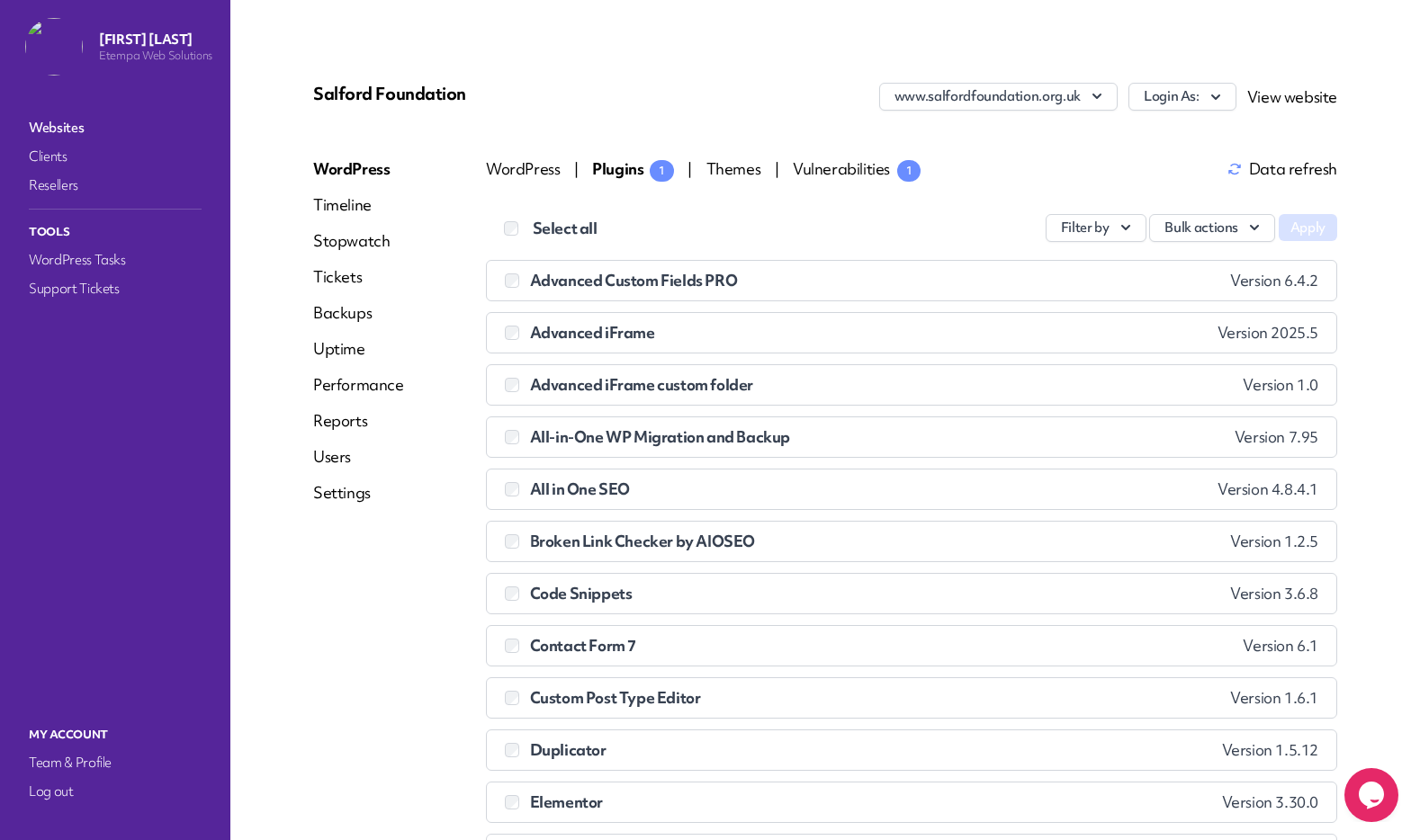 click on "Filter by" at bounding box center (1096, 228) 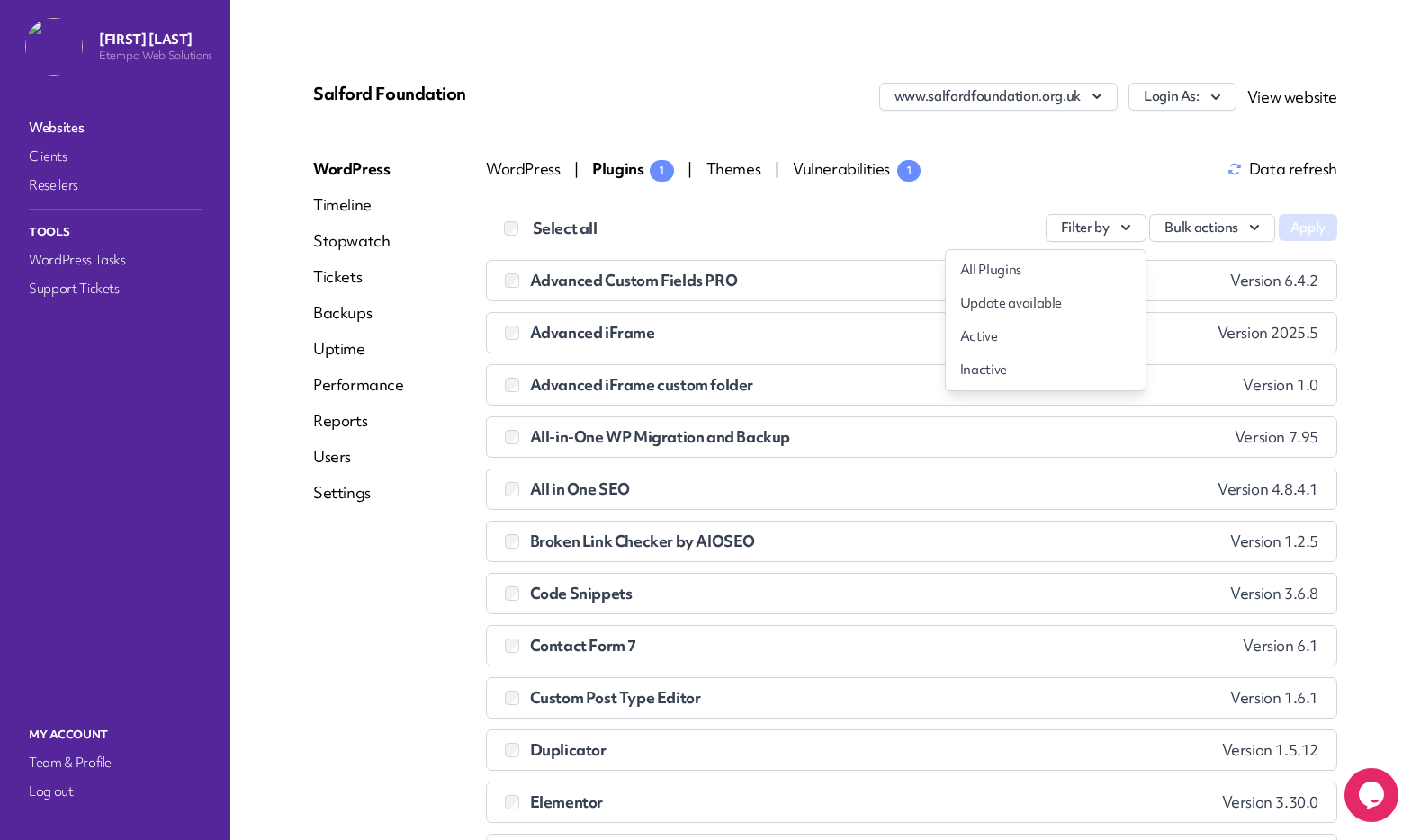 click on "Update available" at bounding box center (1046, 303) 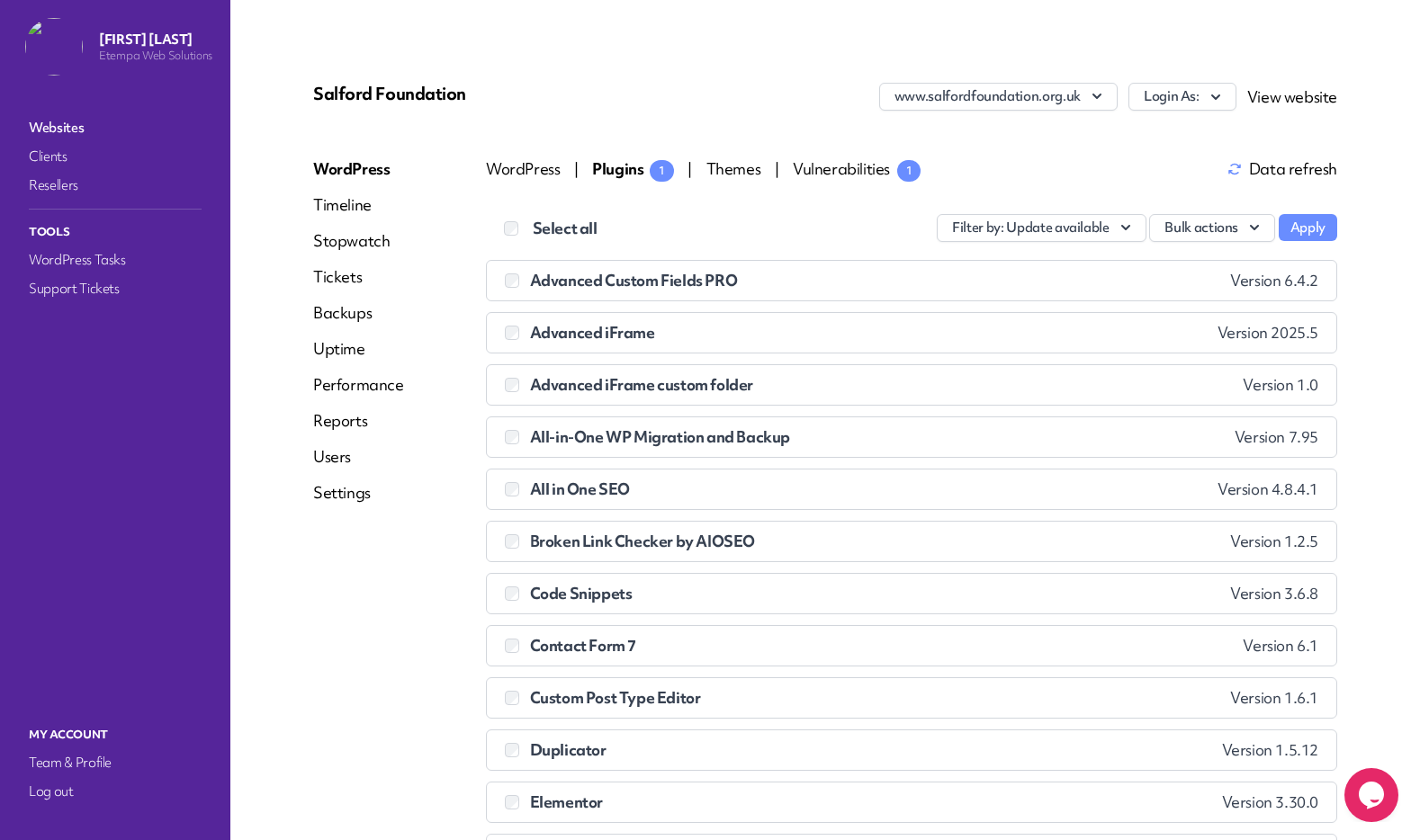 click on "Apply" at bounding box center (1308, 228) 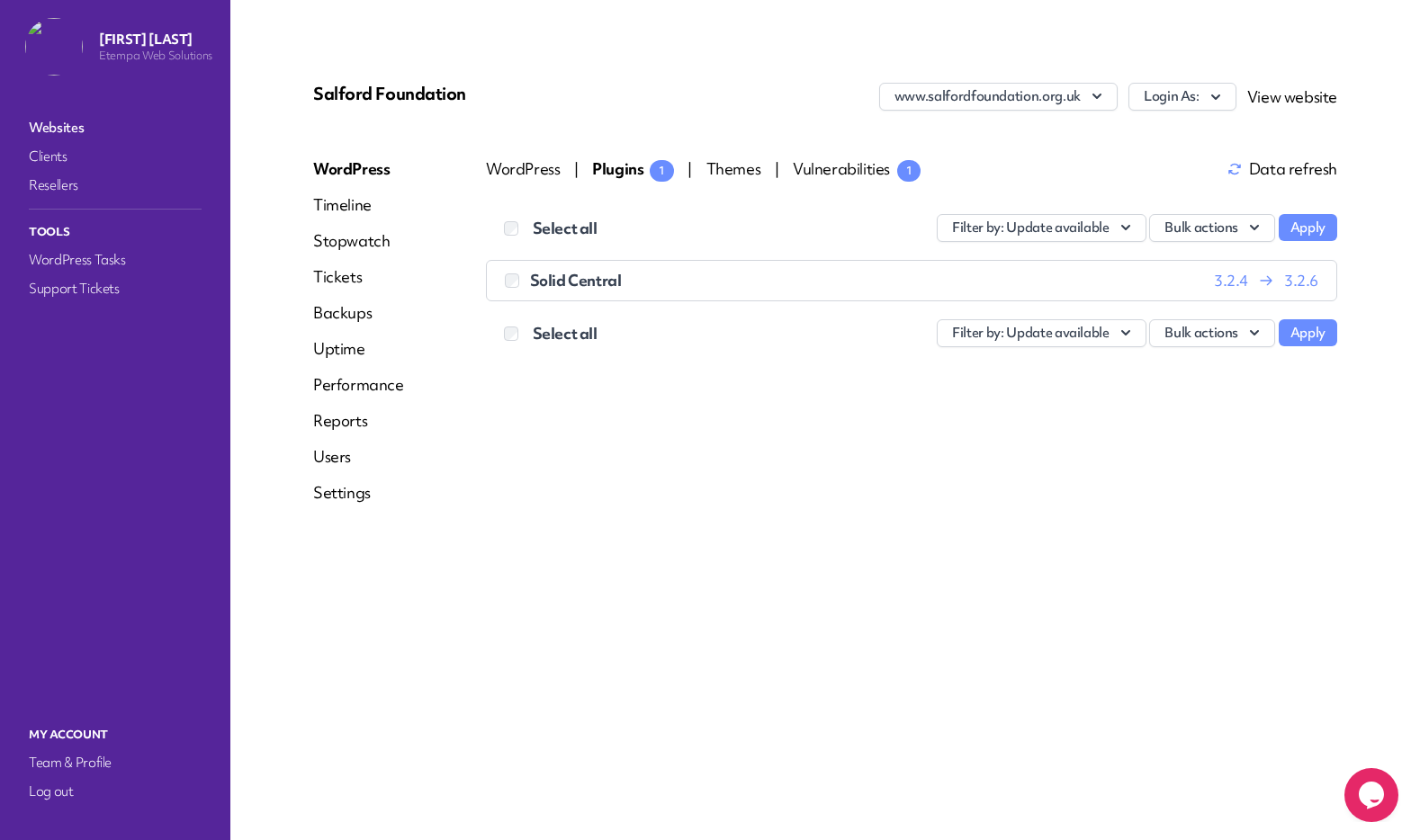 click on "Bulk actions" at bounding box center (1041, 228) 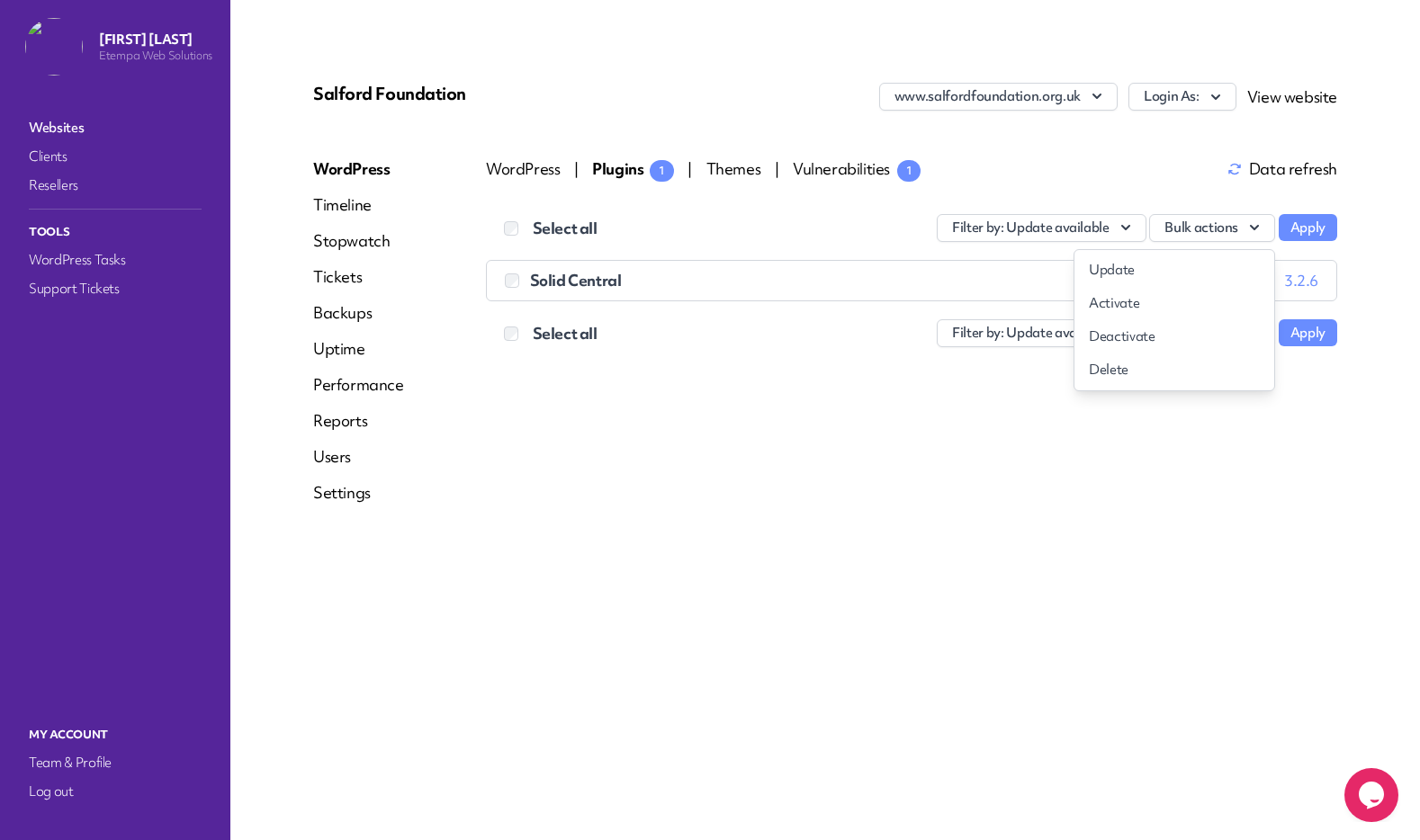 click on "Update" at bounding box center (1174, 270) 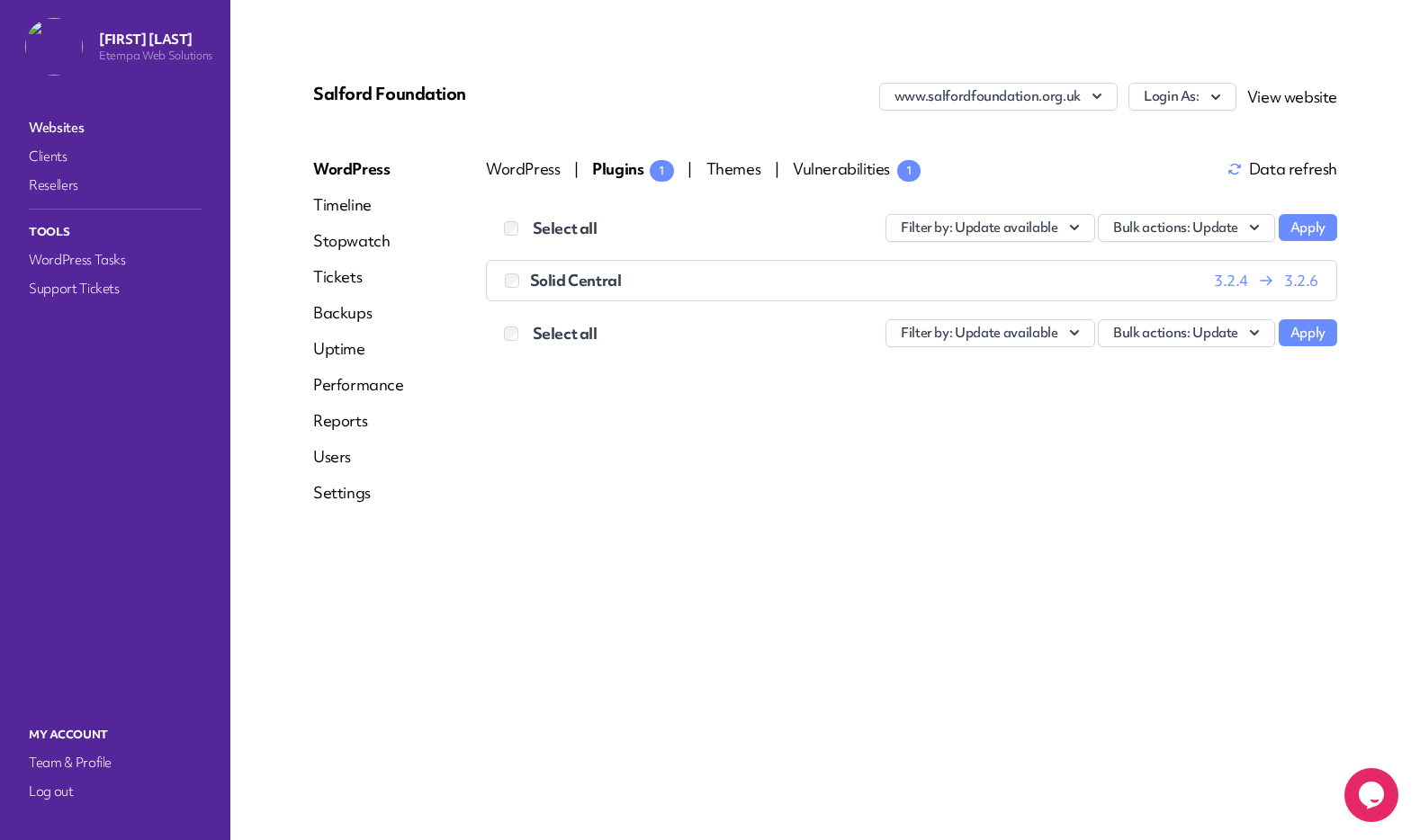 click on "Apply" at bounding box center [1308, 228] 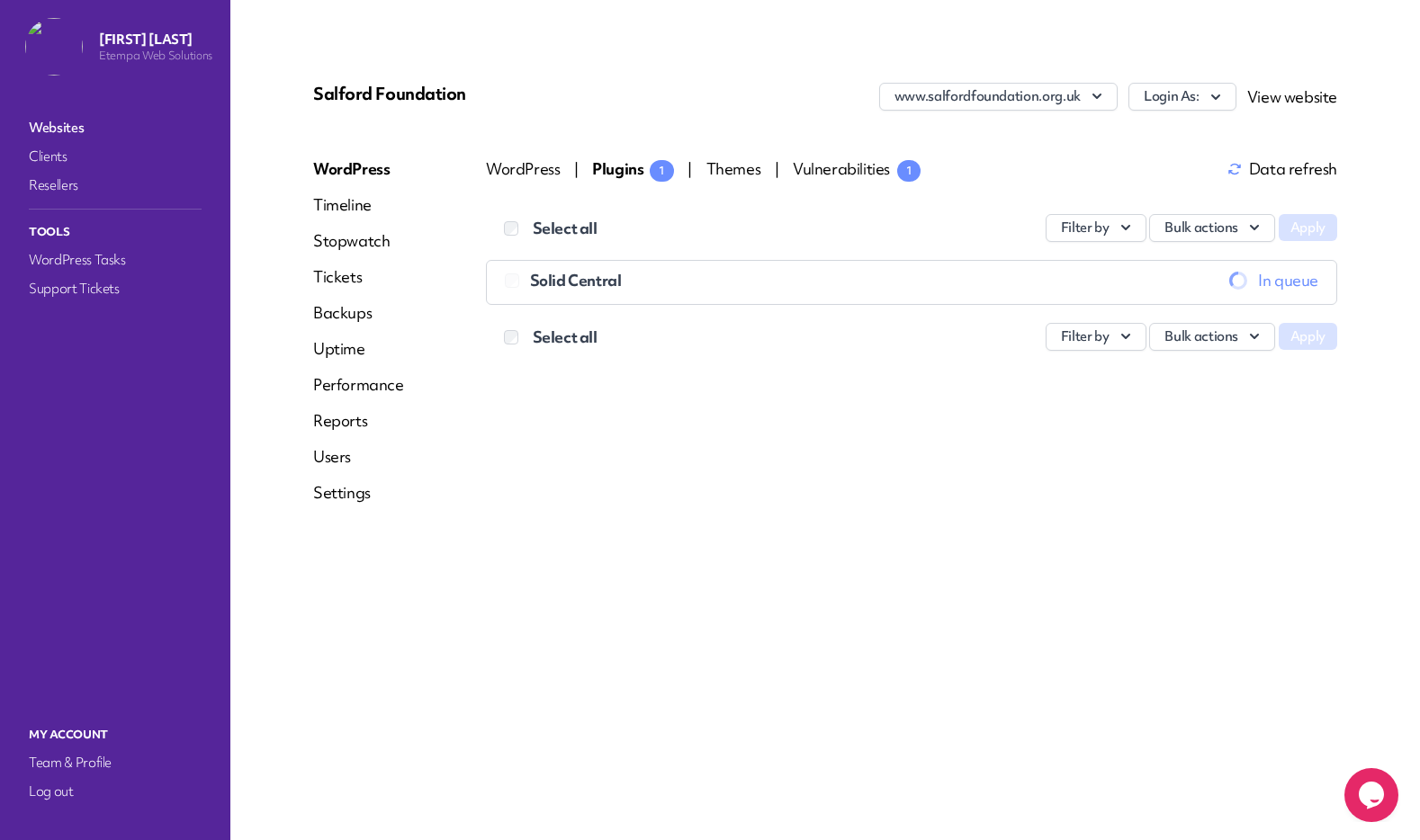 click on "Login As:" at bounding box center (1182, 96) 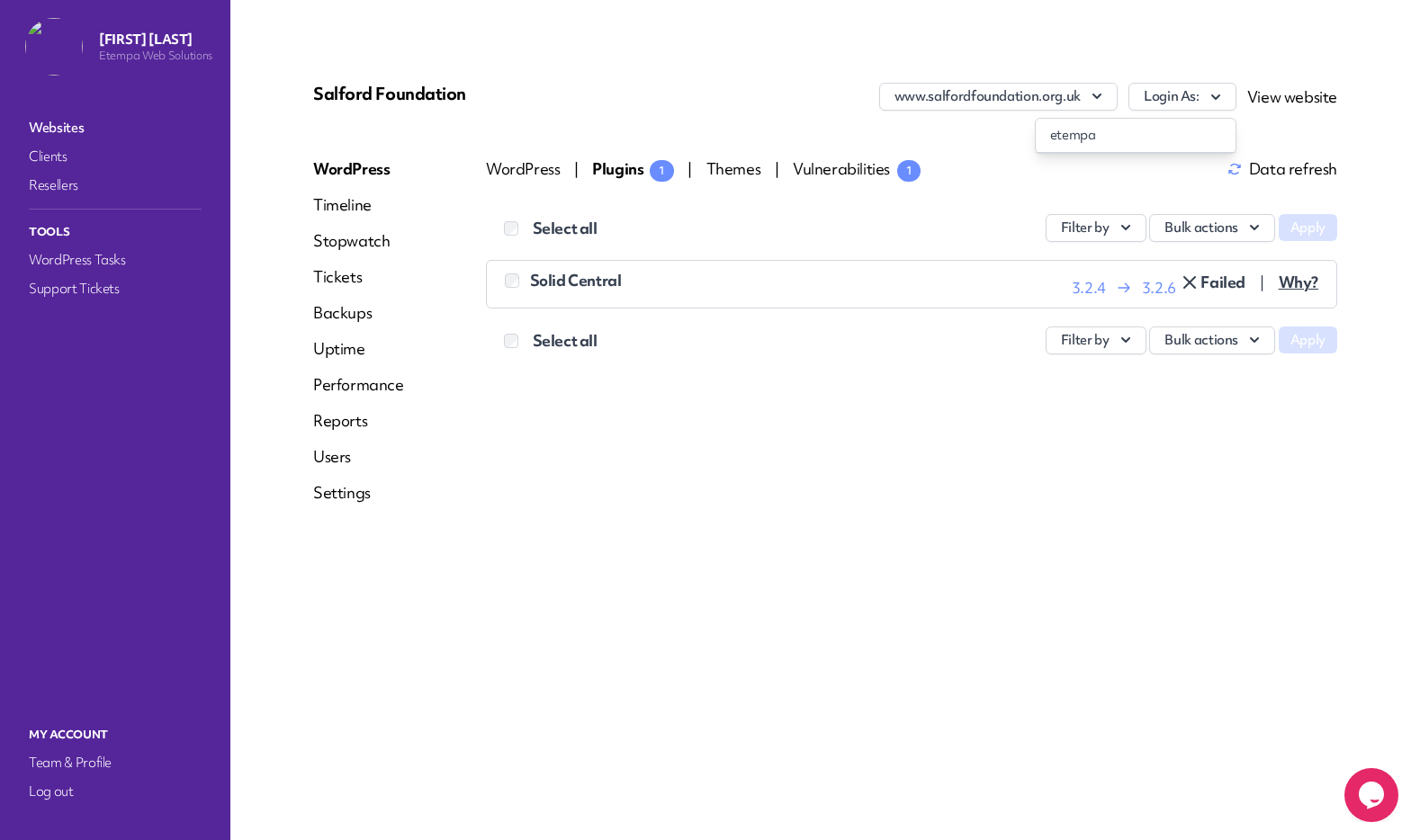 click on "Why?" at bounding box center (1299, 282) 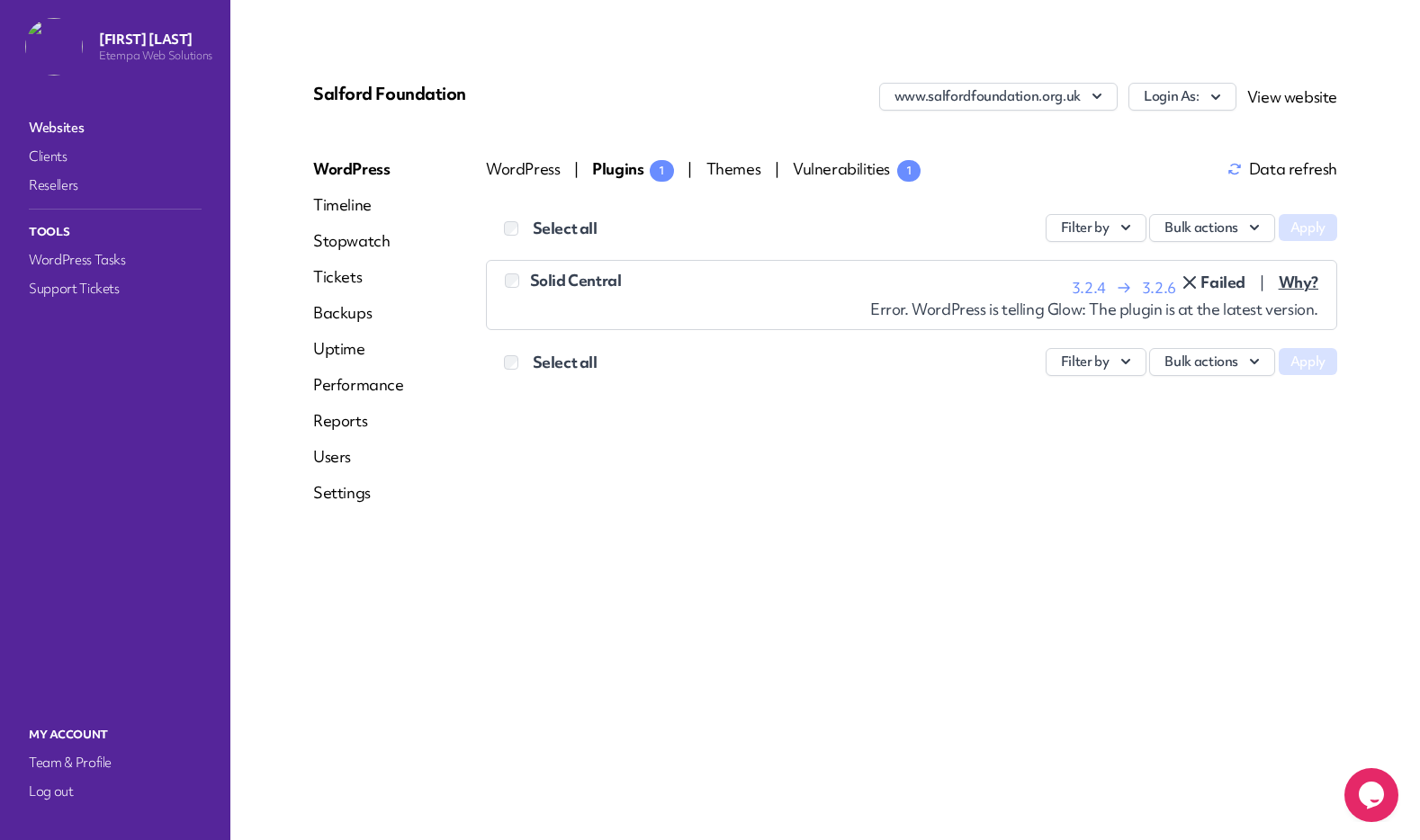 click on "Why?" at bounding box center (1299, 282) 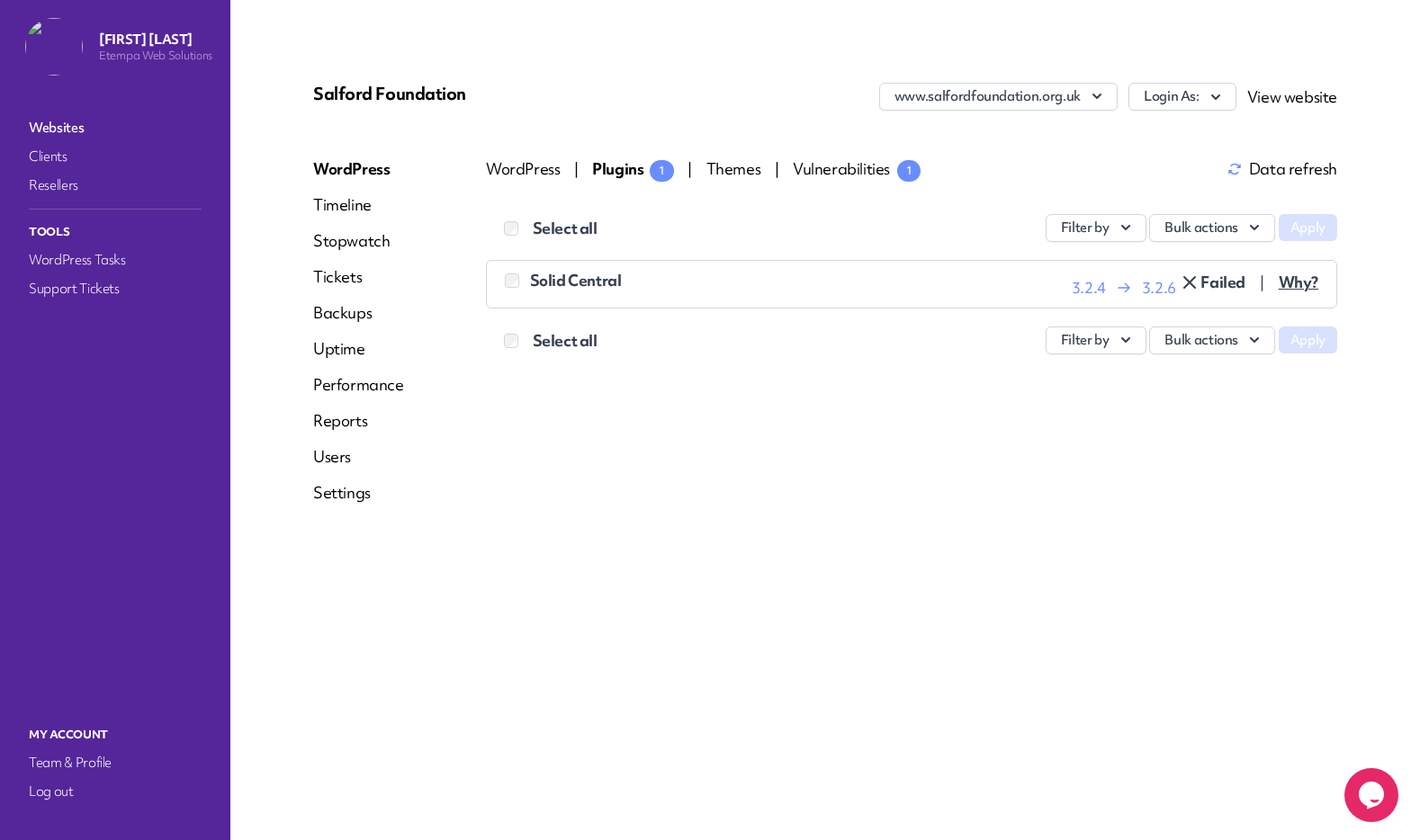 click on "Login As:" at bounding box center (1182, 96) 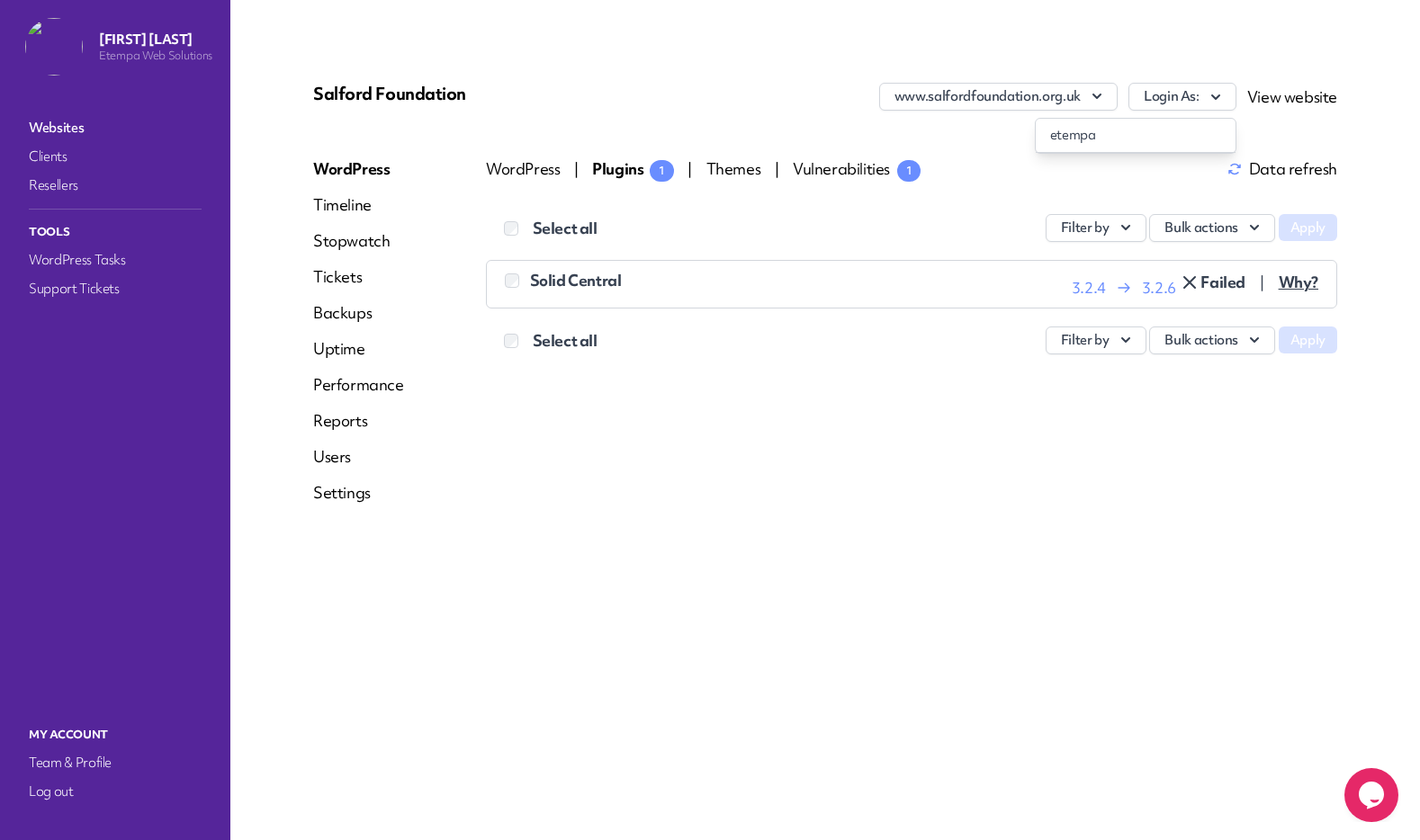 click on "etempa" at bounding box center [1136, 135] 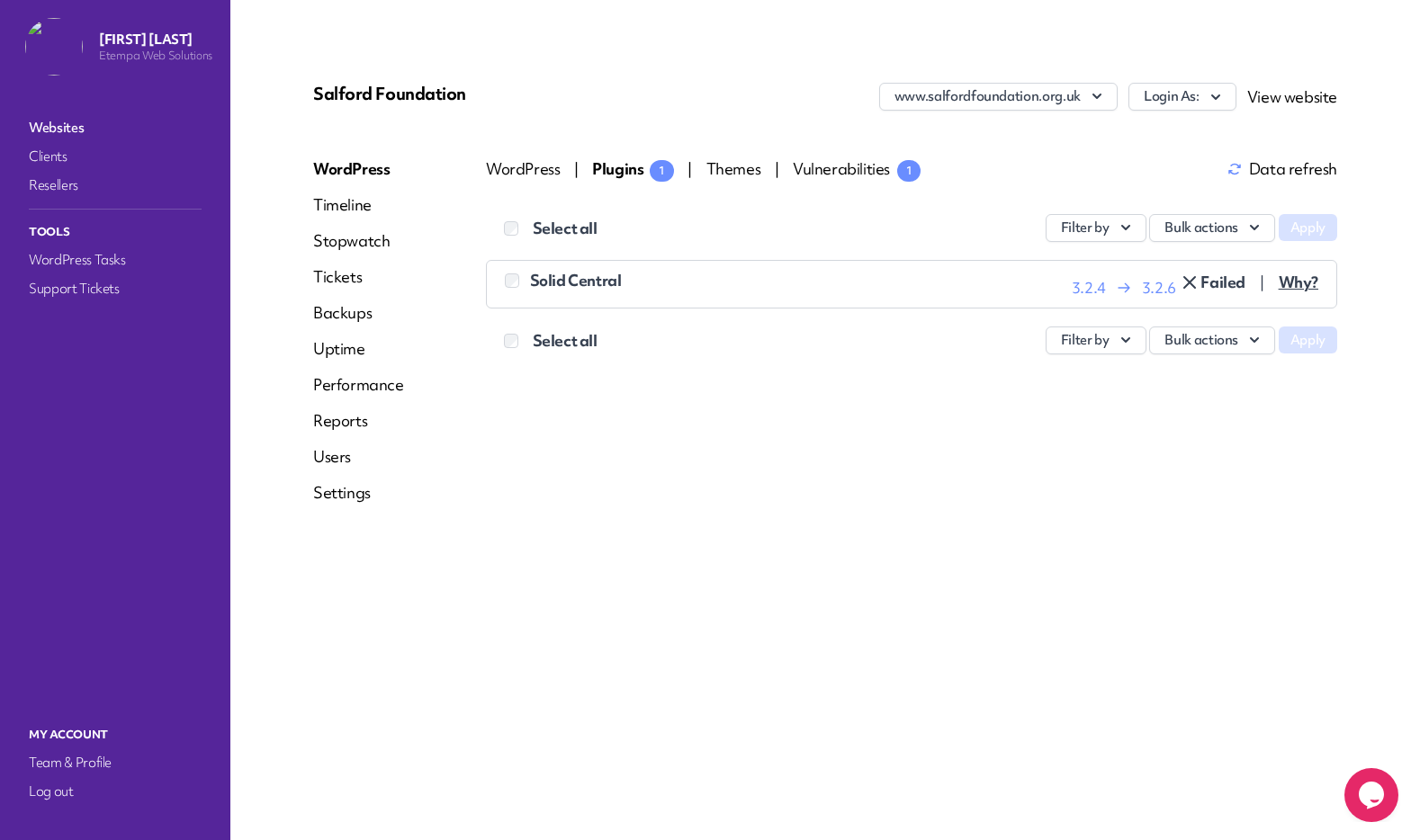 click on "Vulnerabilities
1" at bounding box center [857, 168] 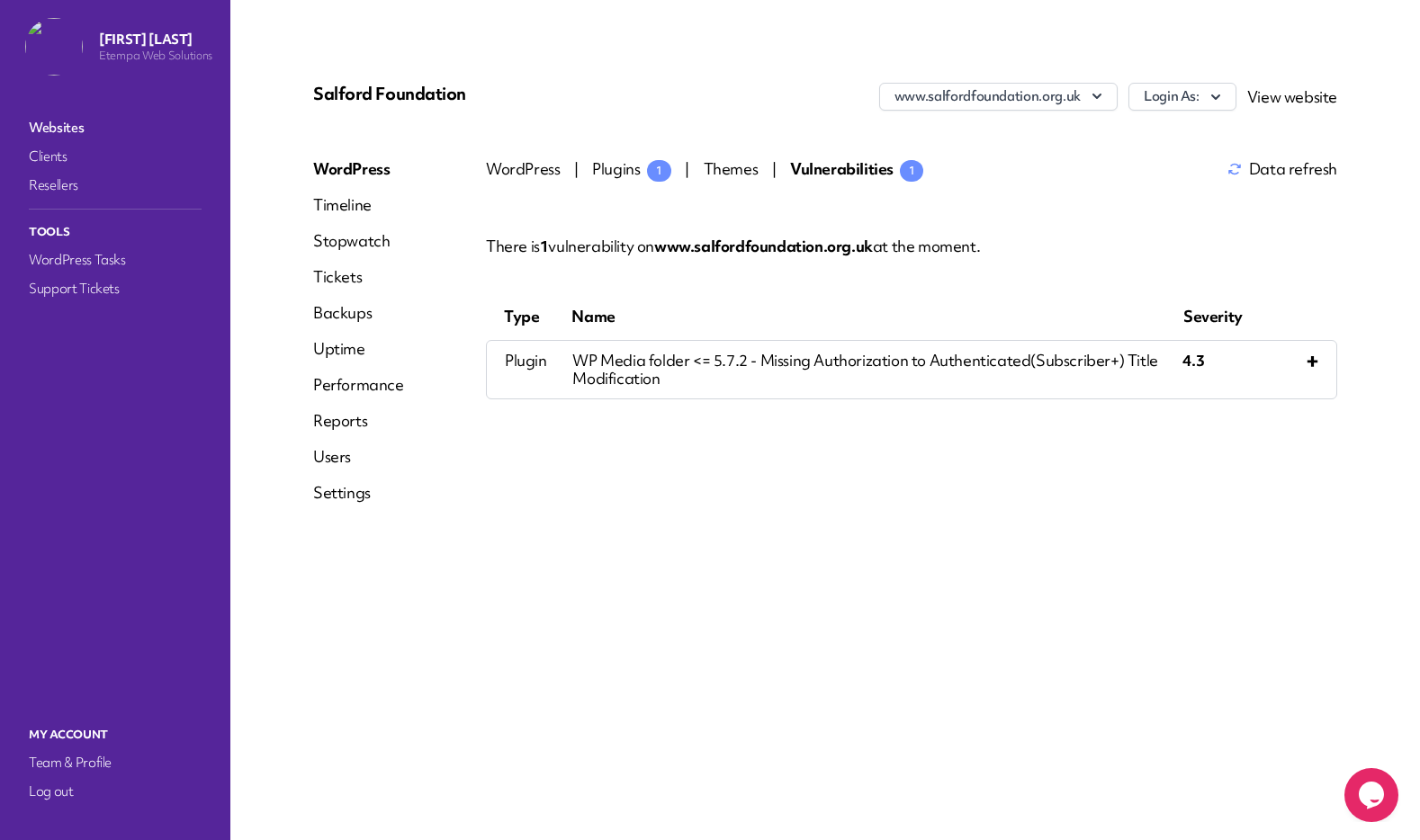 click on "Reports" at bounding box center [358, 421] 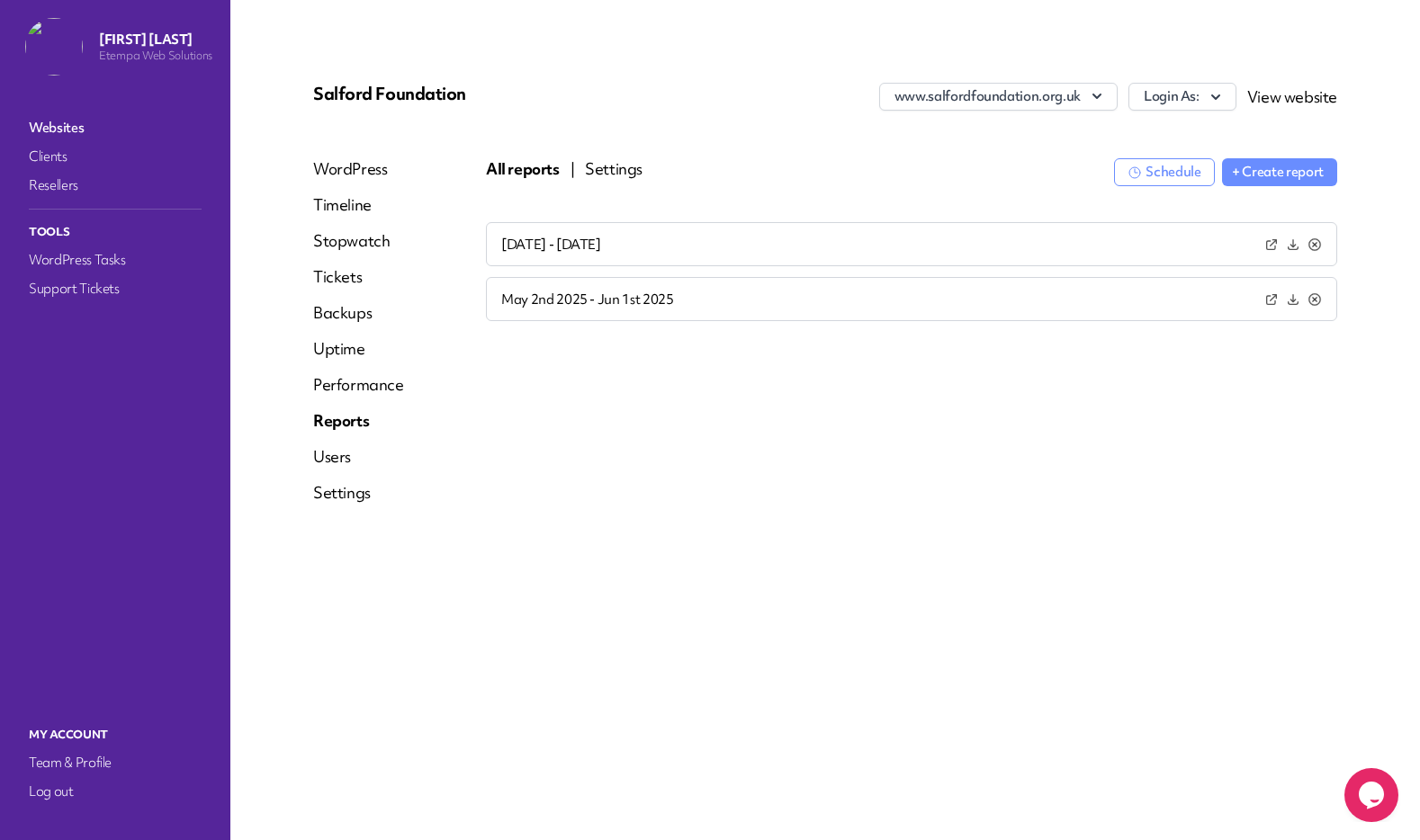 click at bounding box center (1293, 244) 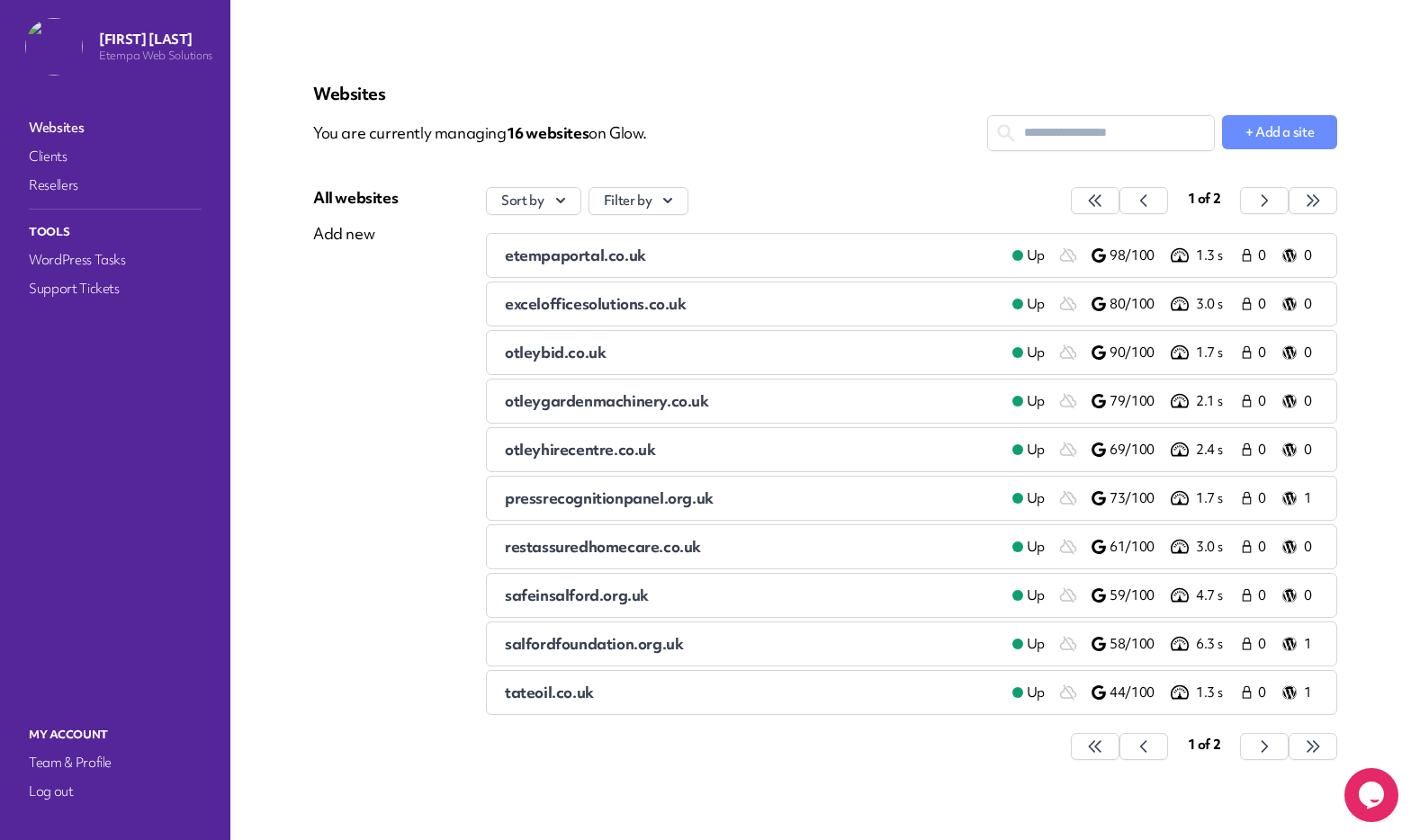 scroll, scrollTop: 21, scrollLeft: 0, axis: vertical 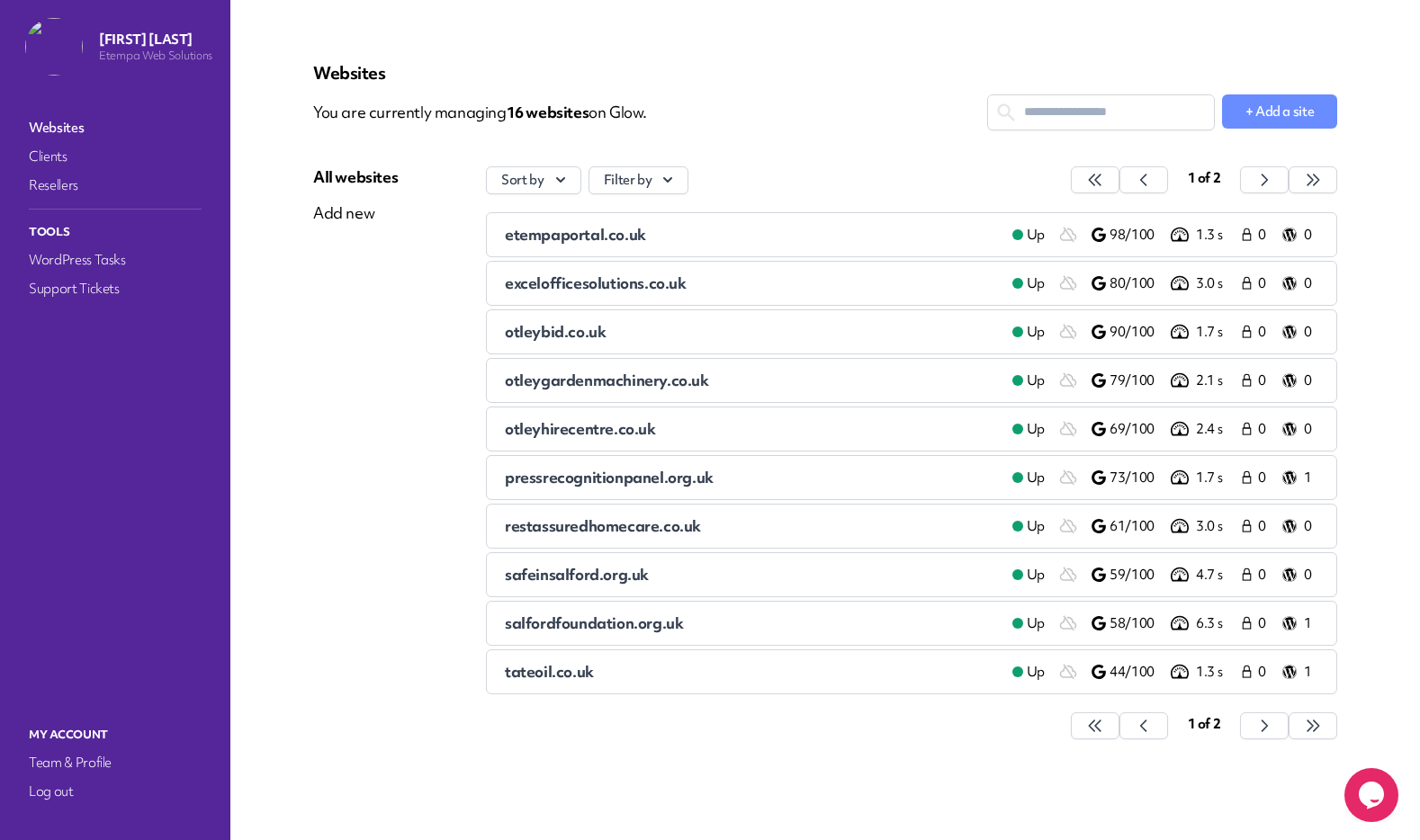 click on "tateoil.co.uk" at bounding box center (751, 672) 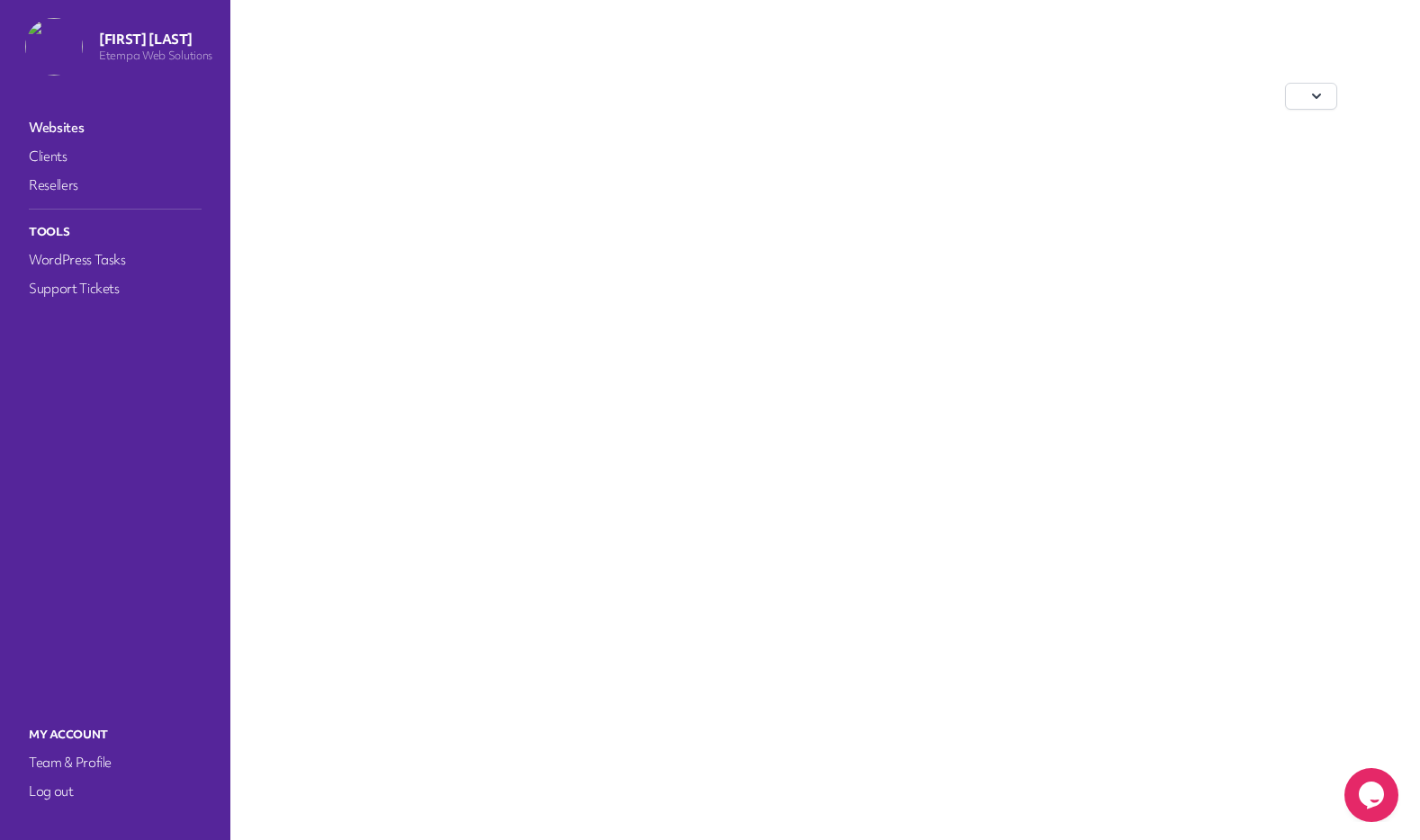 scroll, scrollTop: 0, scrollLeft: 0, axis: both 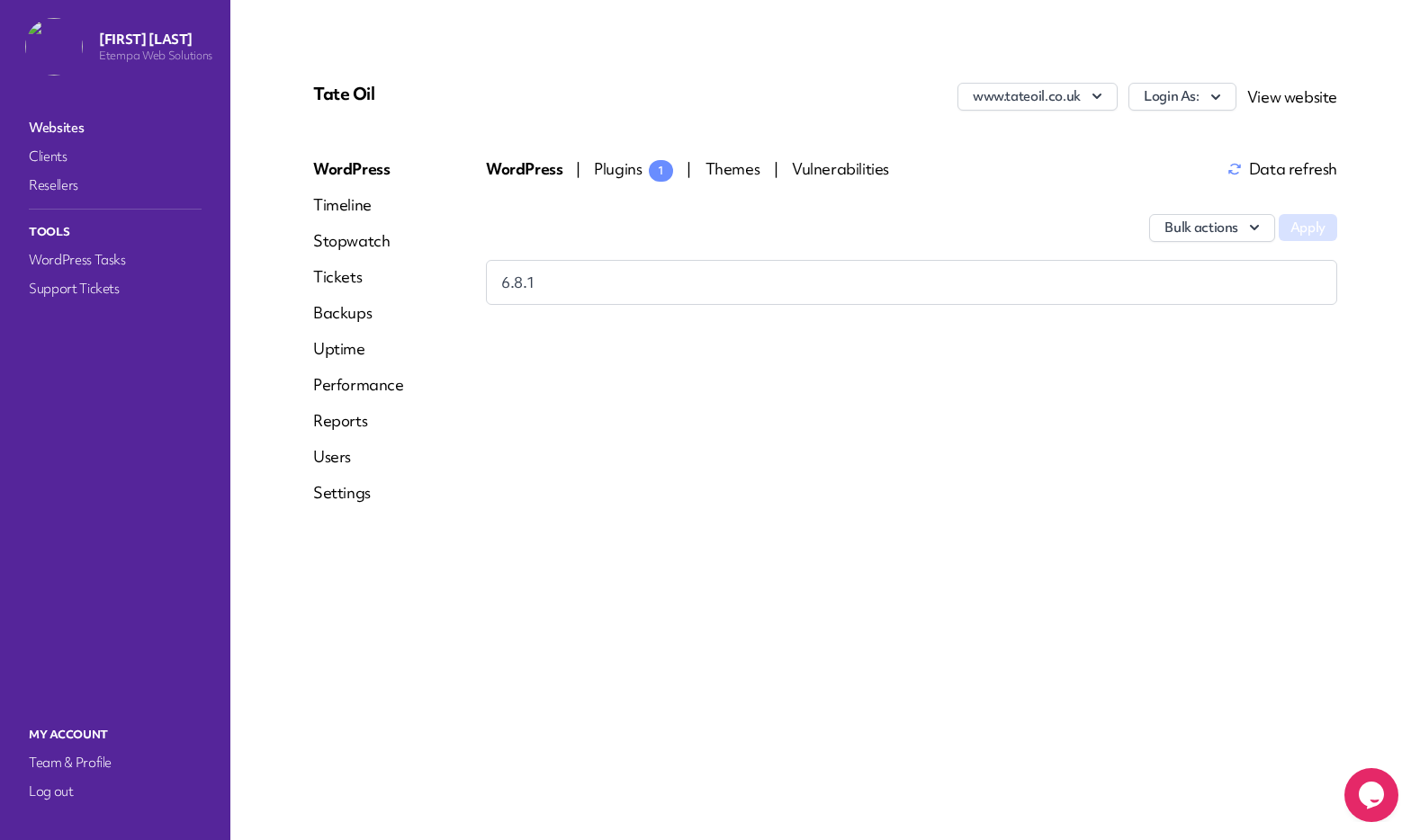click on "Login As:" at bounding box center (1182, 96) 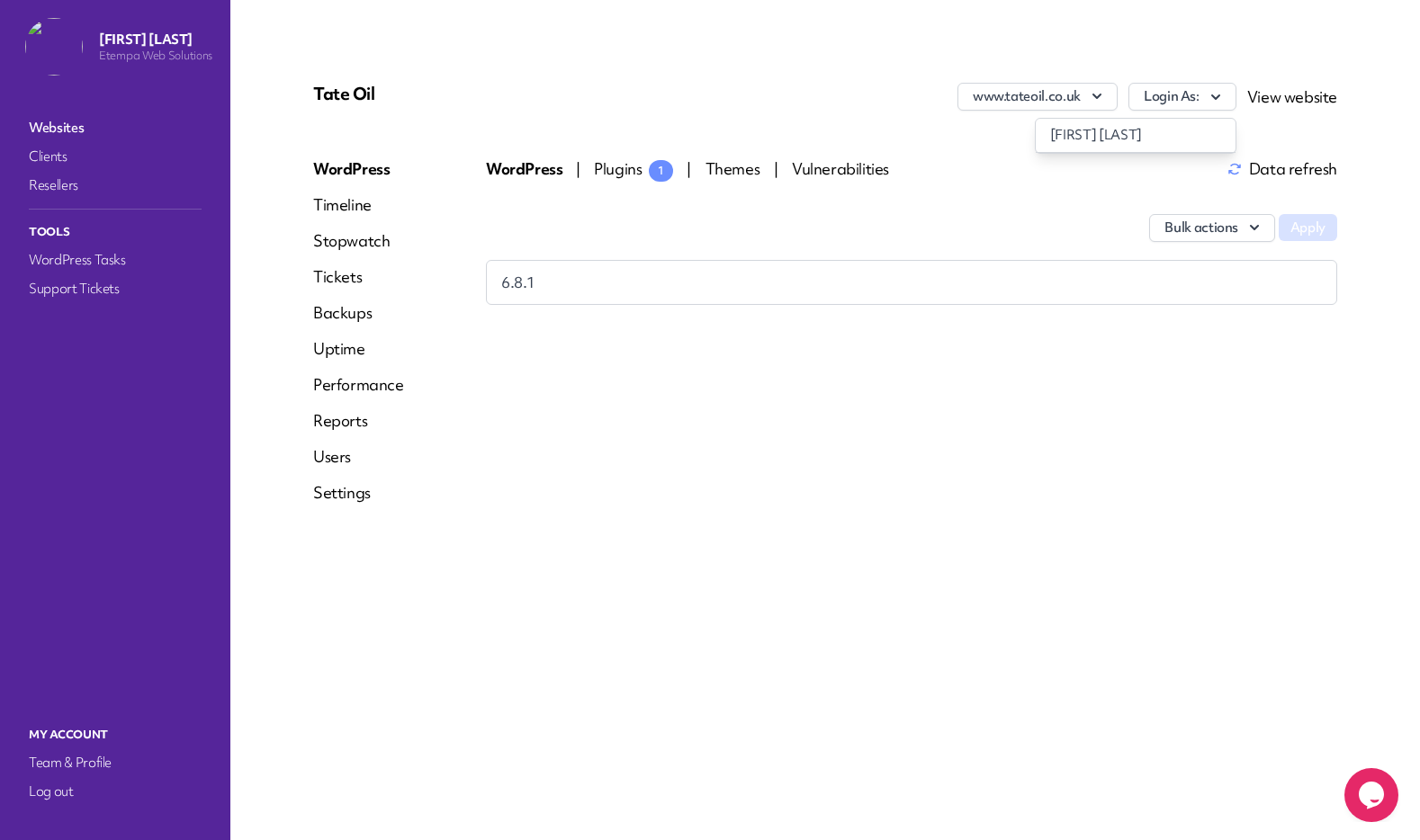 click on "[FIRST] [LAST]" at bounding box center (1136, 135) 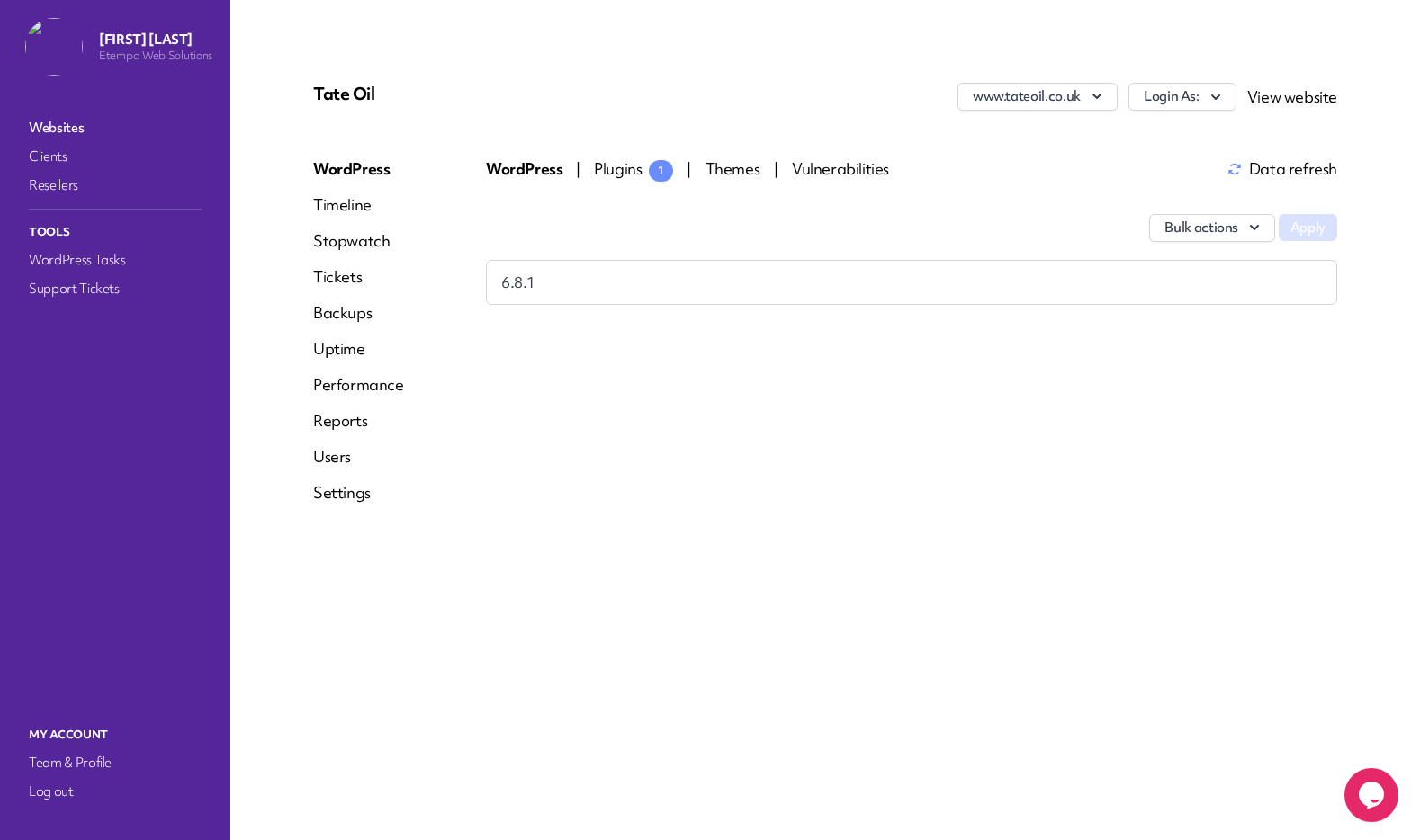 click on "Plugins
1" at bounding box center (634, 168) 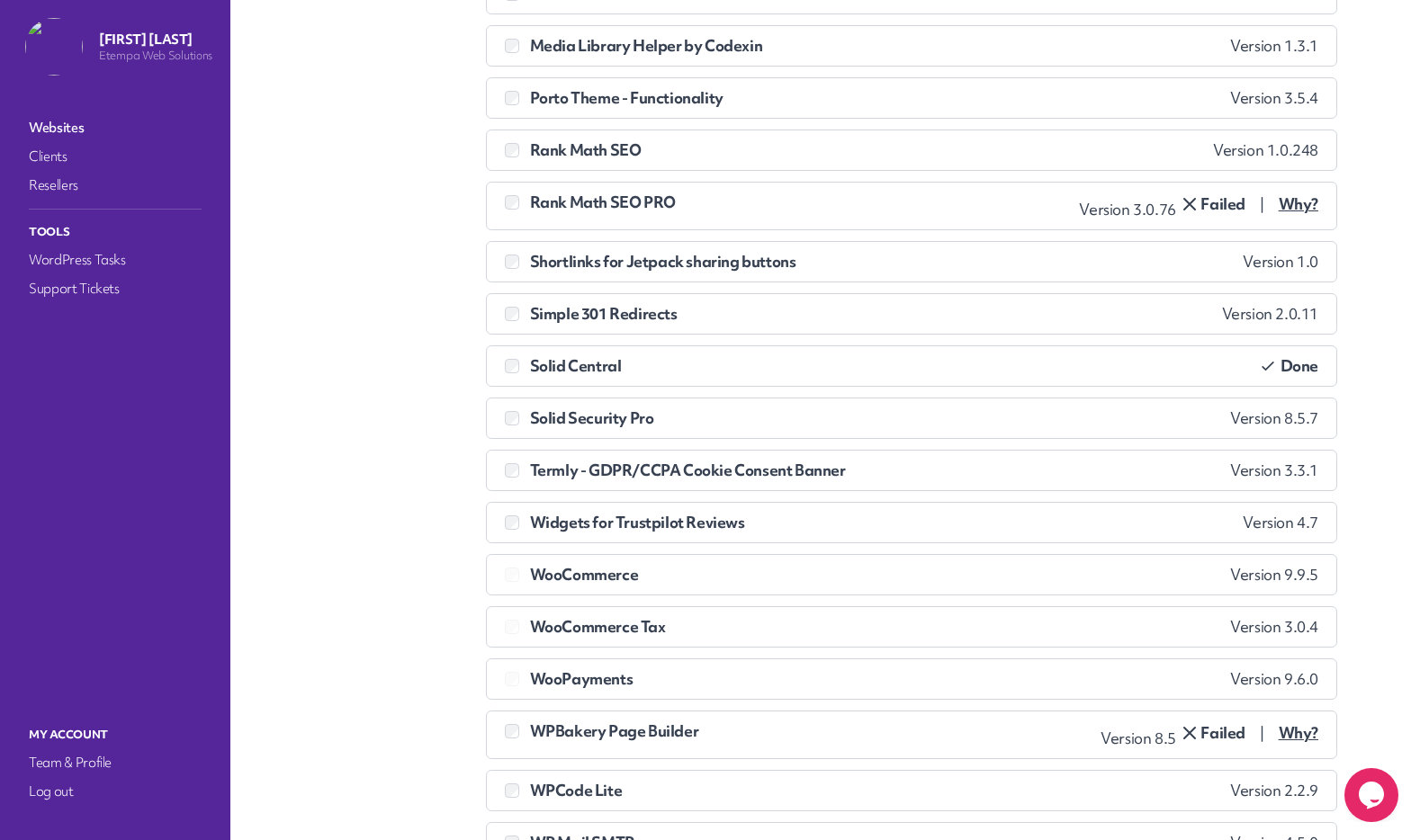 scroll, scrollTop: 1139, scrollLeft: 0, axis: vertical 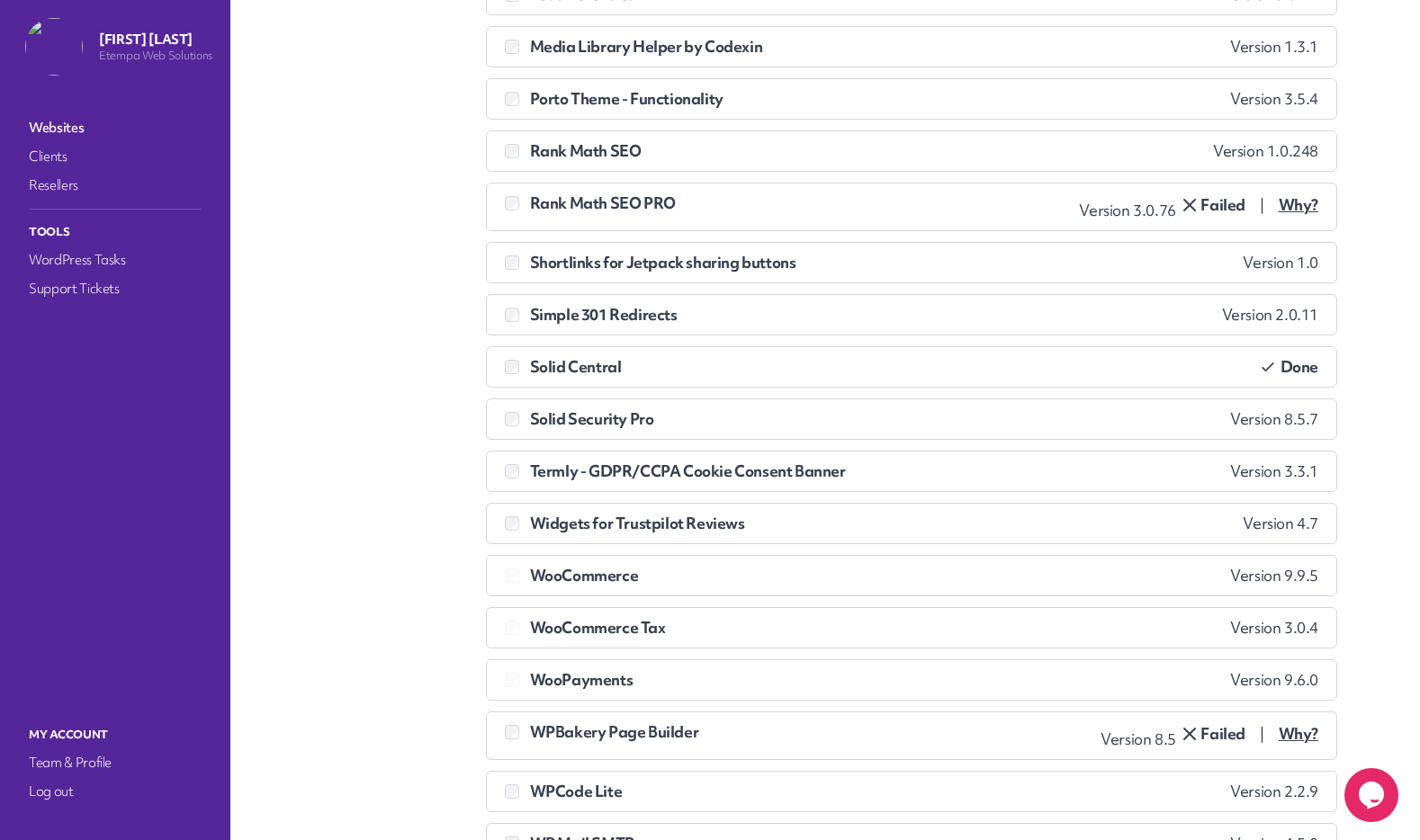 click on "Why?" at bounding box center [1299, 205] 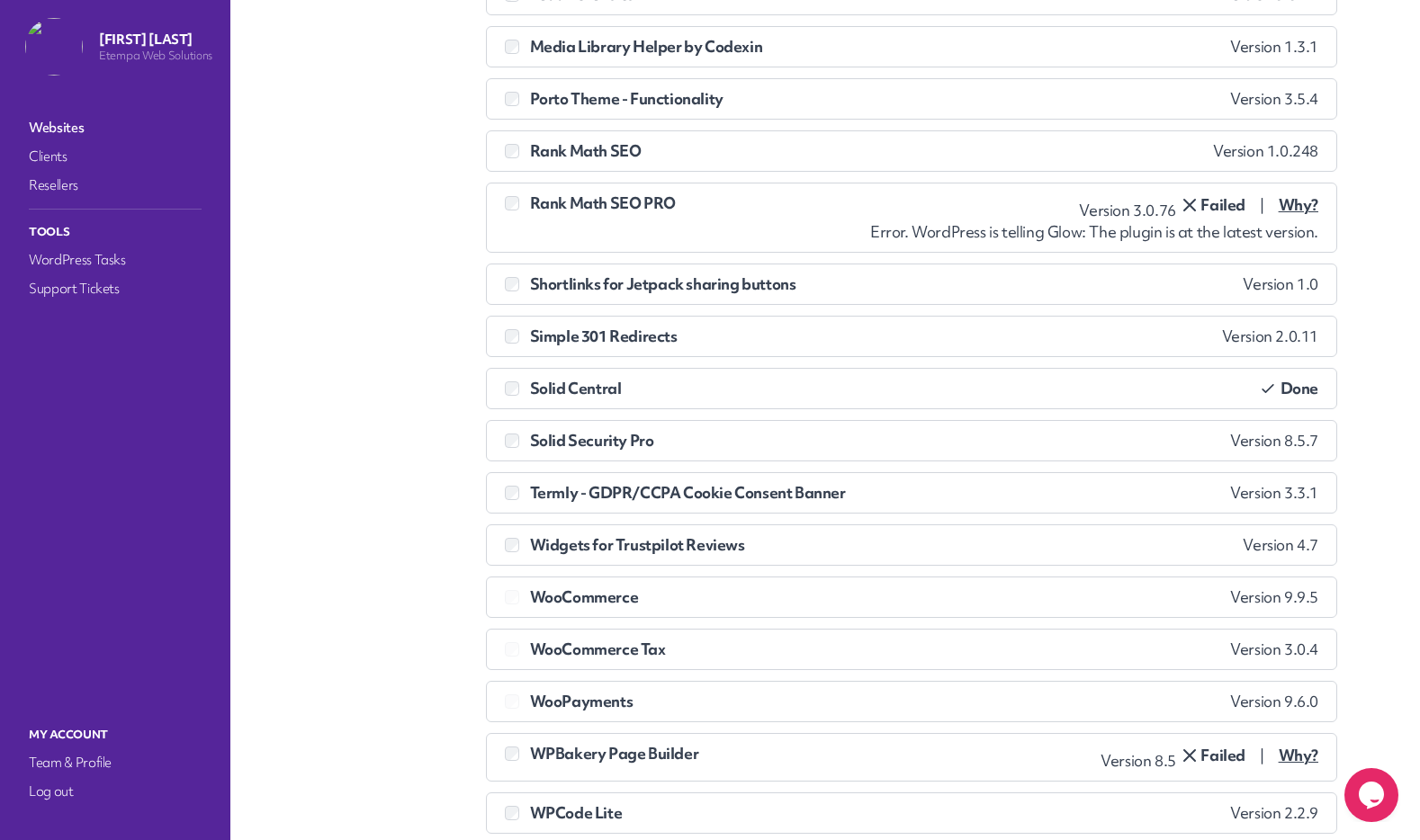 scroll, scrollTop: 0, scrollLeft: 0, axis: both 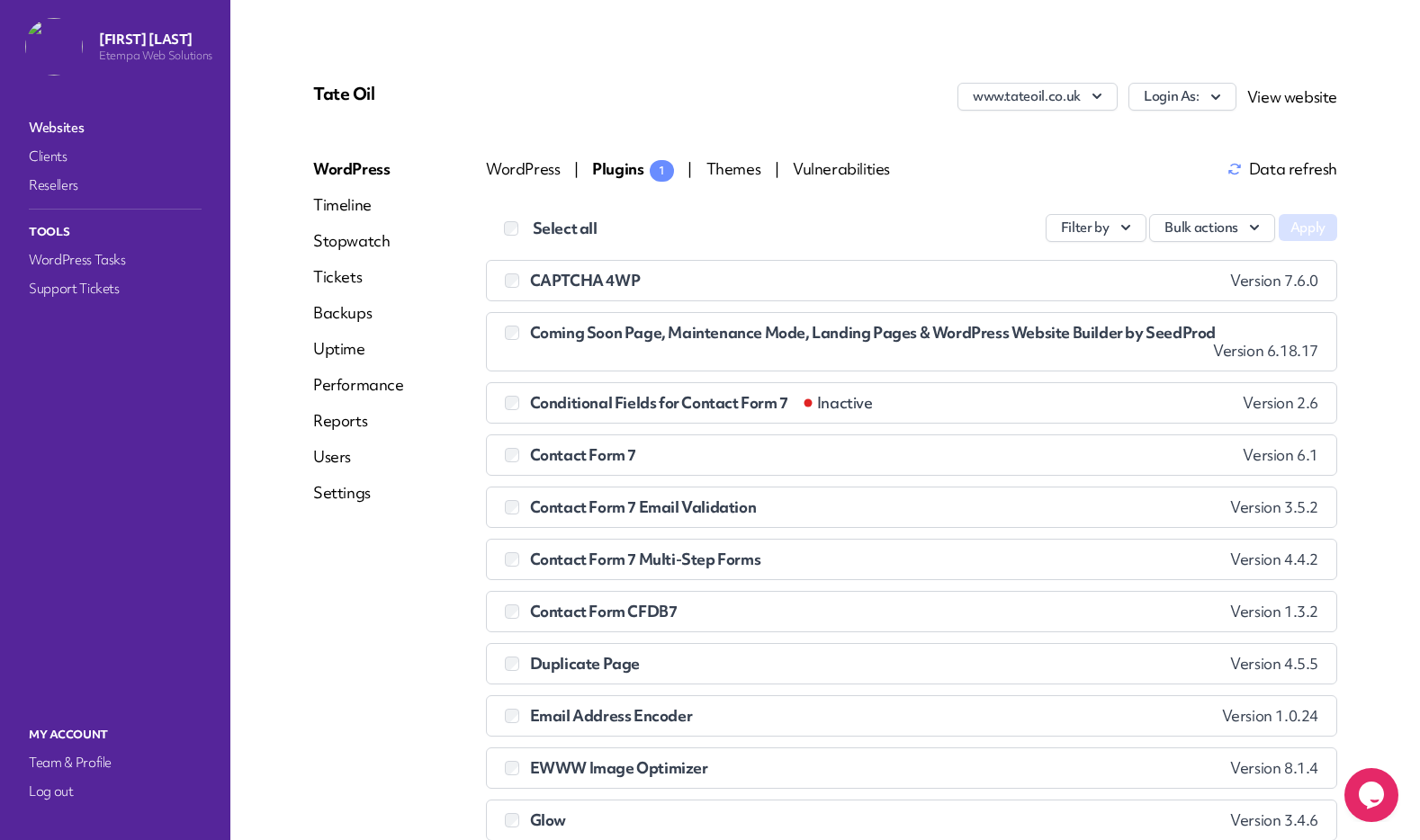 click on "Bulk actions" at bounding box center [1096, 228] 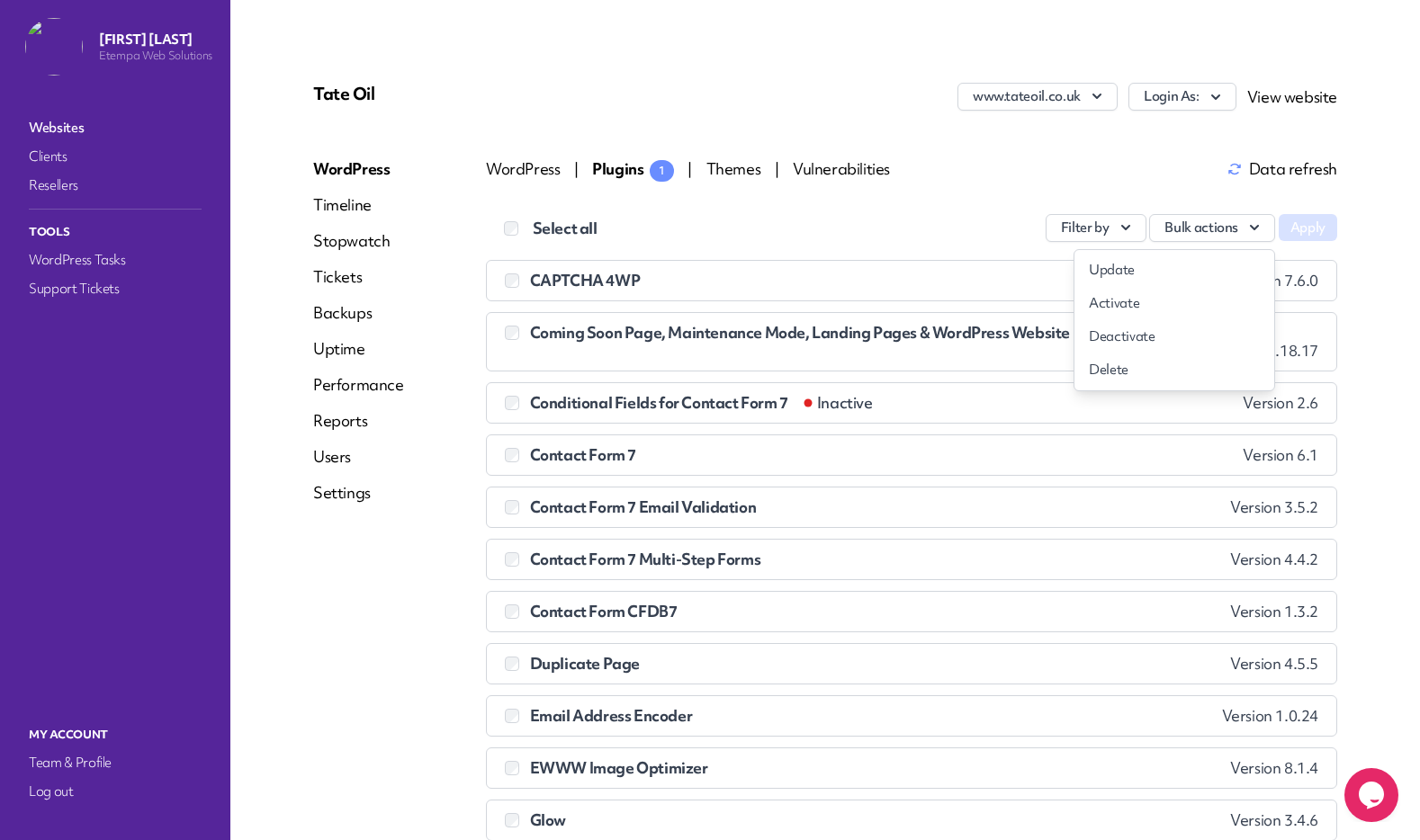 click on "Select all
Filter by
Bulk actions      Update   Activate   Deactivate   Delete
Apply
CAPTCHA 4WP
Version 7.6.0
Error. WordPress is telling Glow: The plugin is at the latest version.
Coming Soon Page, Maintenance Mode, Landing Pages & WordPress Website Builder by SeedProd
Version 6.18.17
Error. WordPress is telling Glow: The plugin is at the latest version.
Conditional Fields for Contact Form 7" at bounding box center [912, 1126] 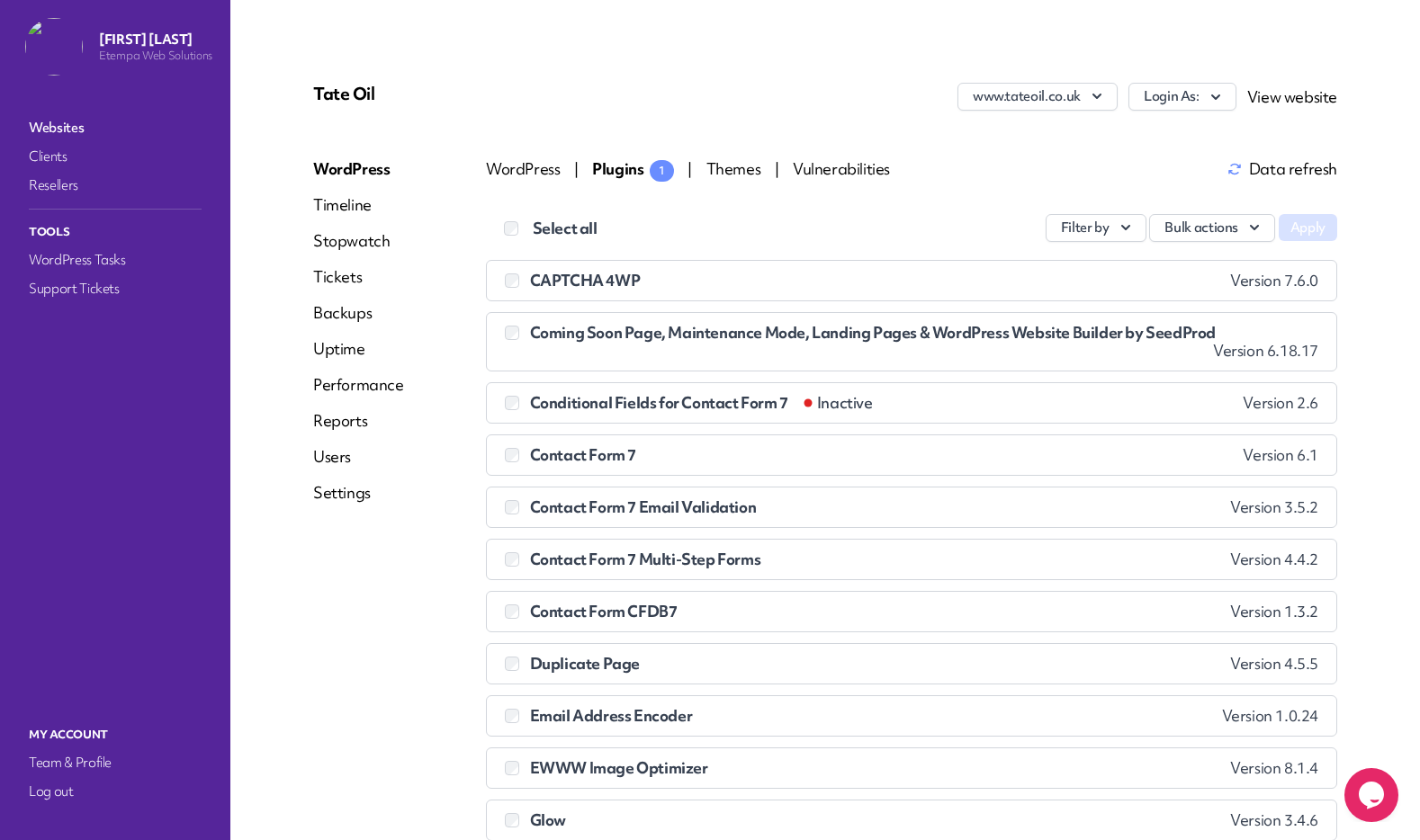 click on "Filter by" at bounding box center [1096, 228] 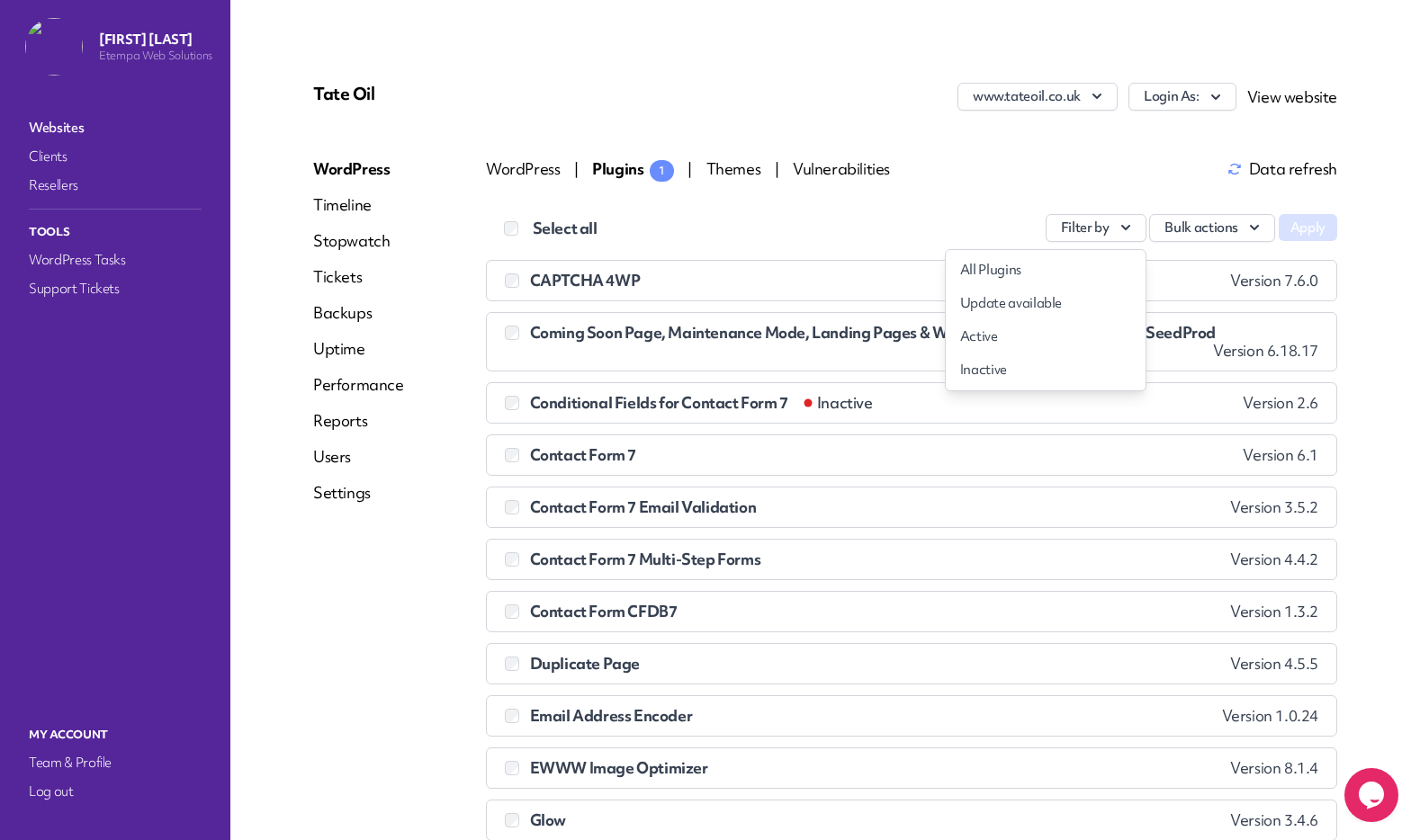 drag, startPoint x: 1042, startPoint y: 297, endPoint x: 1114, endPoint y: 296, distance: 72.00694 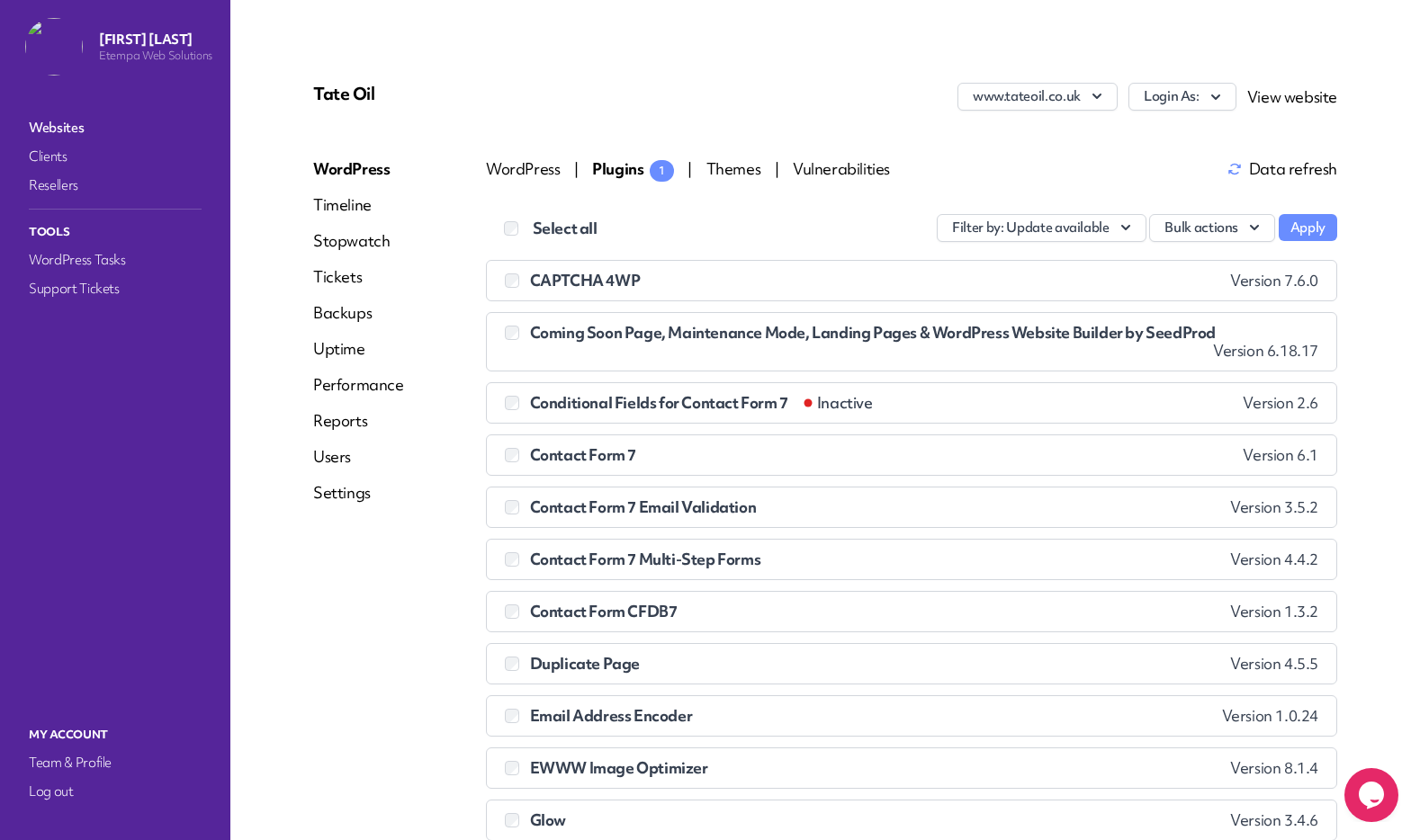 click on "Apply" at bounding box center (1308, 228) 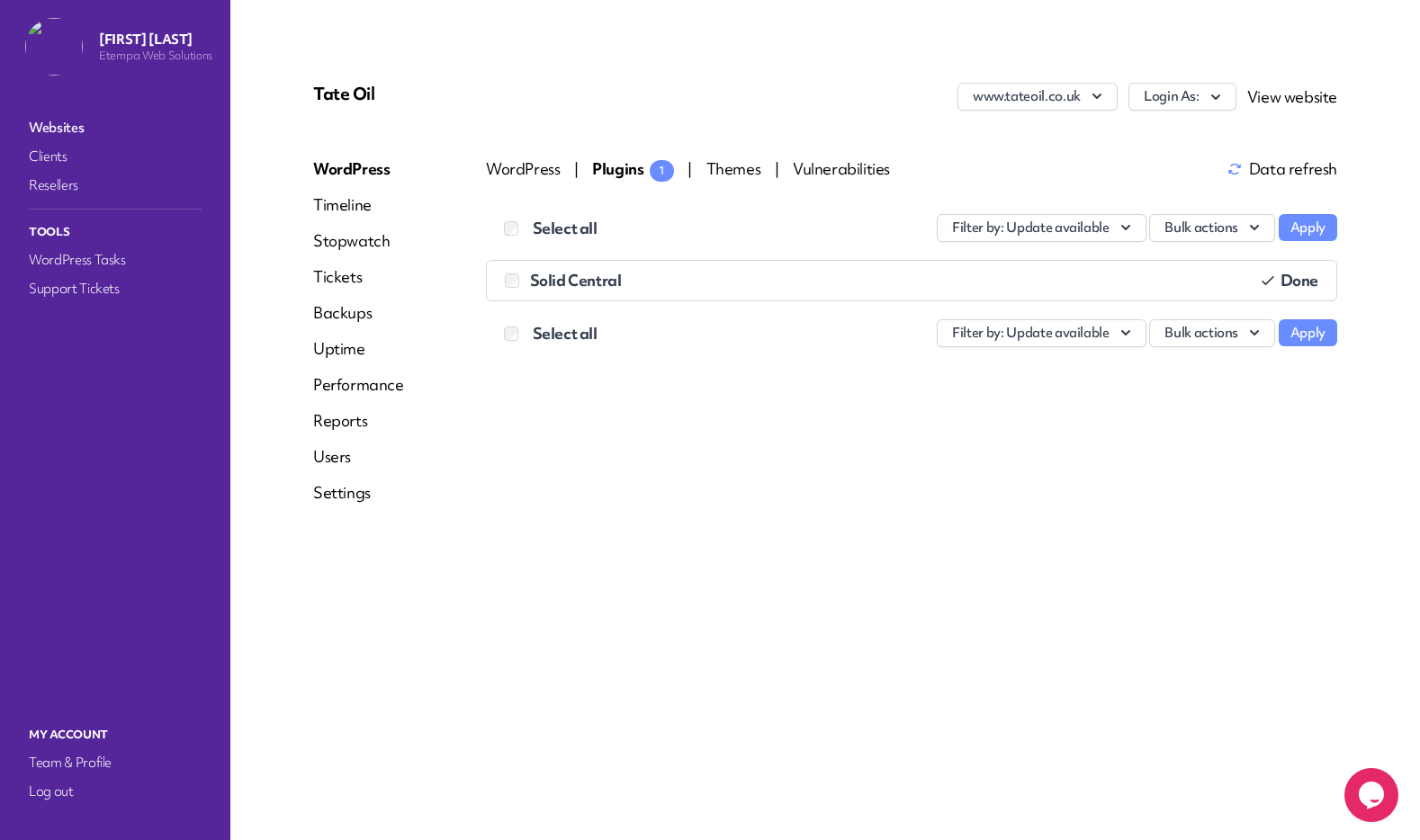 click on "Reports" at bounding box center (358, 421) 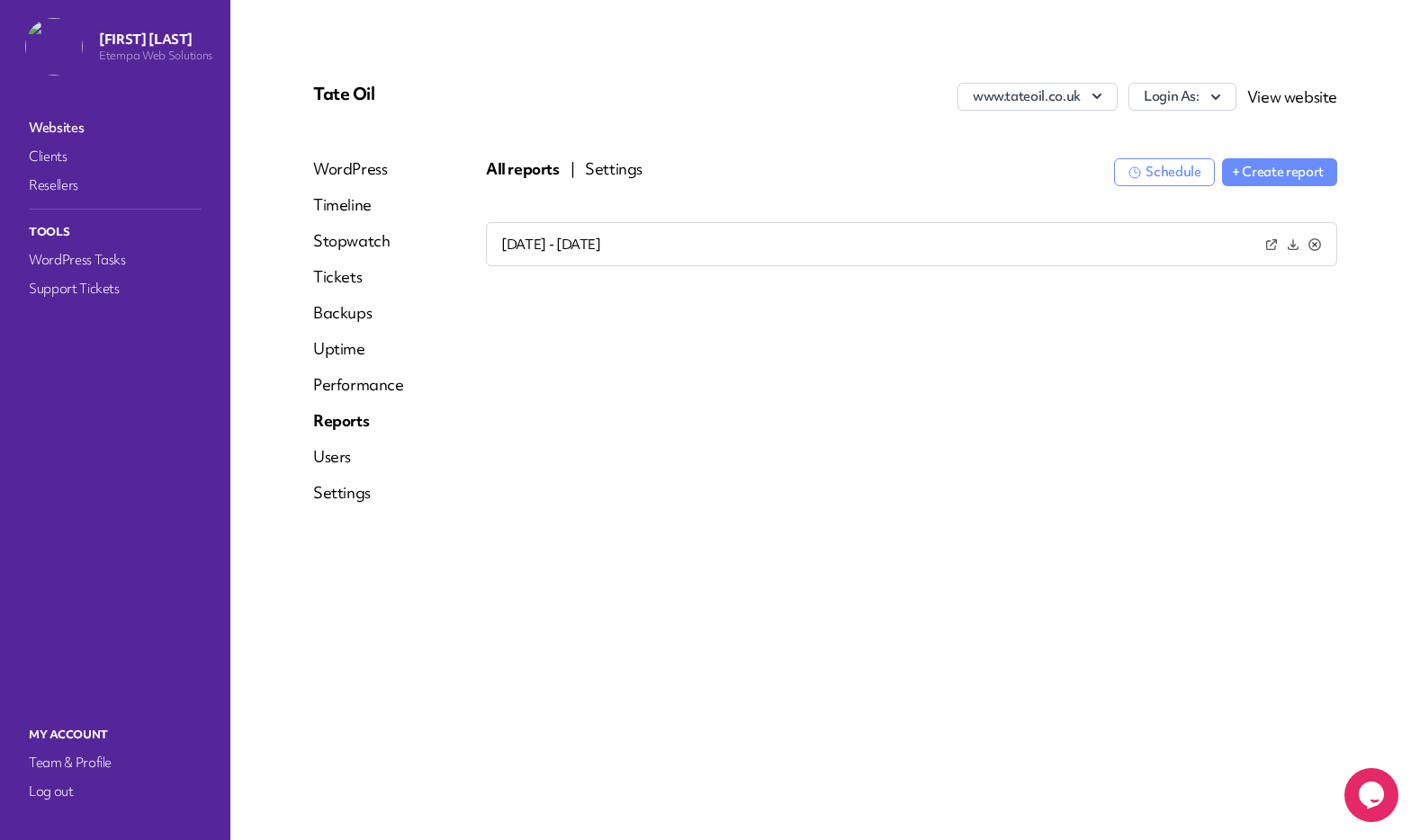 click on "[DATE] - [DATE]" at bounding box center (551, 245) 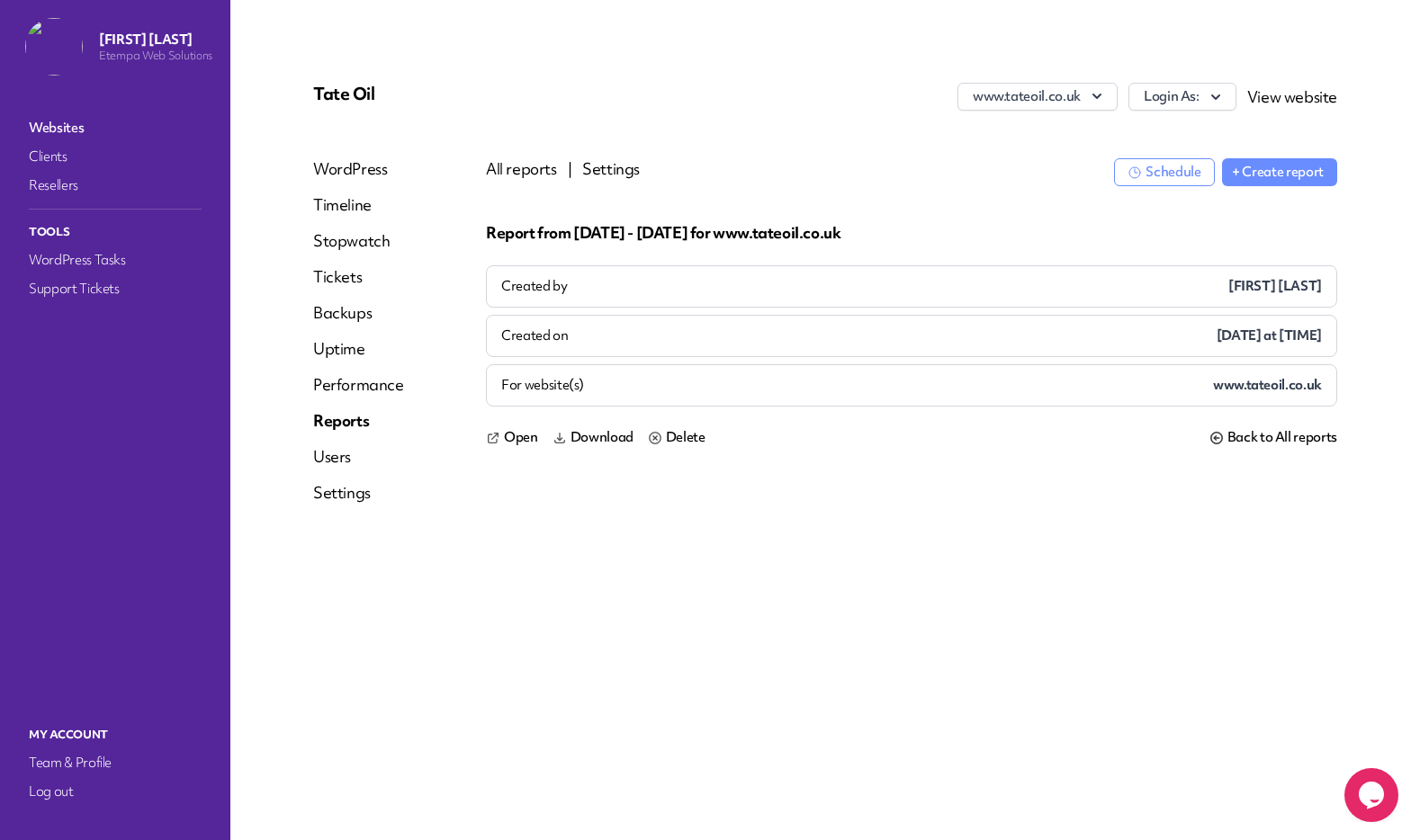 click on "Open" at bounding box center (521, 437) 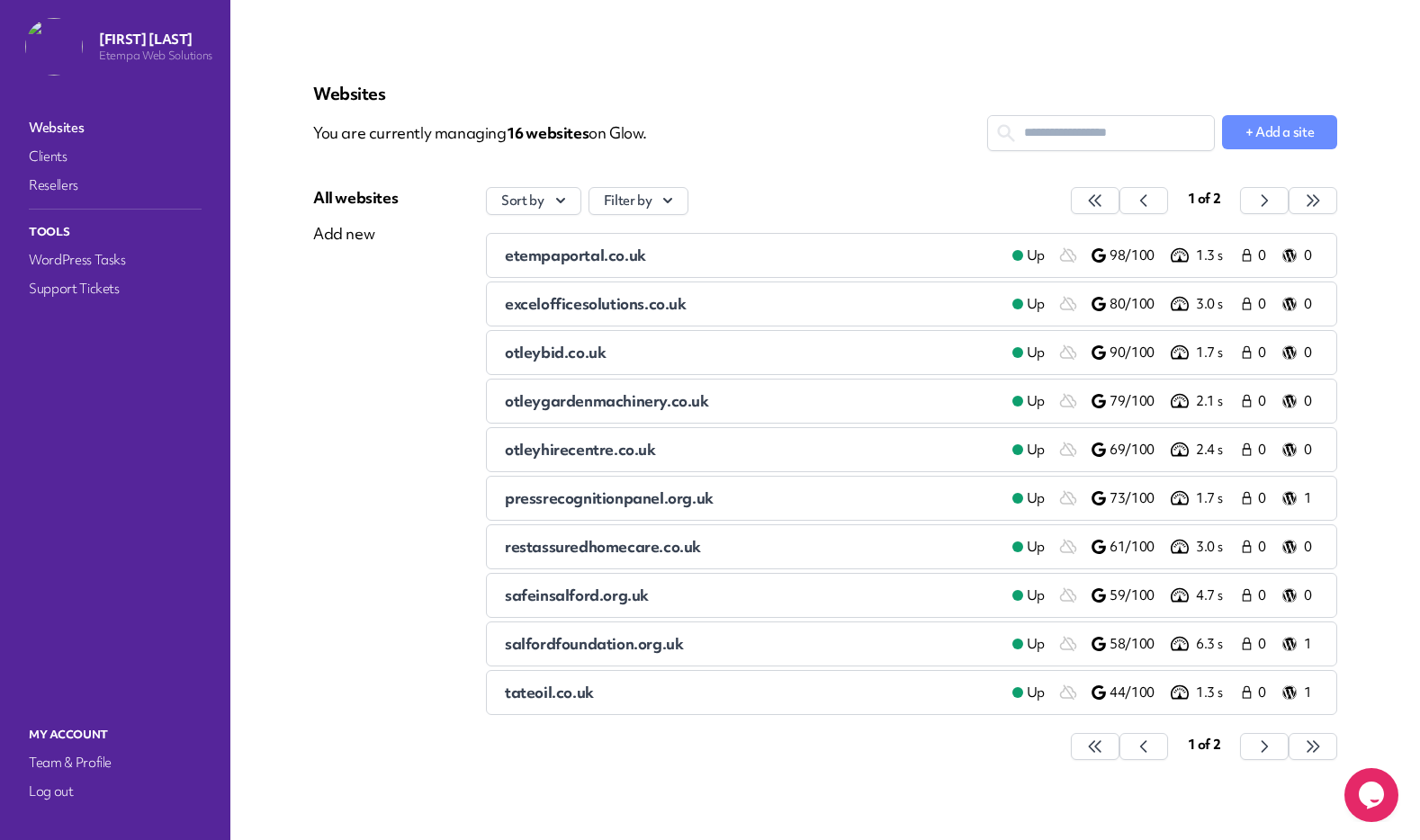 click at bounding box center [1095, 746] 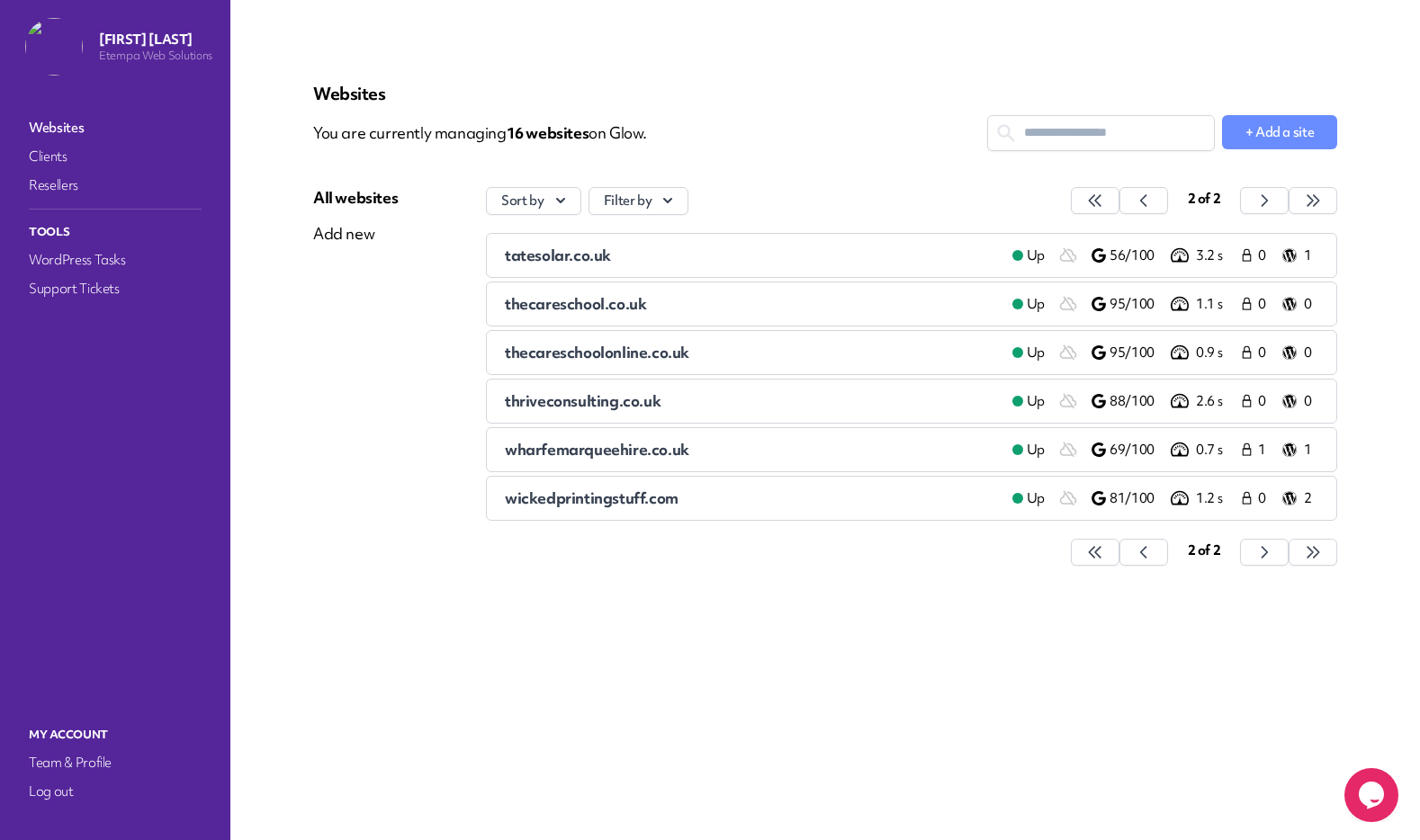 click on "tatesolar.co.uk" at bounding box center [751, 255] 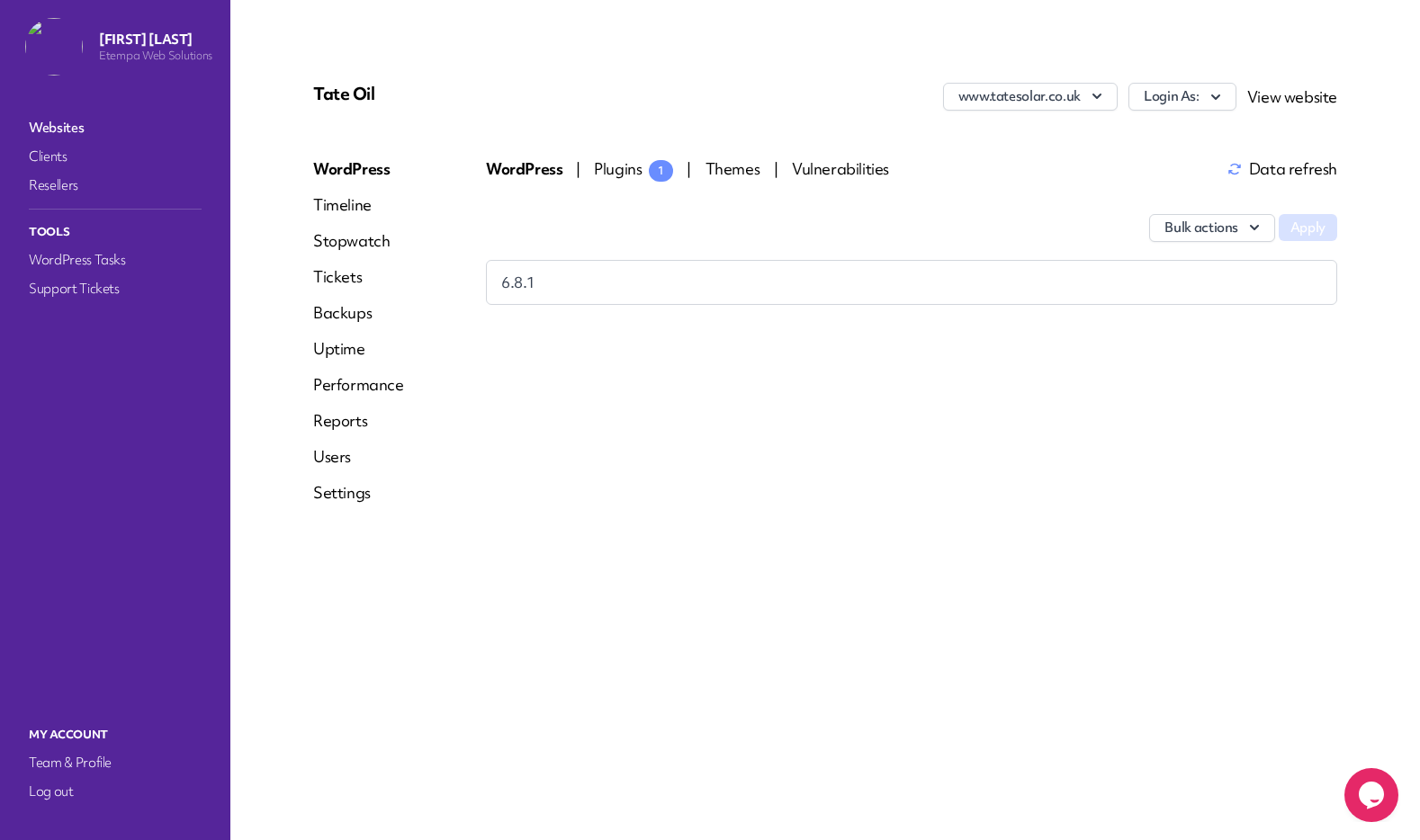 click on "Login As:" at bounding box center (1182, 96) 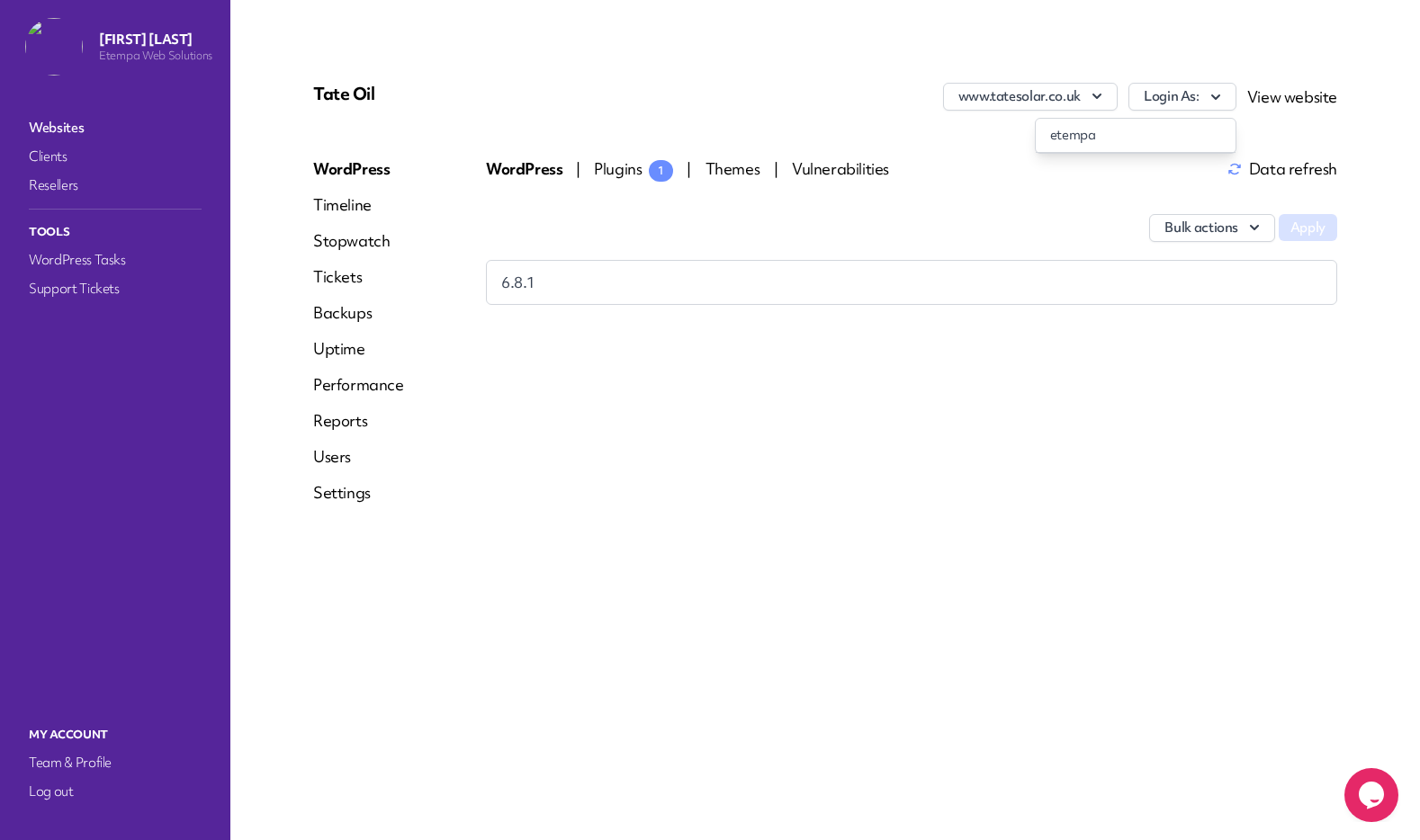 click on "etempa" at bounding box center [1136, 135] 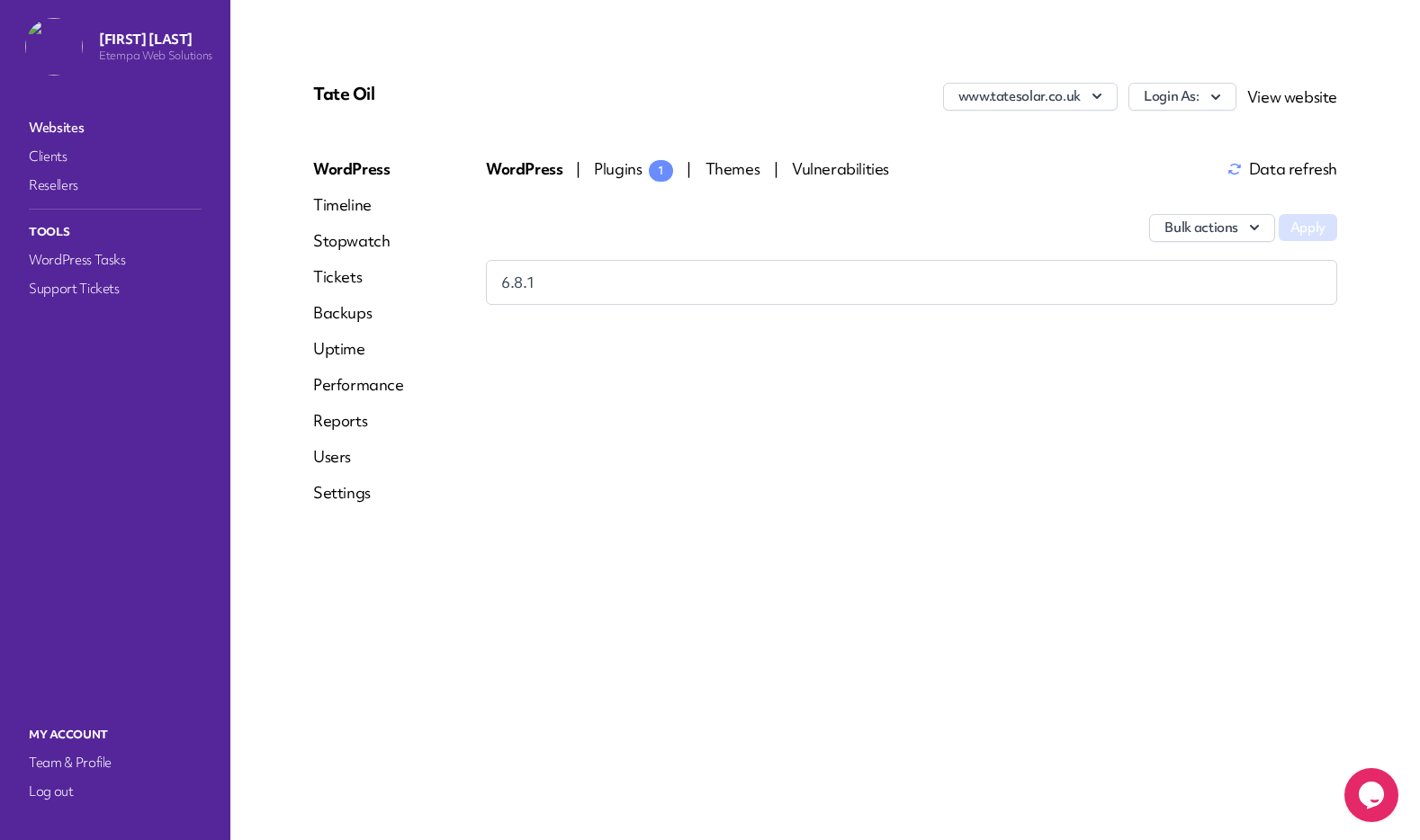 click on "Plugins
1" at bounding box center [634, 168] 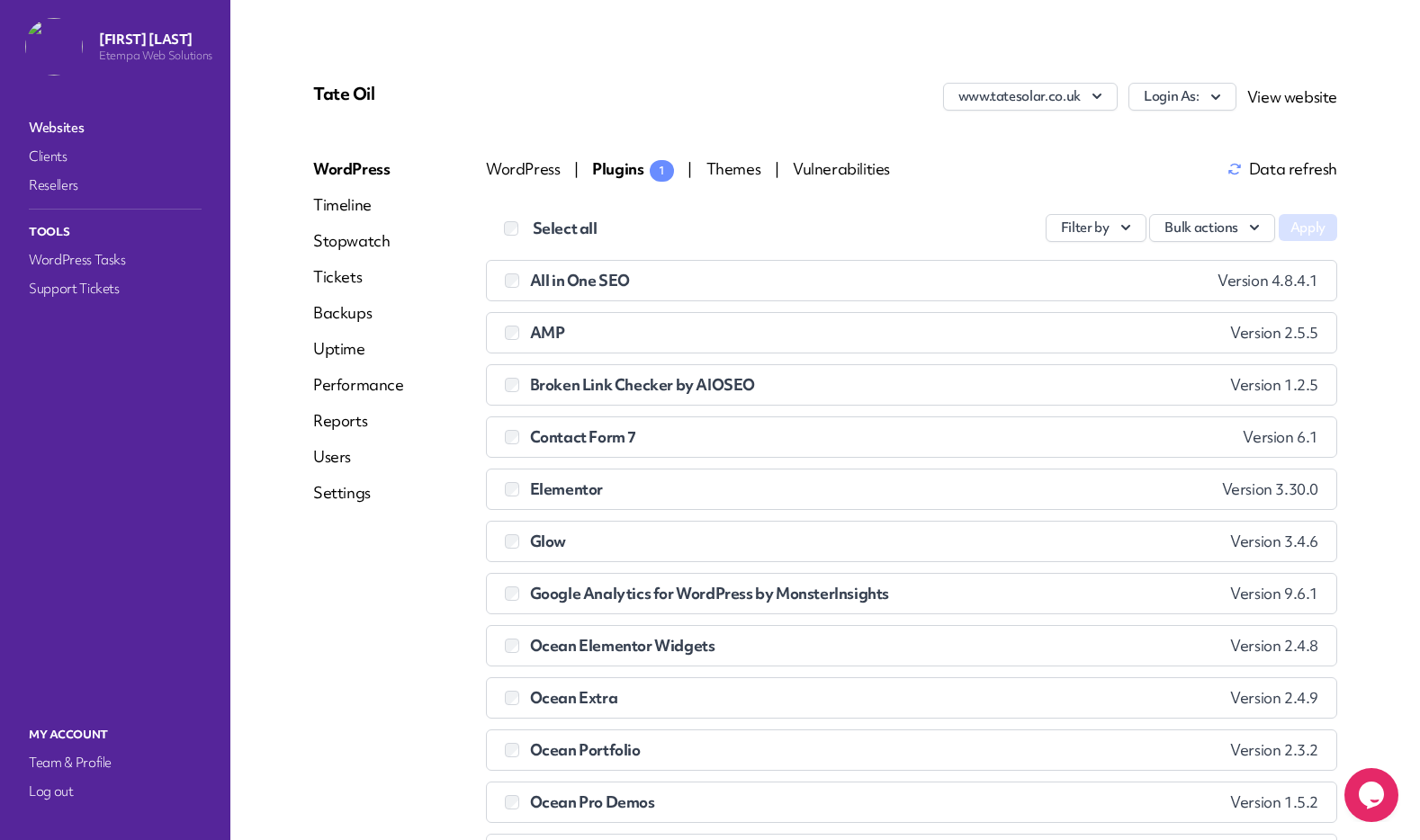 click on "Data refresh" at bounding box center [1282, 169] 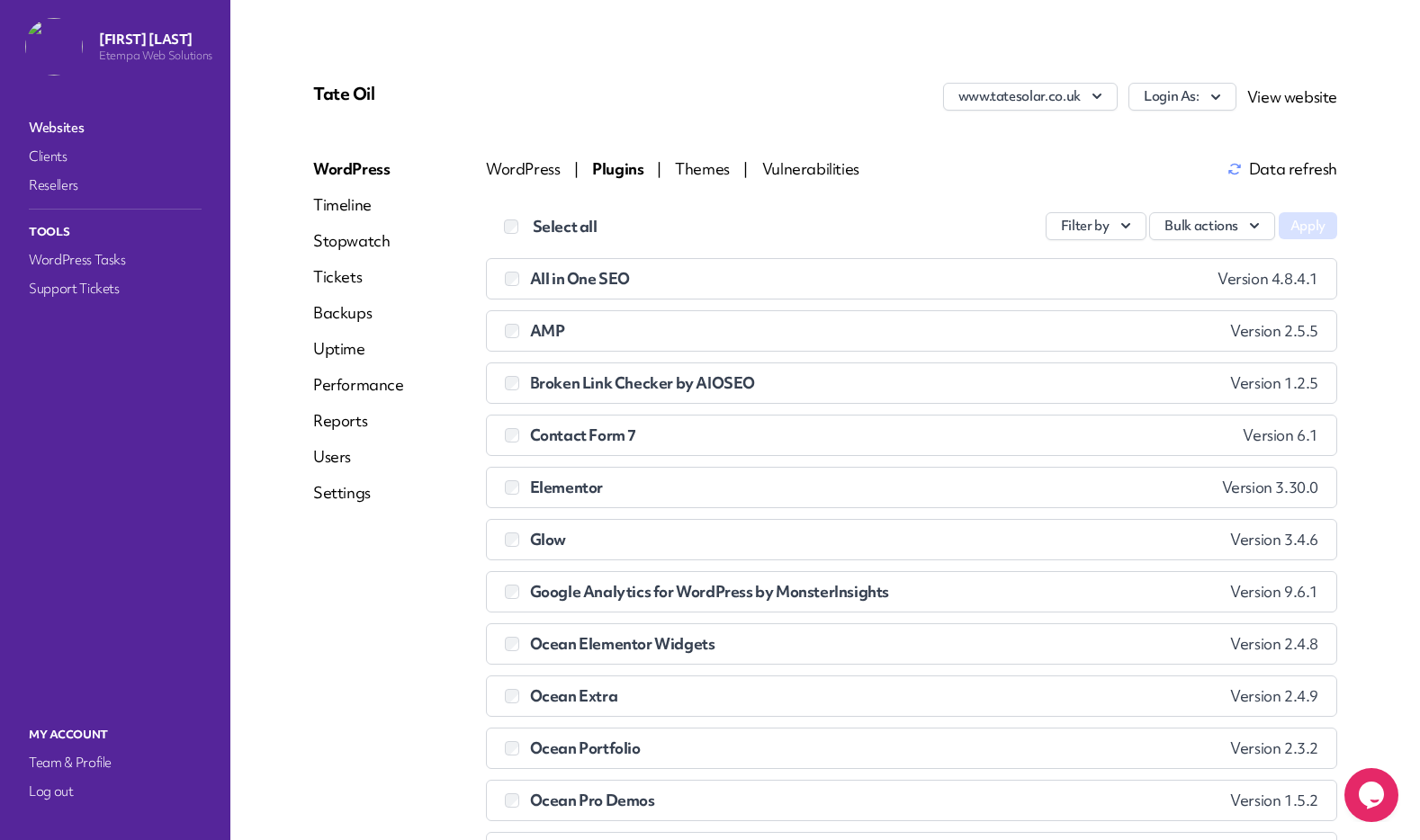 click on "Reports" at bounding box center (358, 421) 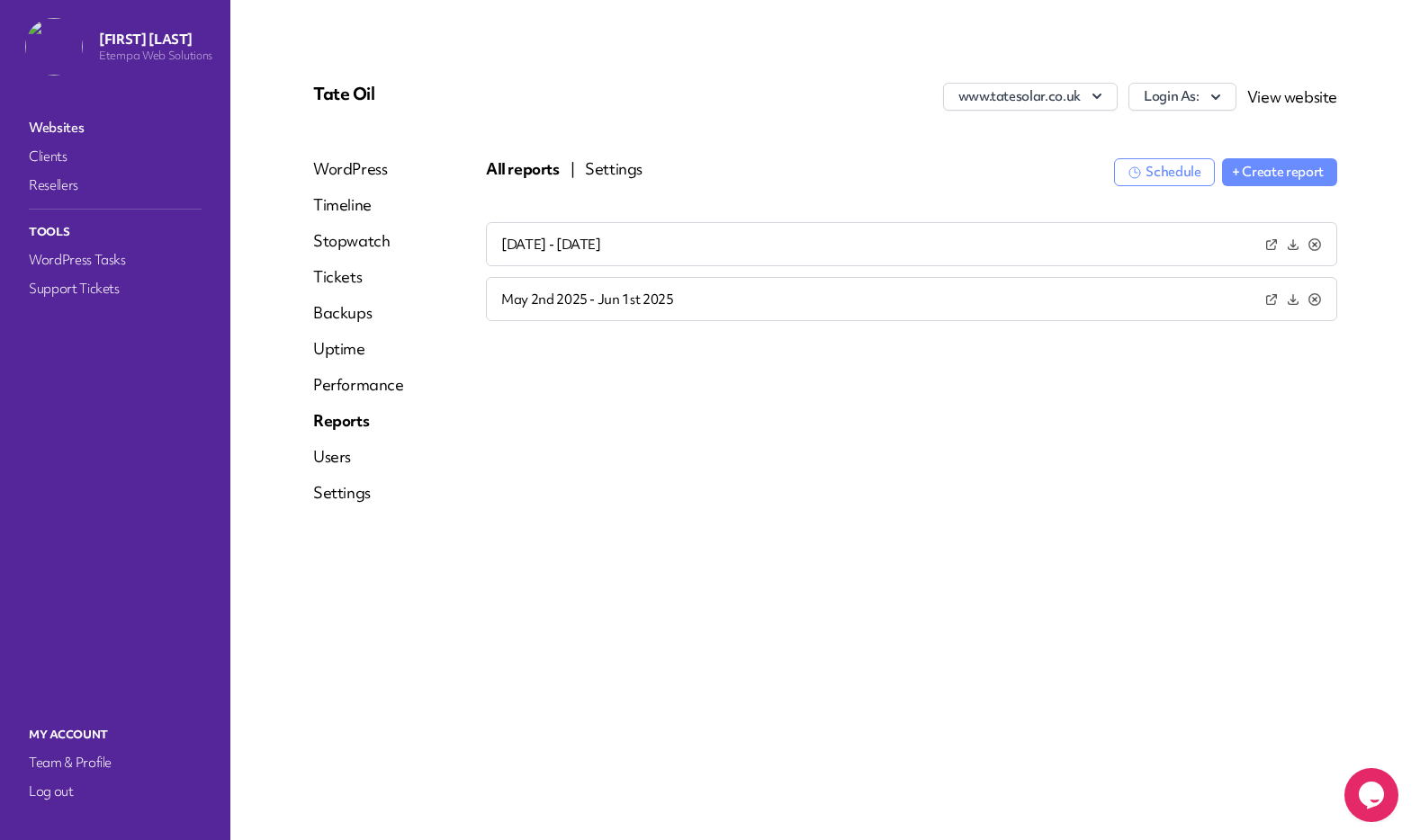 click at bounding box center [1272, 245] 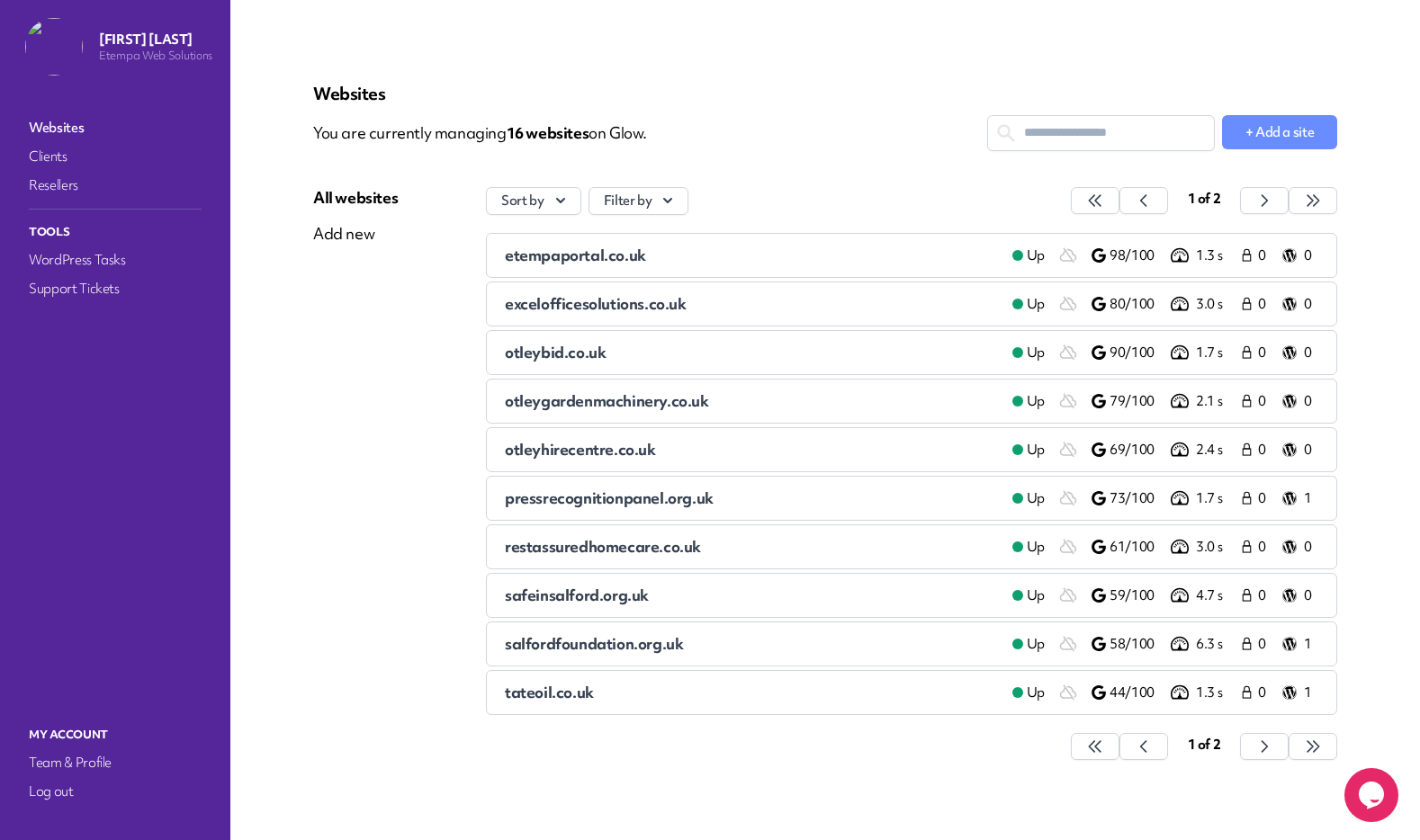 click at bounding box center (1101, 132) 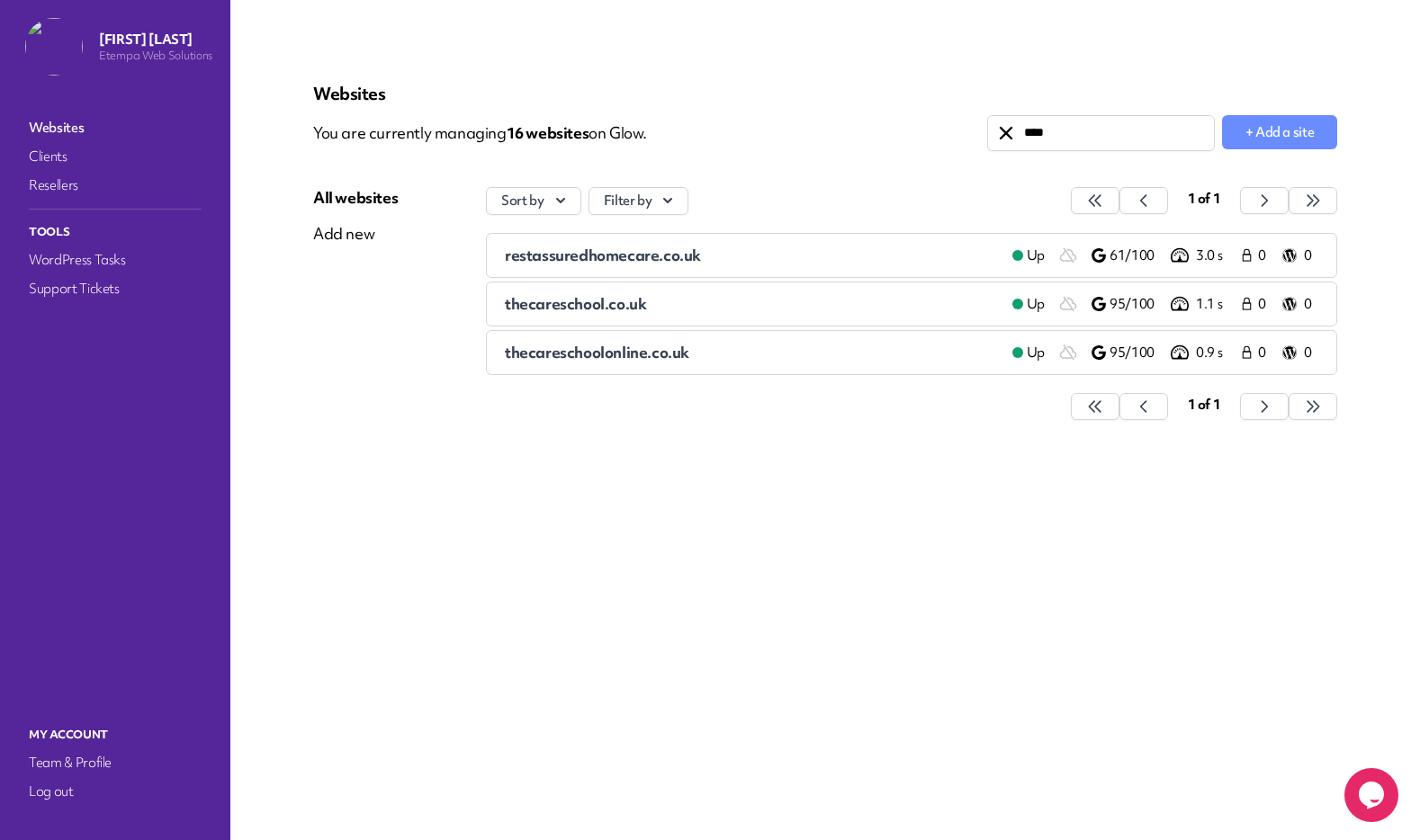 type on "****" 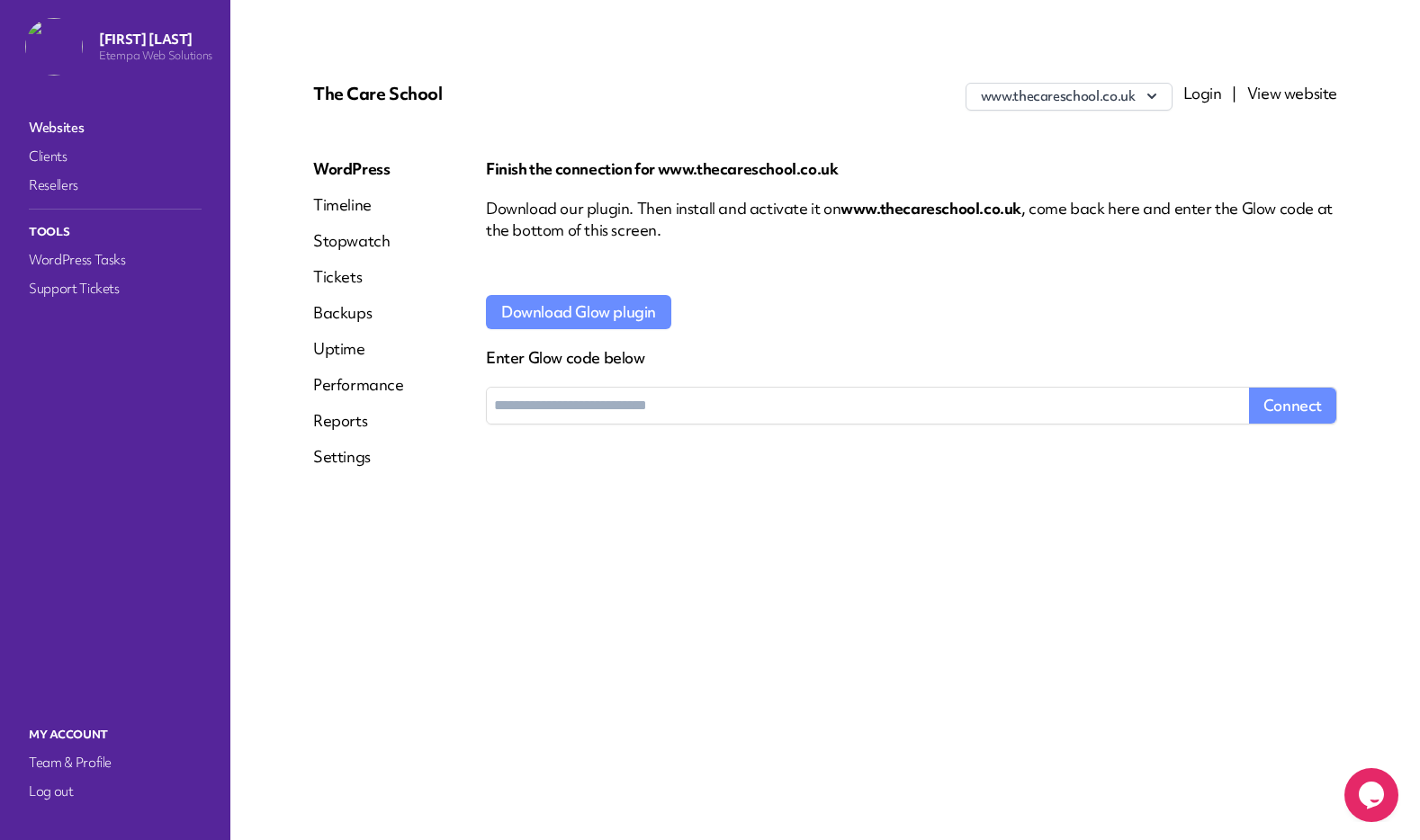 click on "Reports" at bounding box center (358, 421) 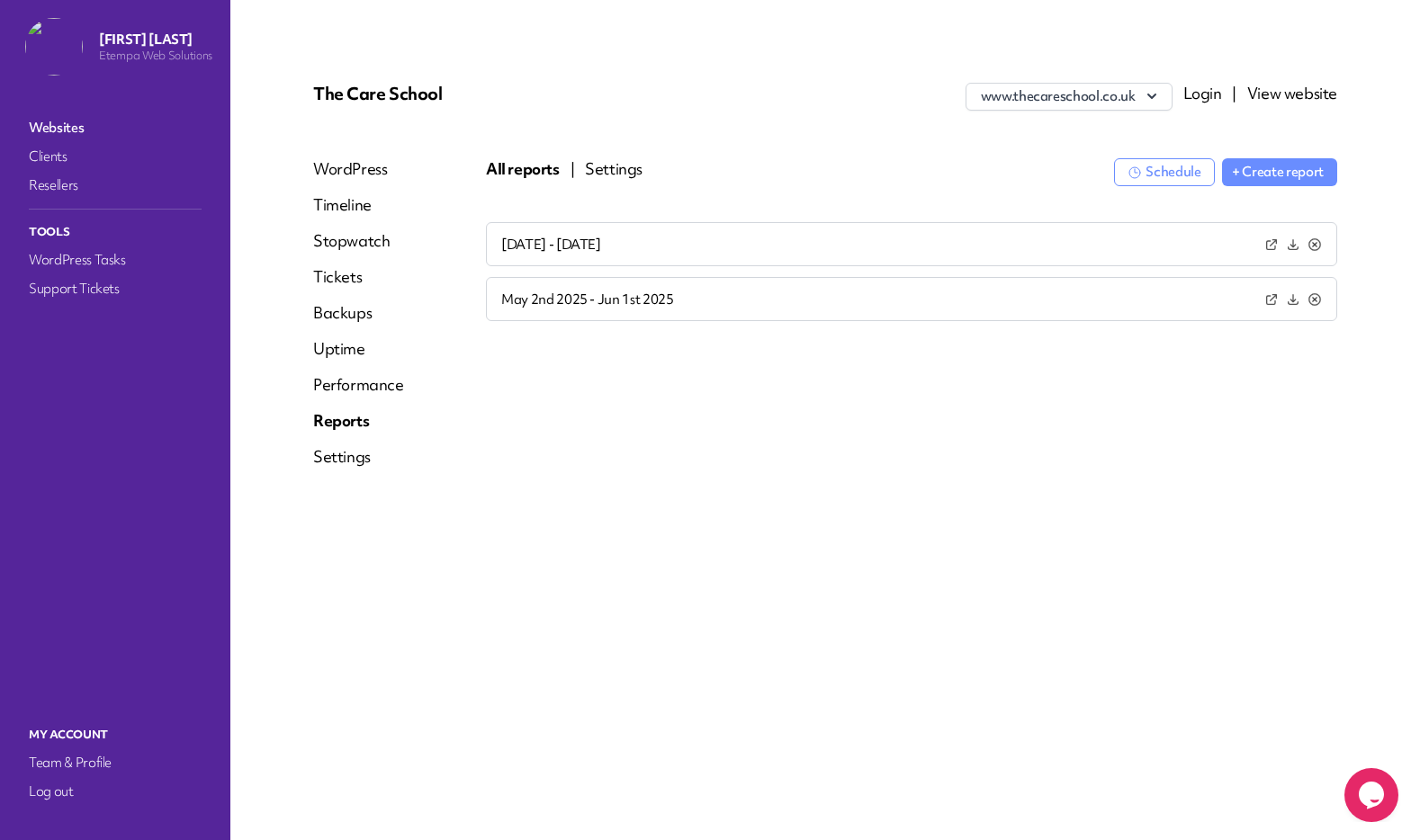 click at bounding box center (1272, 244) 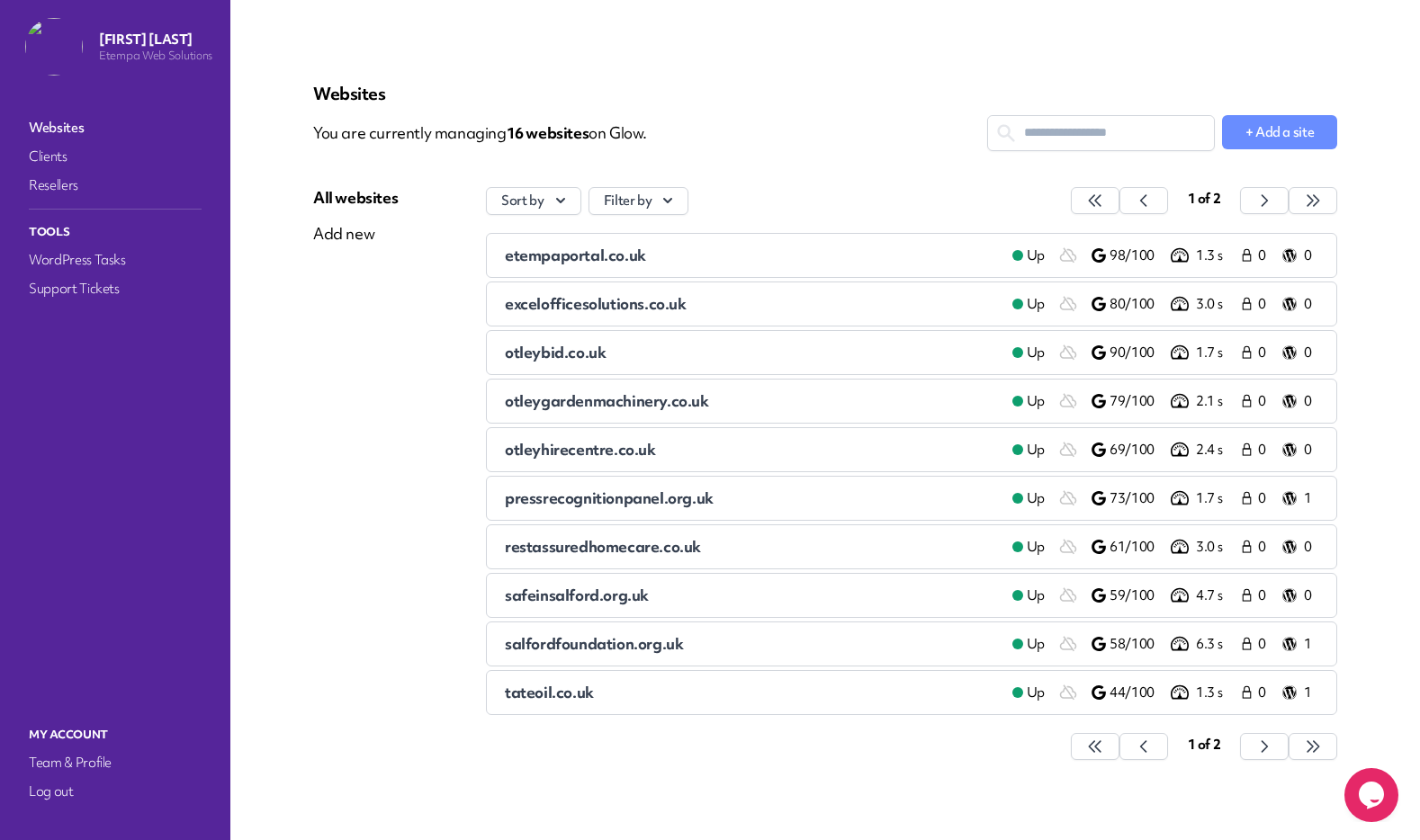scroll, scrollTop: 22, scrollLeft: 0, axis: vertical 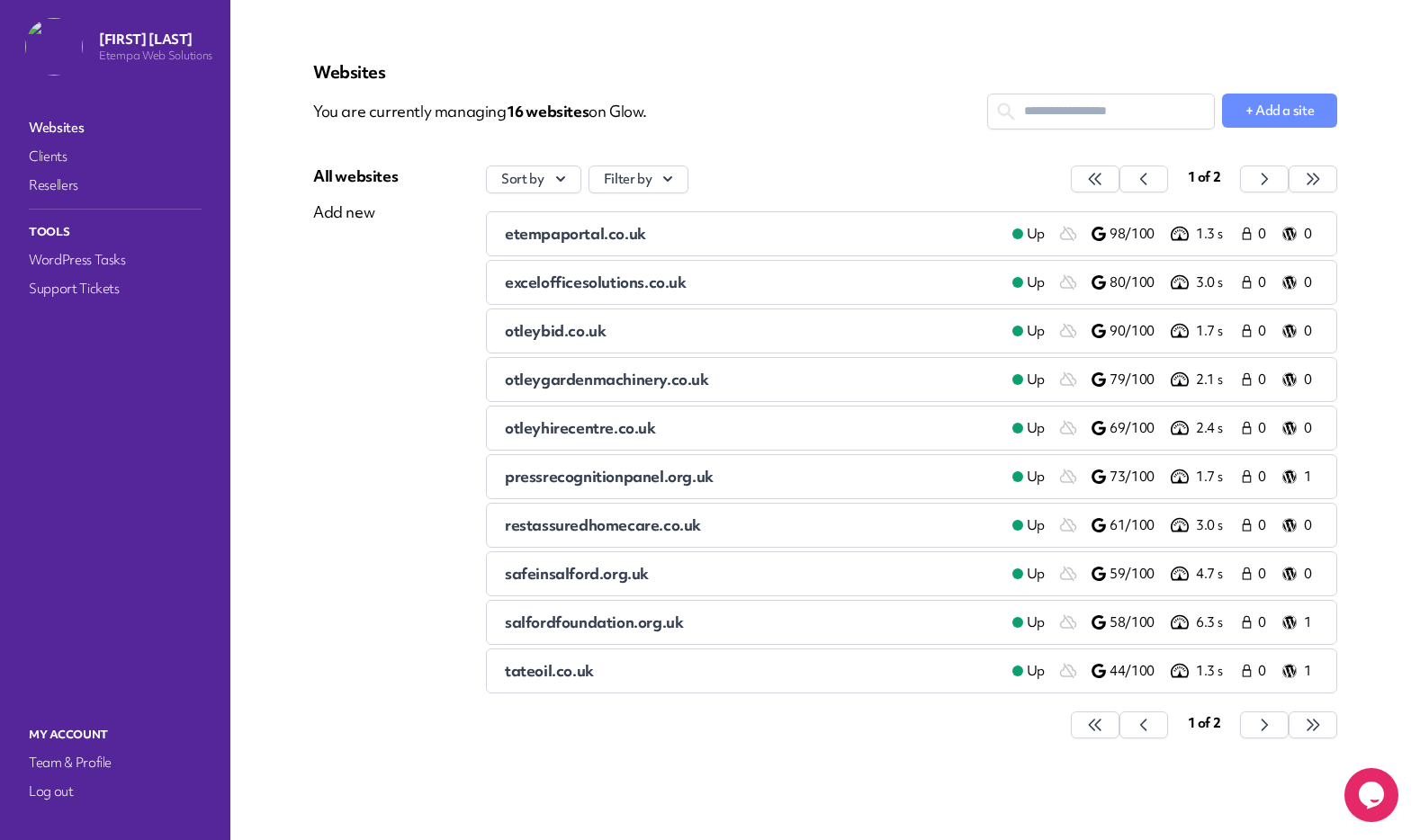 click at bounding box center [1095, 725] 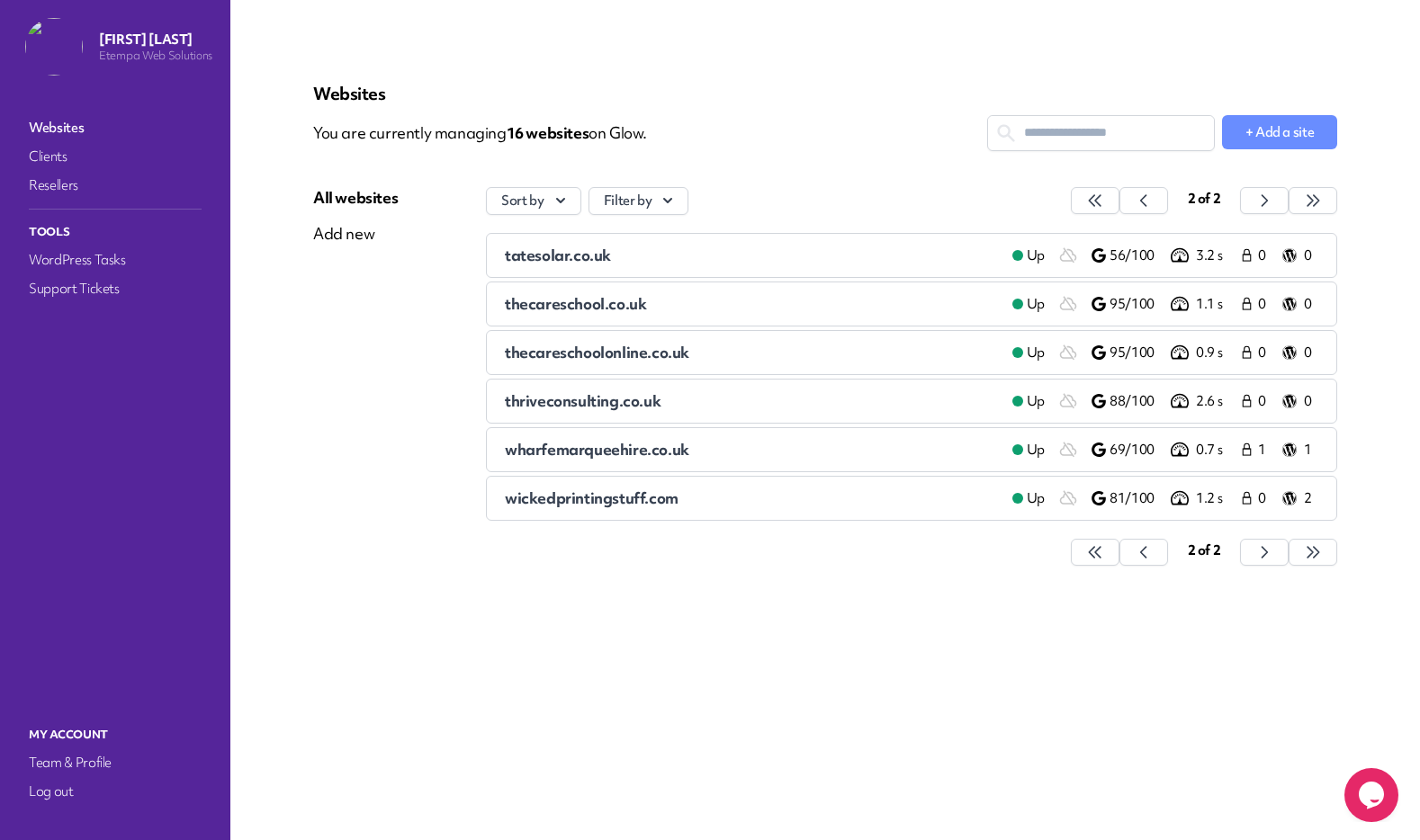scroll, scrollTop: 0, scrollLeft: 0, axis: both 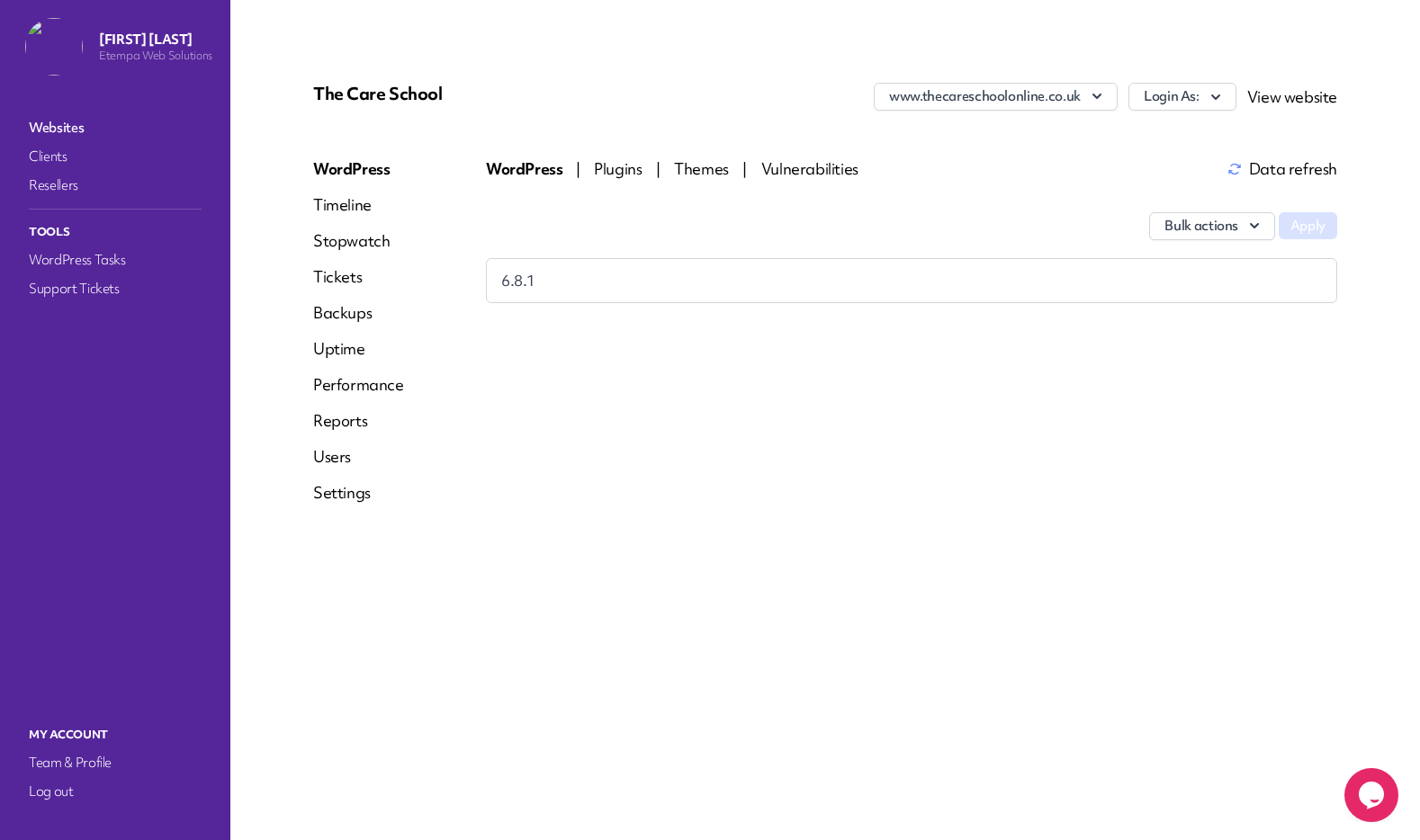 click on "Login As:" at bounding box center (1182, 96) 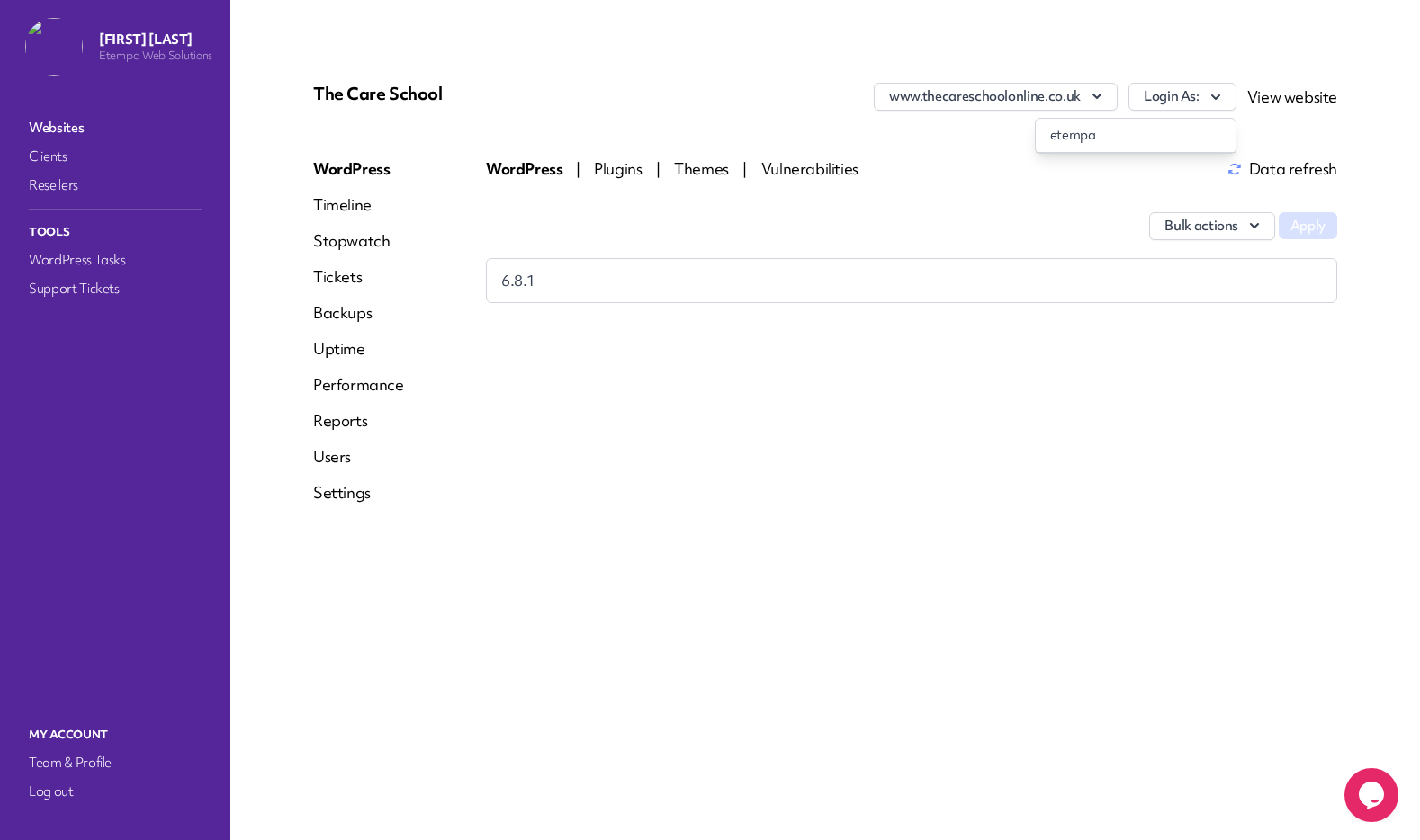 click on "etempa" at bounding box center (1136, 135) 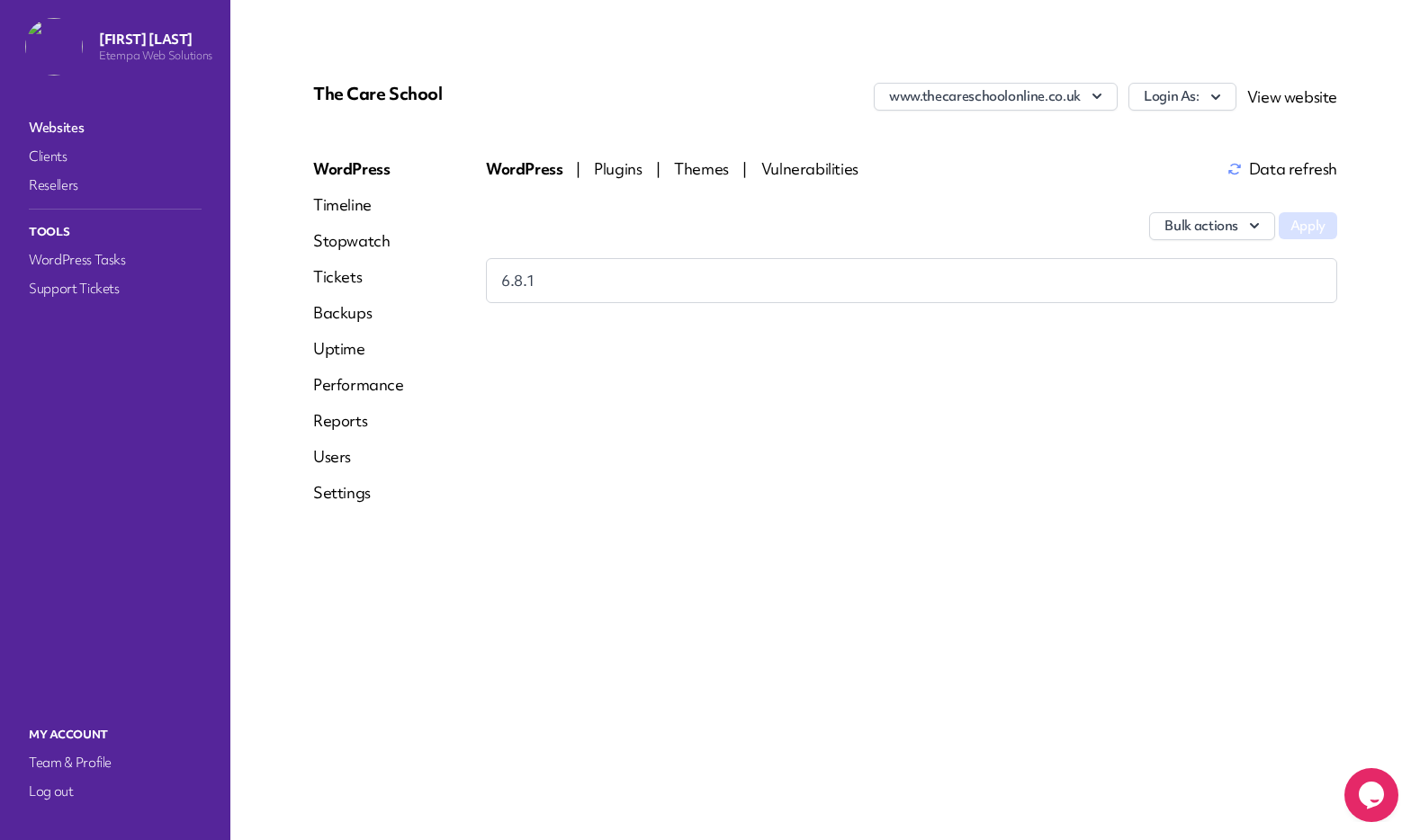 click on "Reports" at bounding box center (358, 421) 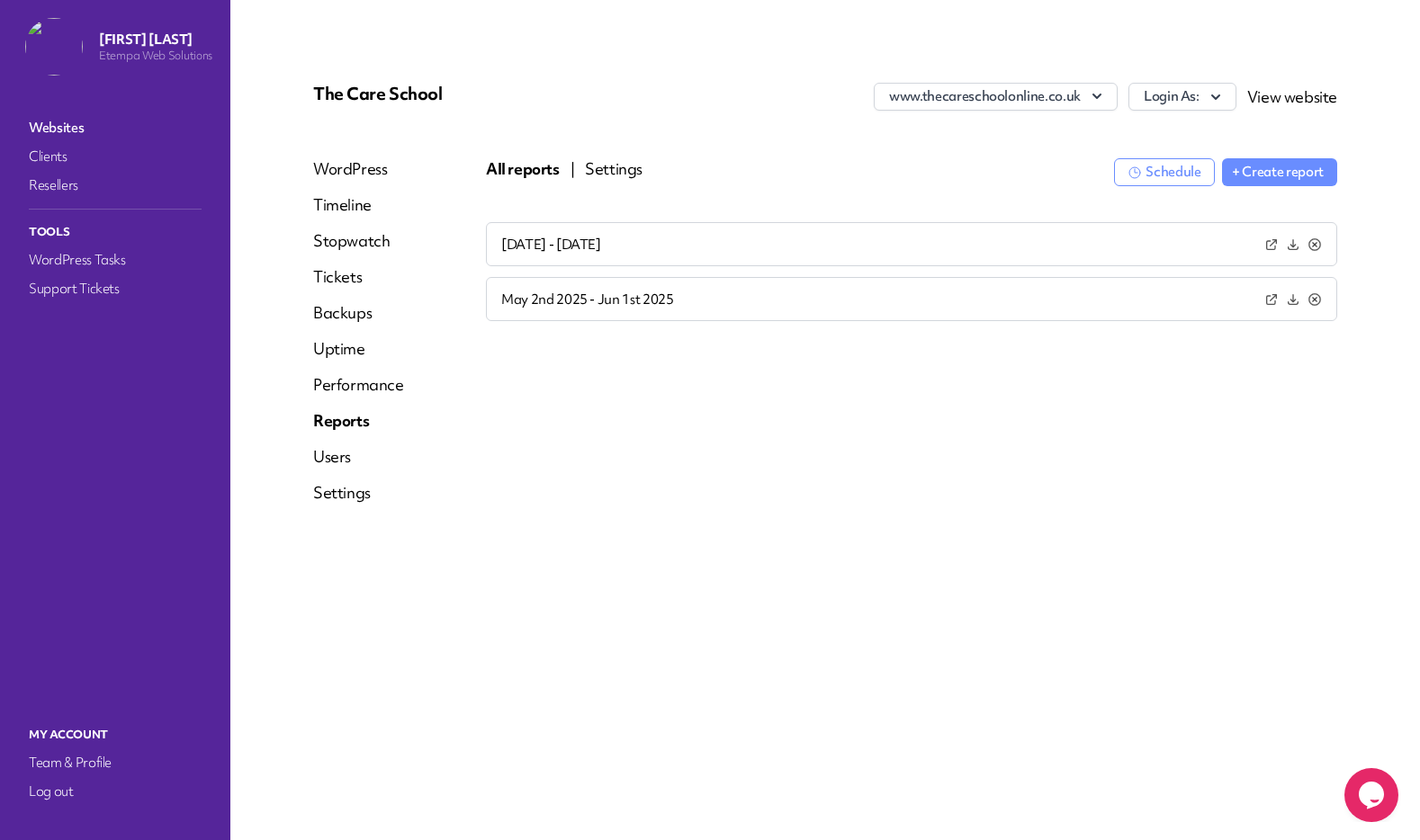 click at bounding box center (1272, 299) 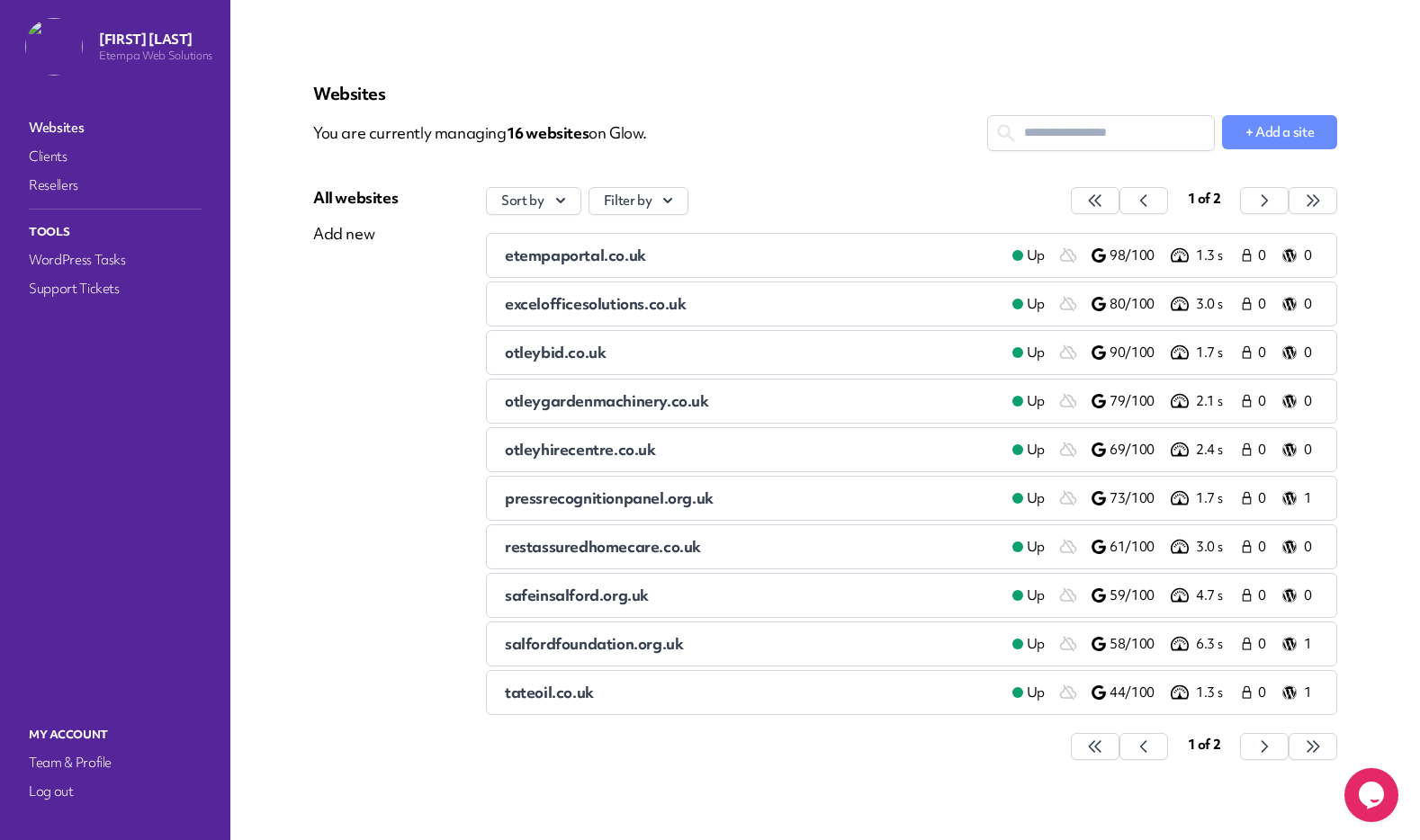 click at bounding box center (1101, 132) 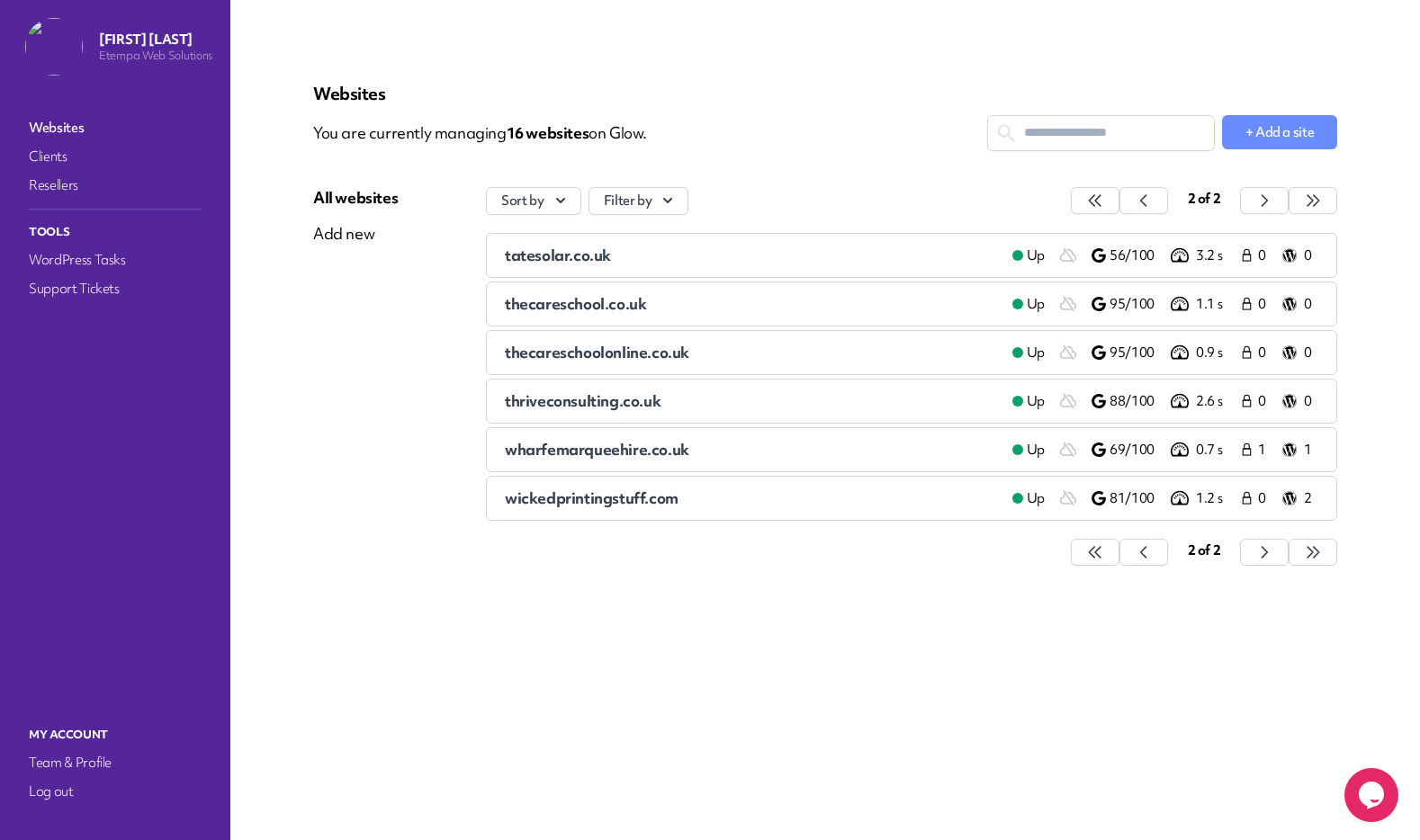 click on "thriveconsulting.co.uk" at bounding box center [751, 401] 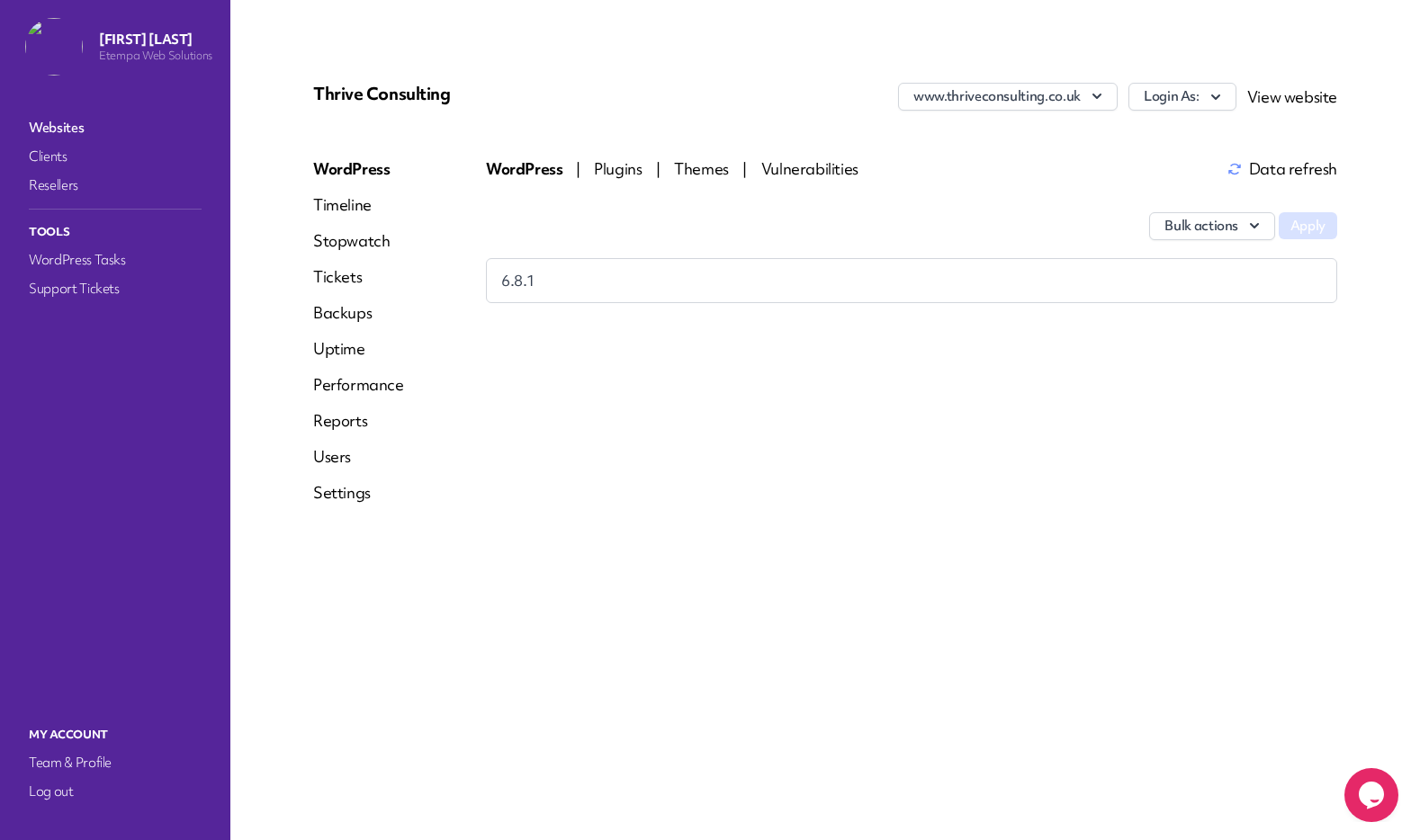 click at bounding box center [1216, 97] 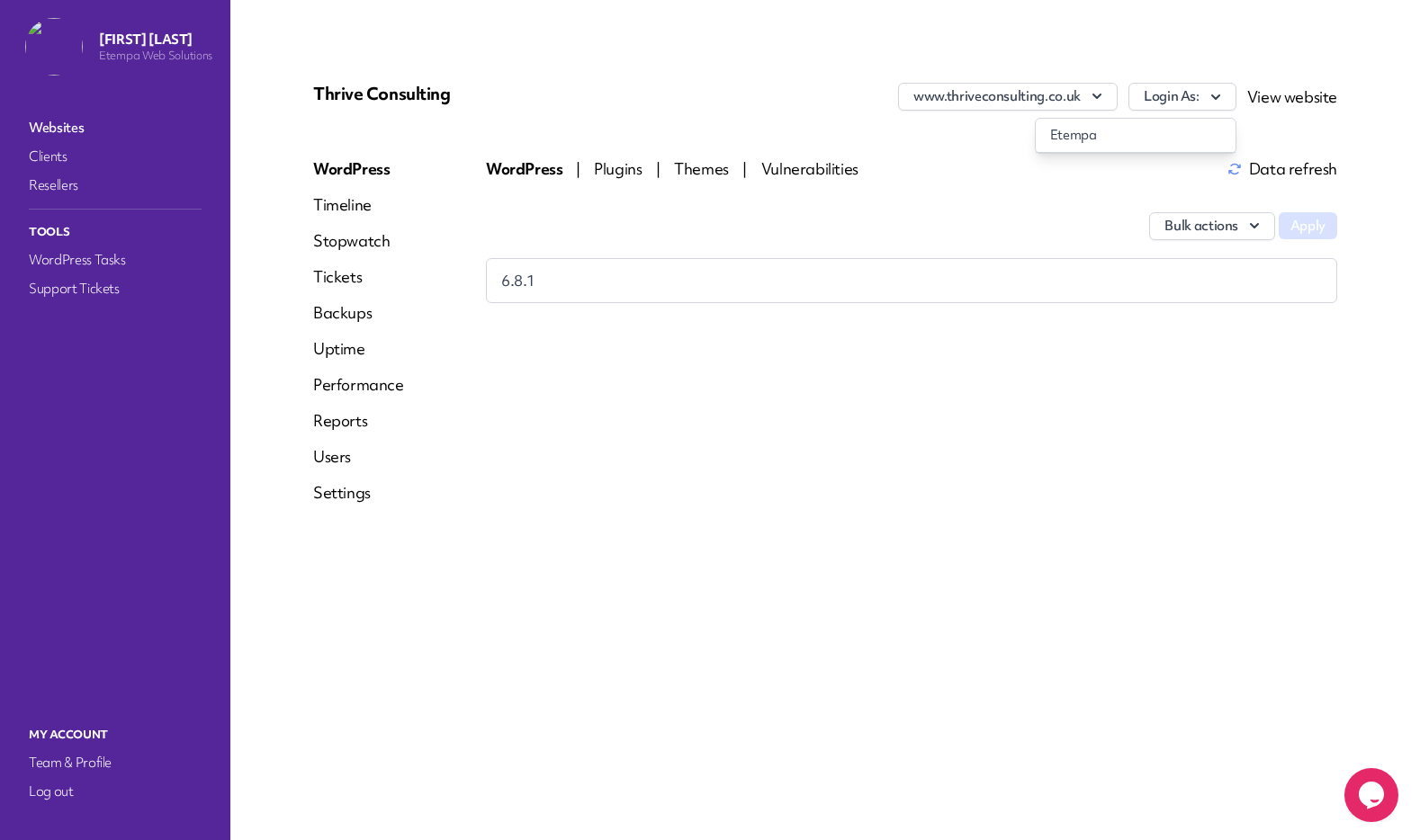 click on "Etempa" at bounding box center (1136, 135) 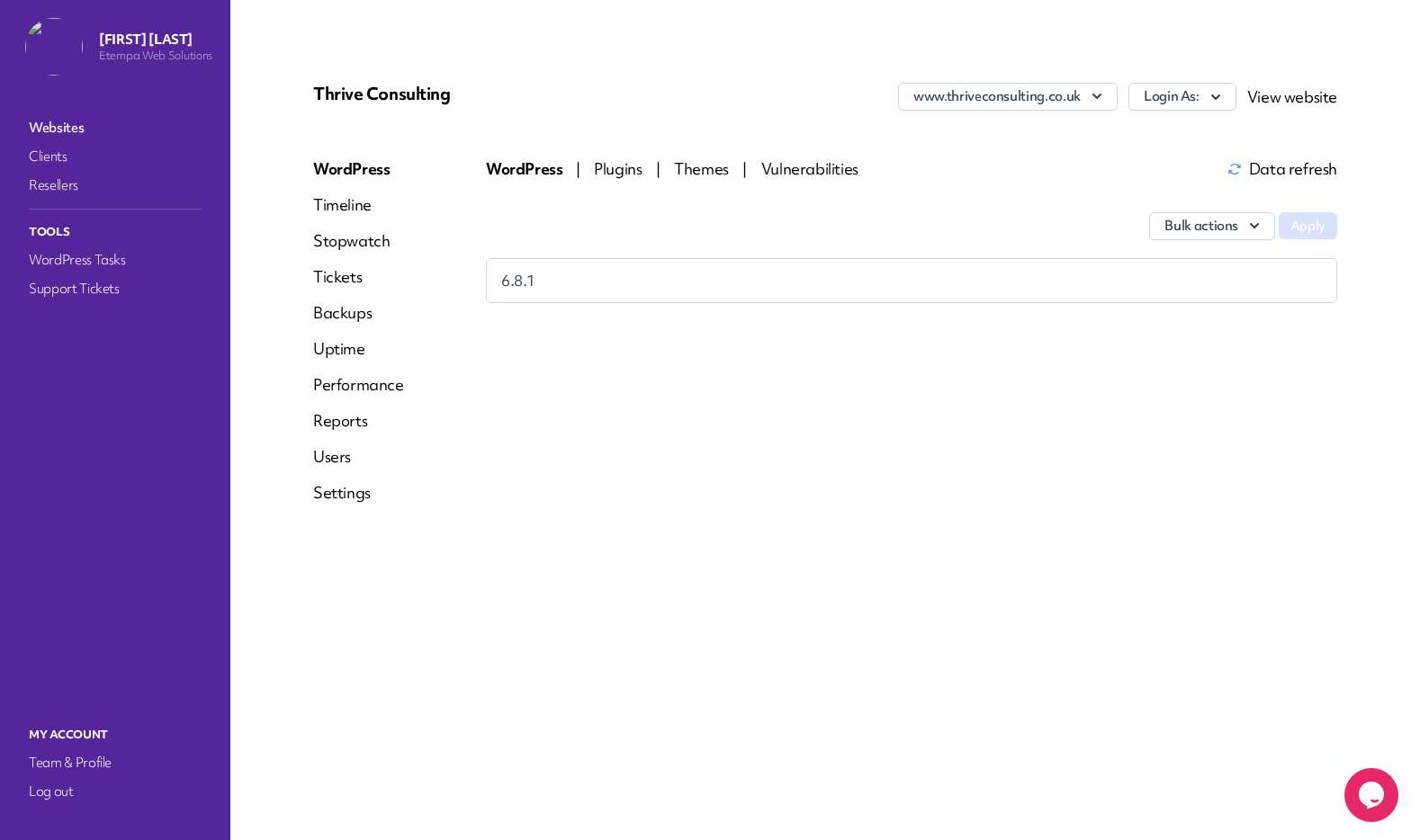 drag, startPoint x: 352, startPoint y: 423, endPoint x: 403, endPoint y: 419, distance: 51.15662 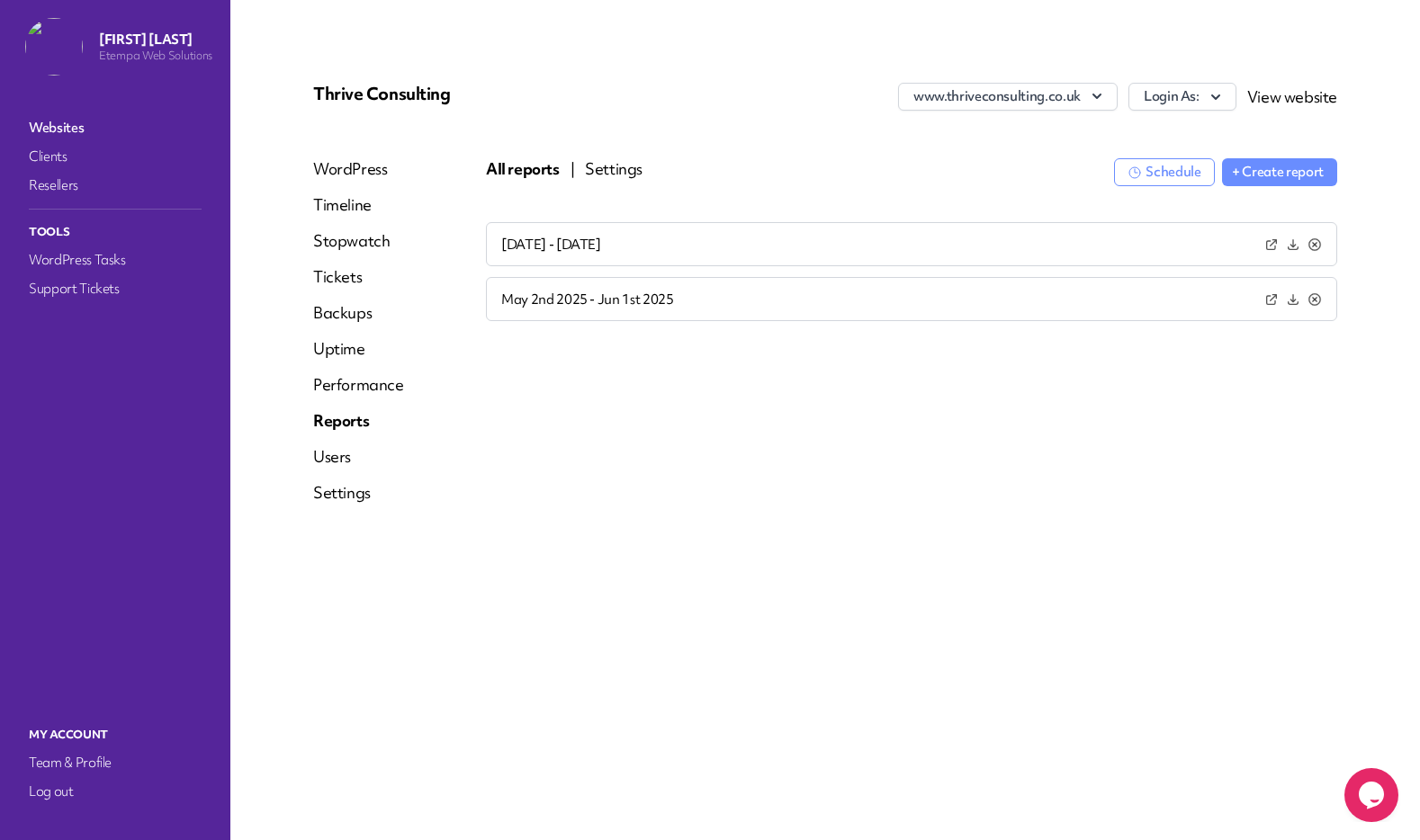 click at bounding box center (1272, 299) 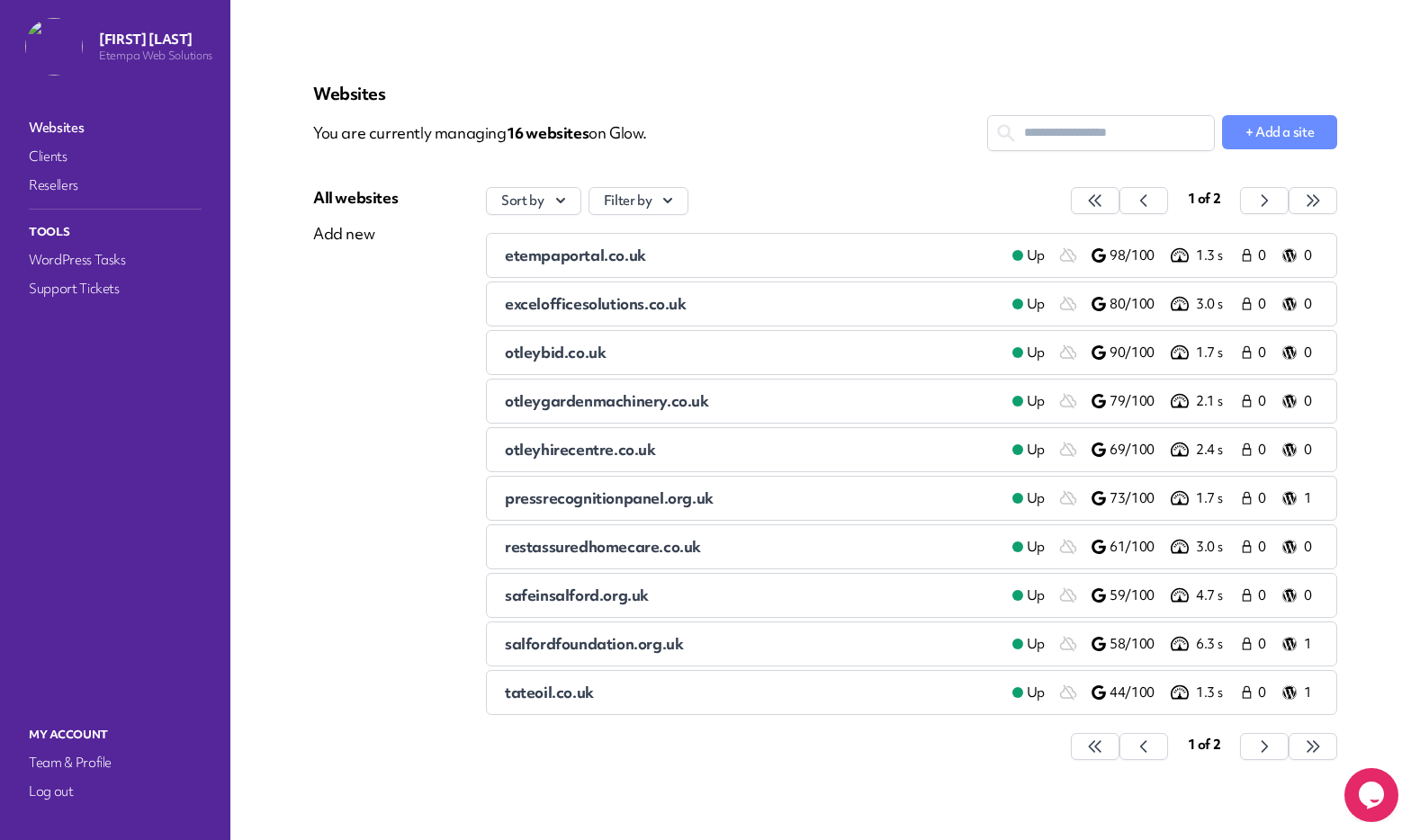 click at bounding box center [1101, 132] 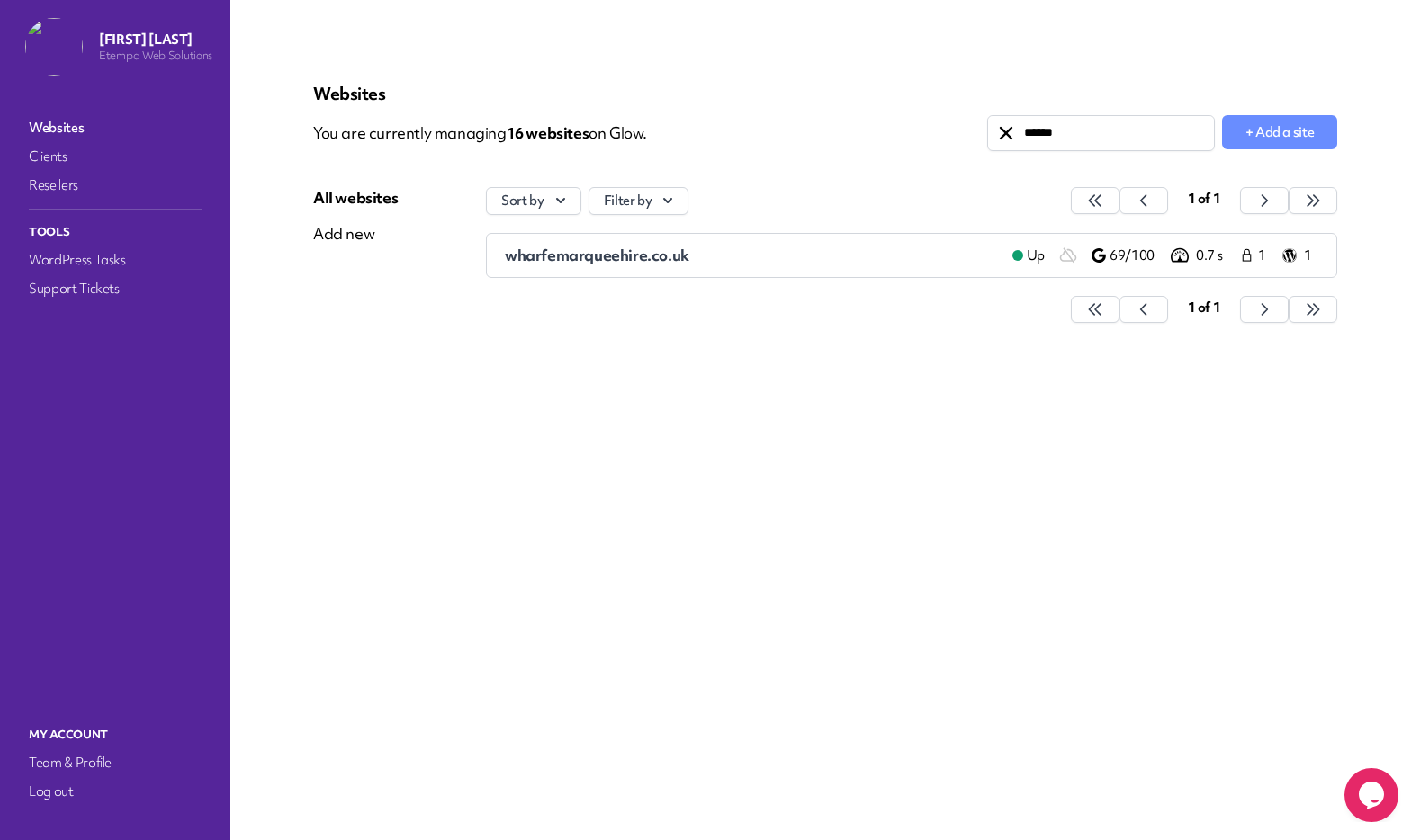 type on "******" 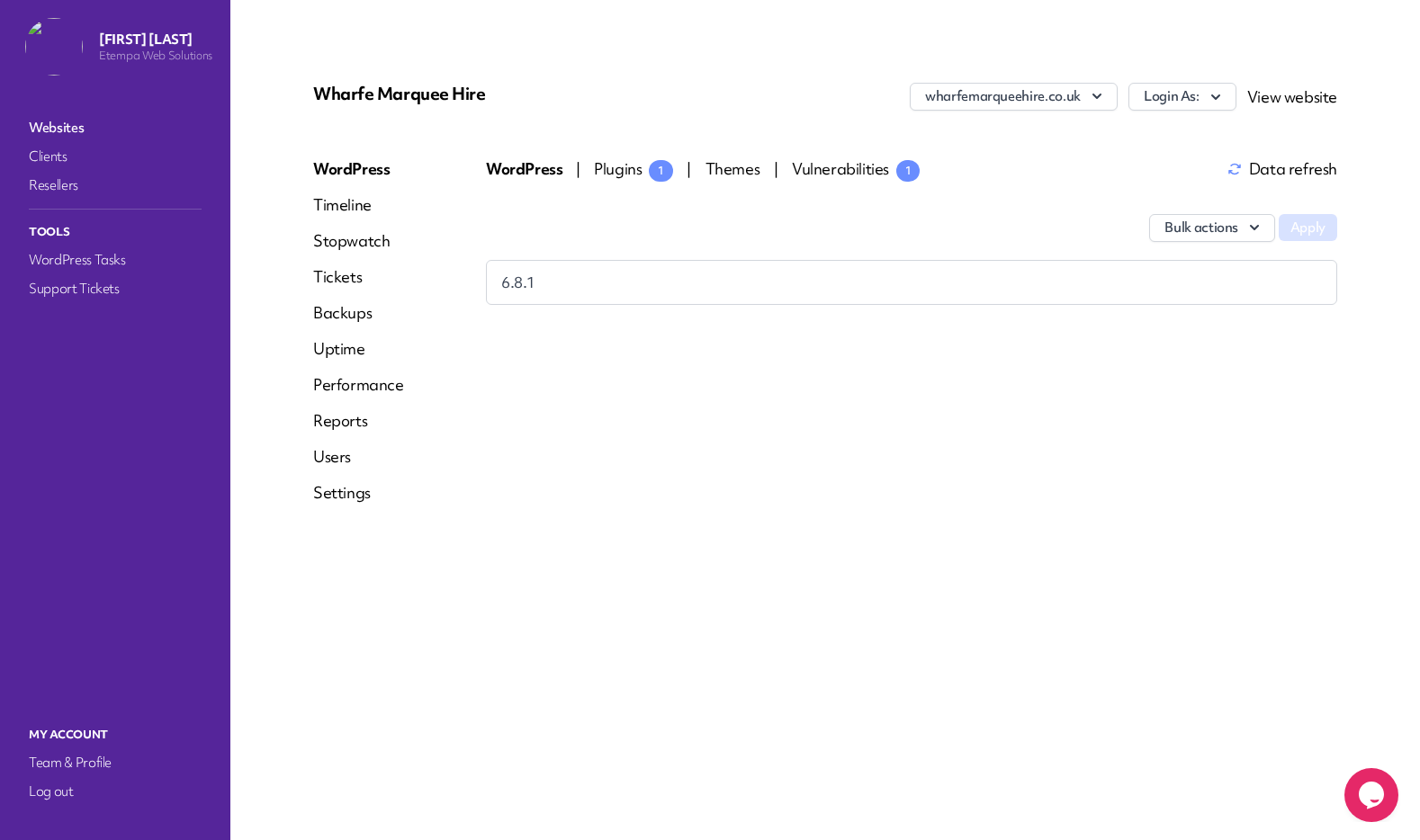 click on "Plugins
1" at bounding box center (634, 168) 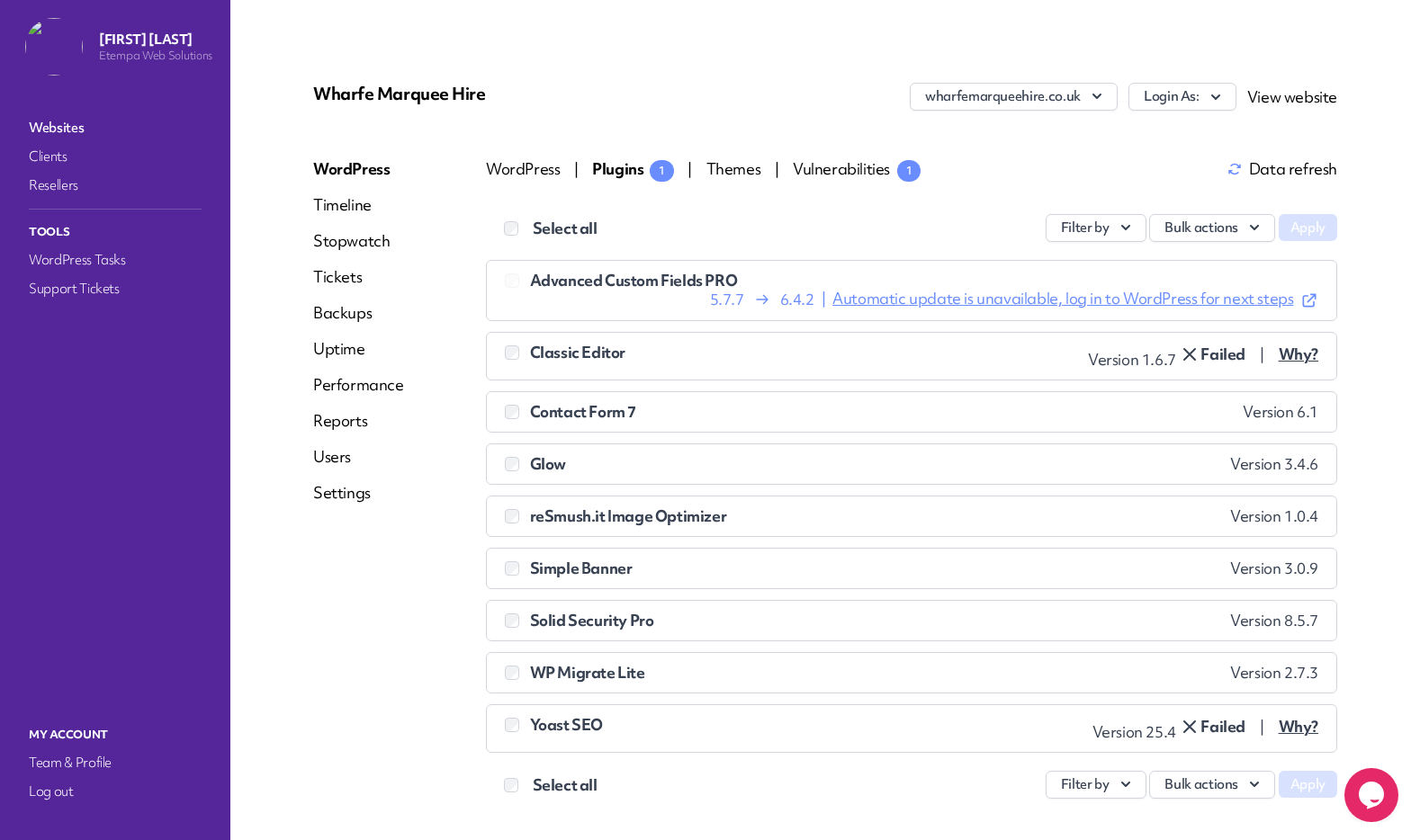 click on "Login As:" at bounding box center (1182, 96) 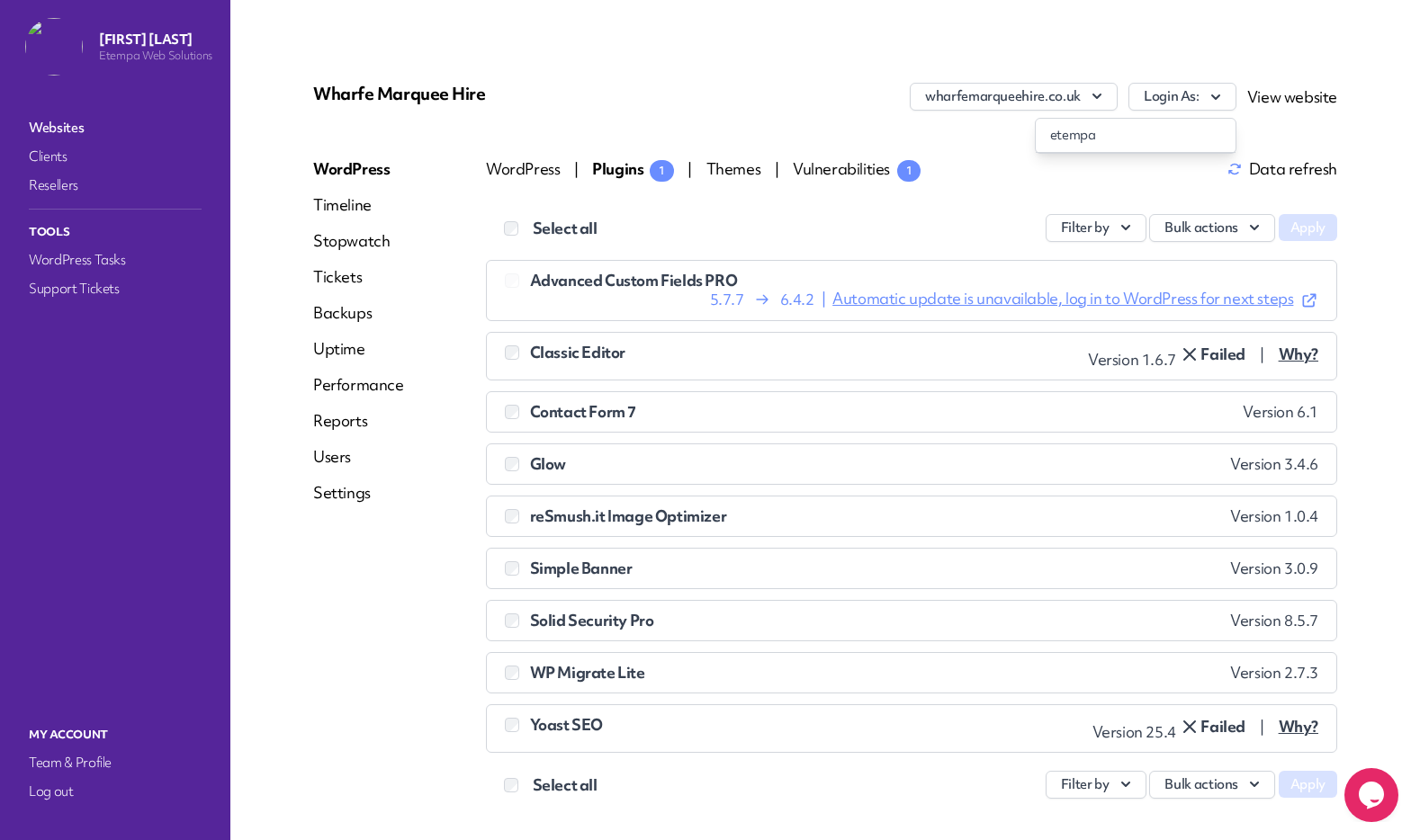 click on "etempa" at bounding box center [1136, 135] 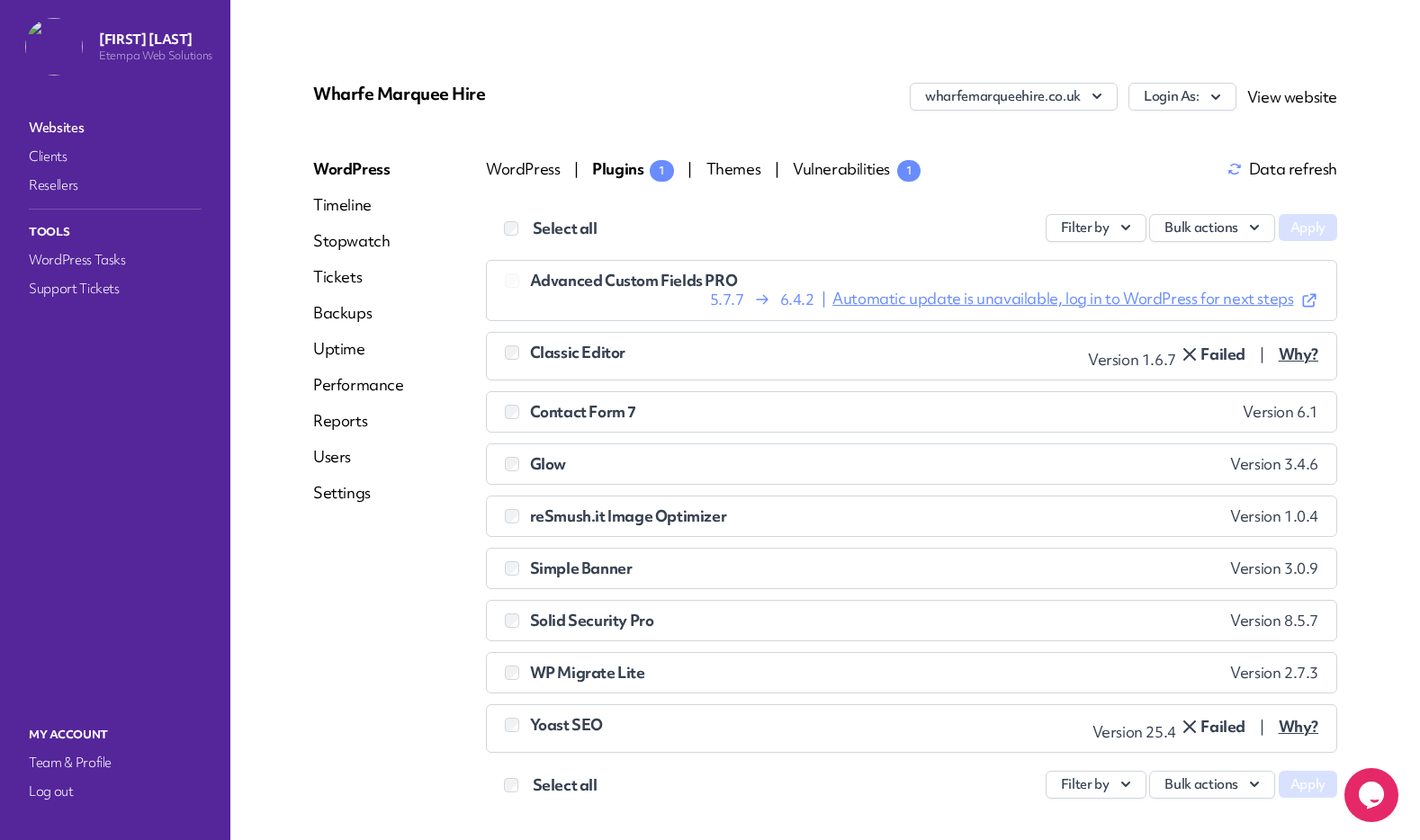 click on "Reports" at bounding box center (358, 421) 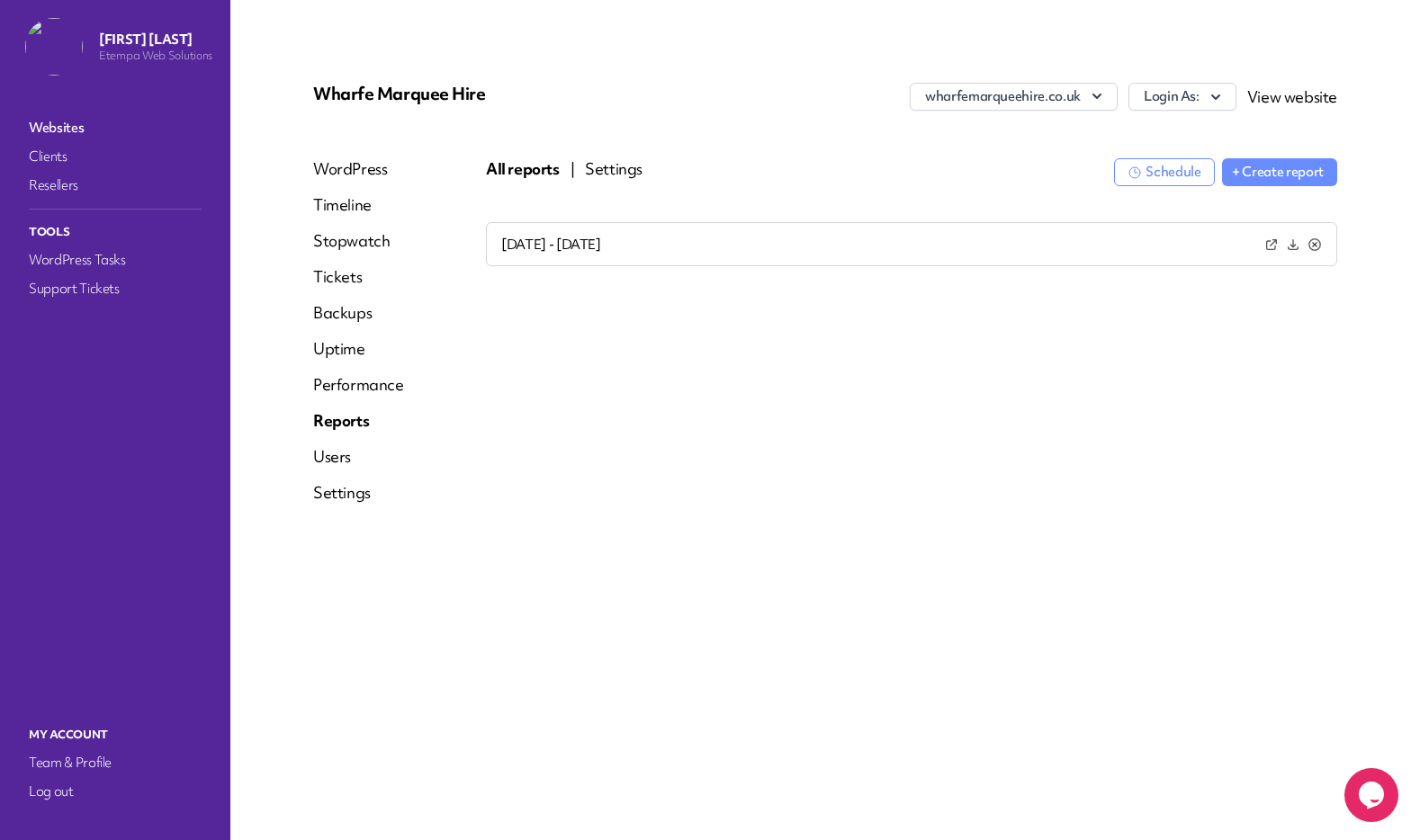 click on "[DATE] - [DATE]" at bounding box center [787, 245] 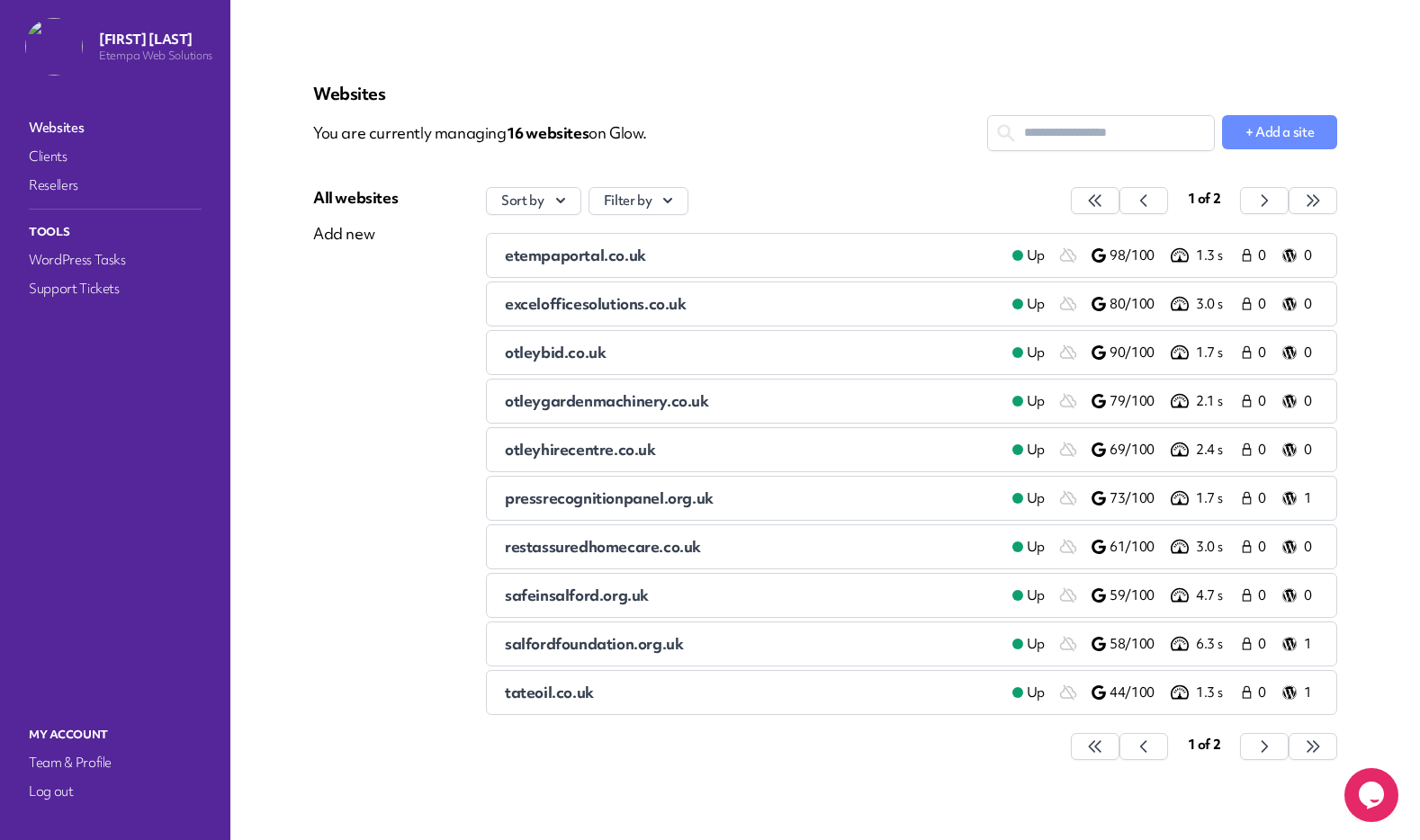 scroll, scrollTop: 22, scrollLeft: 0, axis: vertical 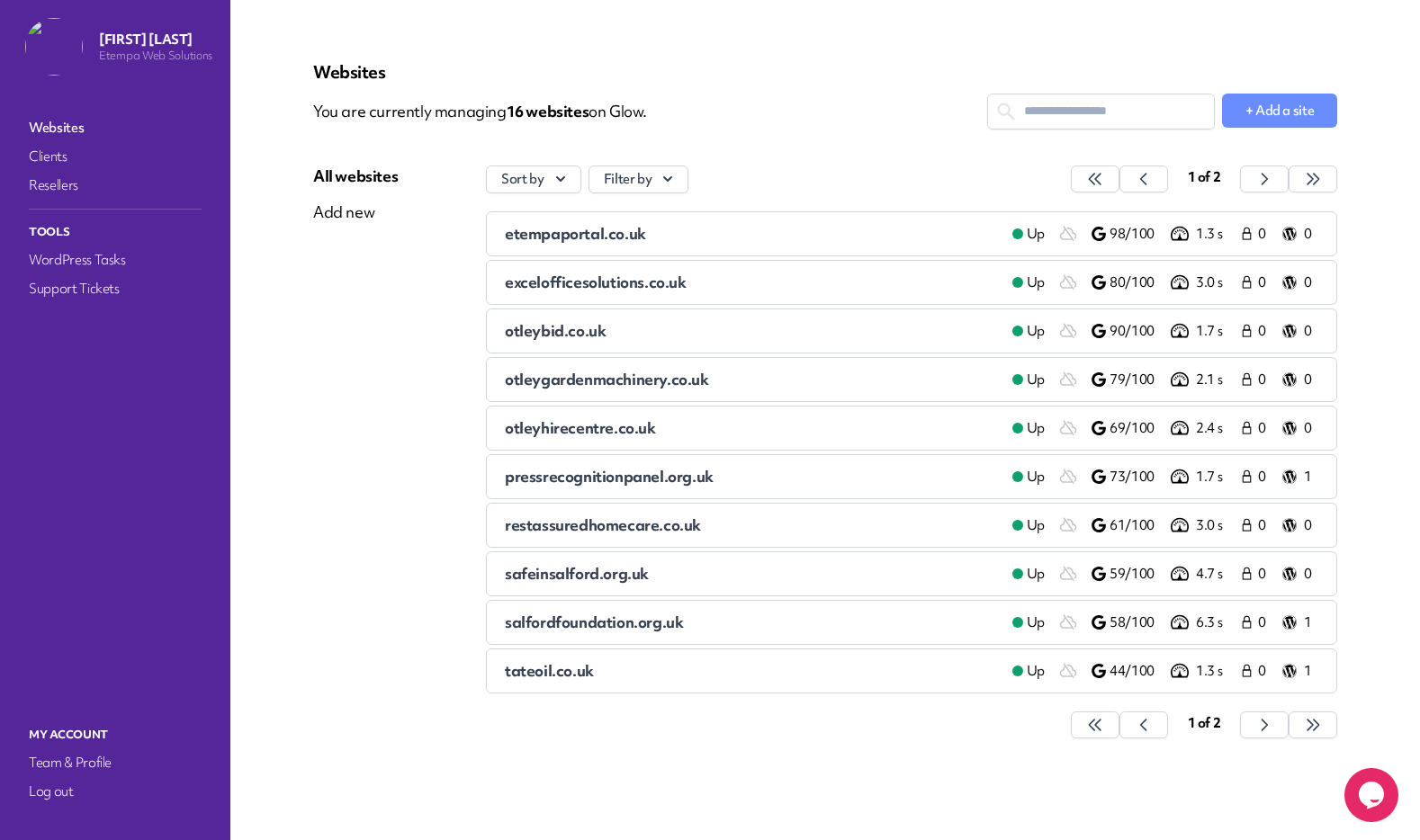 click at bounding box center [1095, 725] 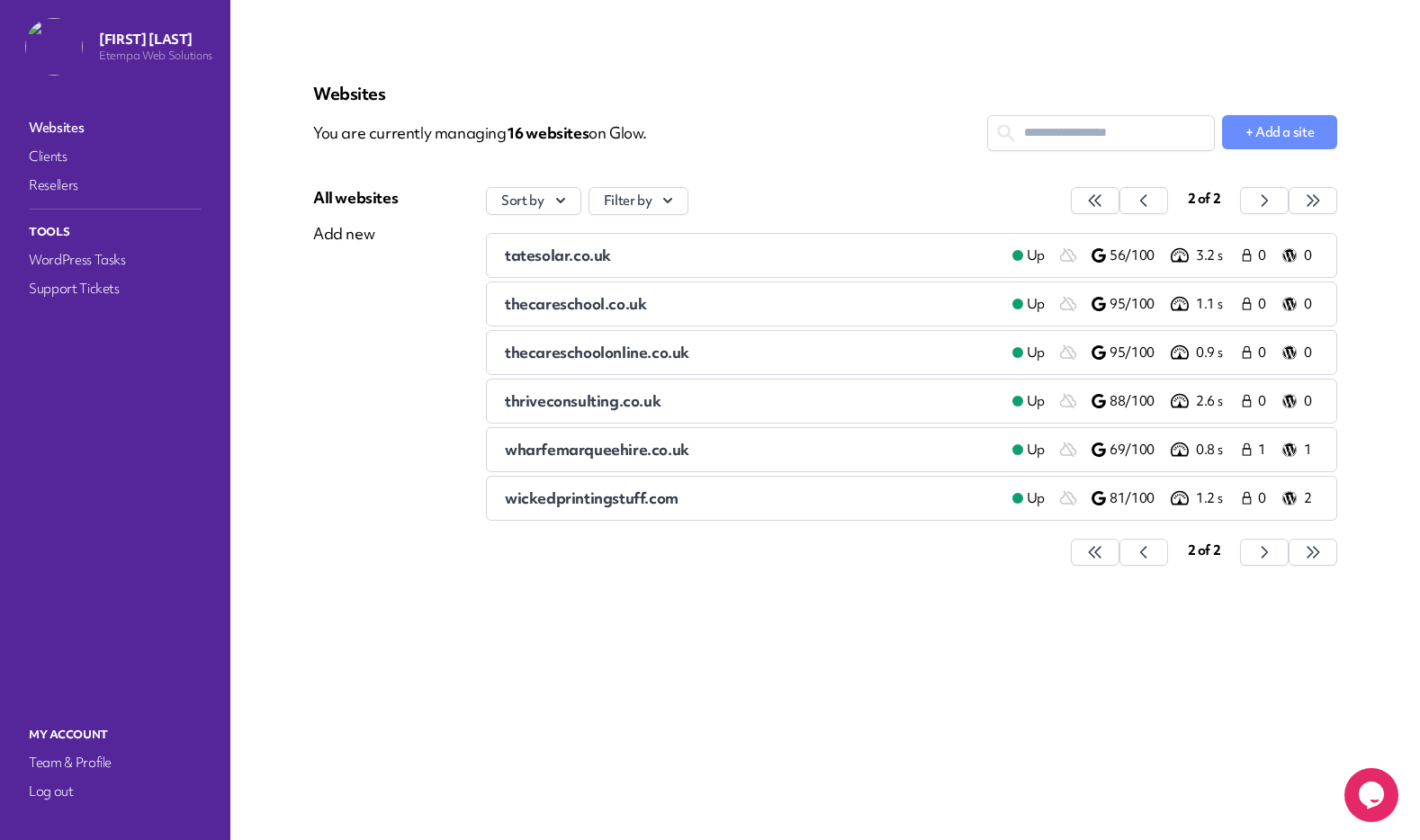 click on "wickedprintingstuff.com" at bounding box center [591, 497] 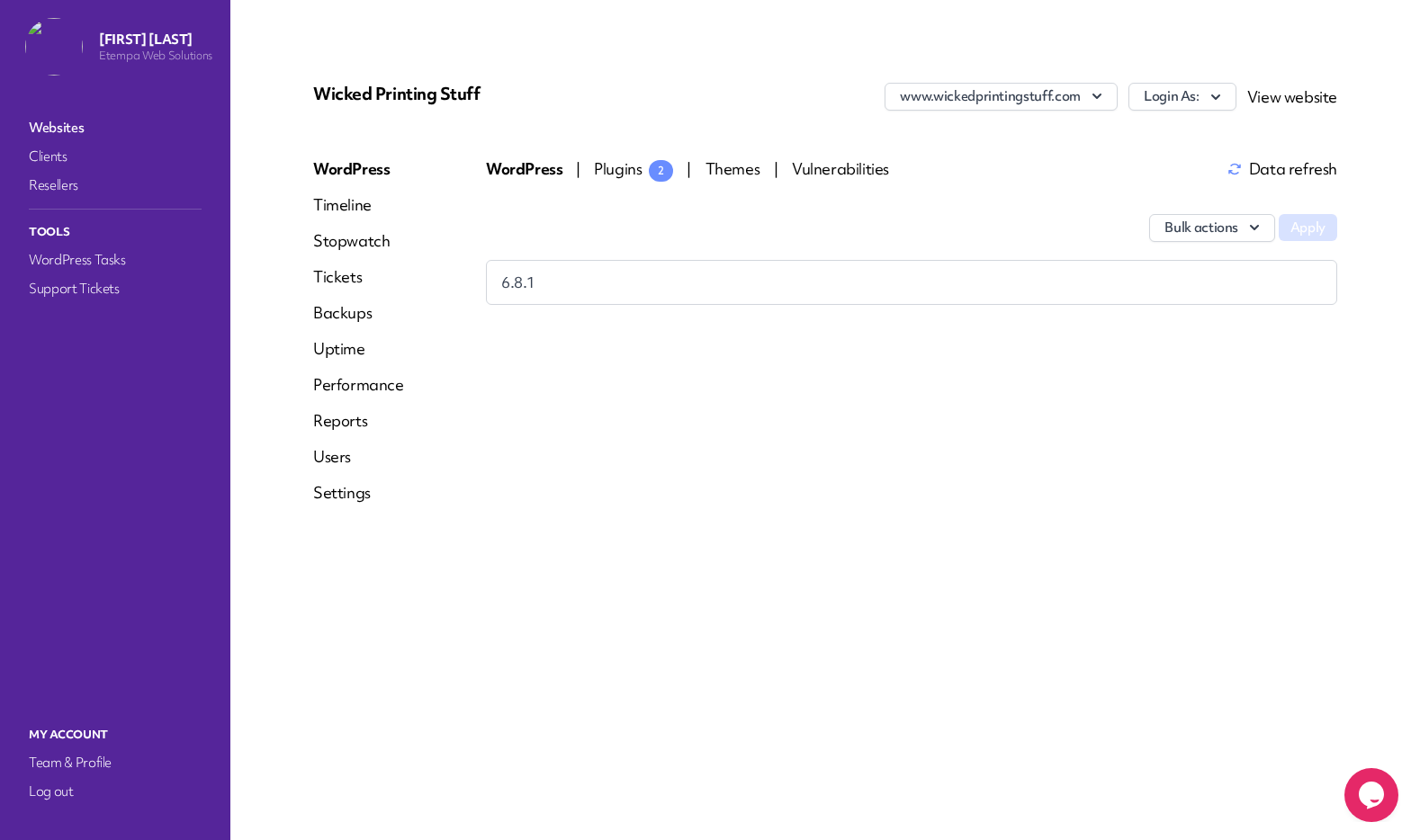 click on "Login As:" at bounding box center [1182, 96] 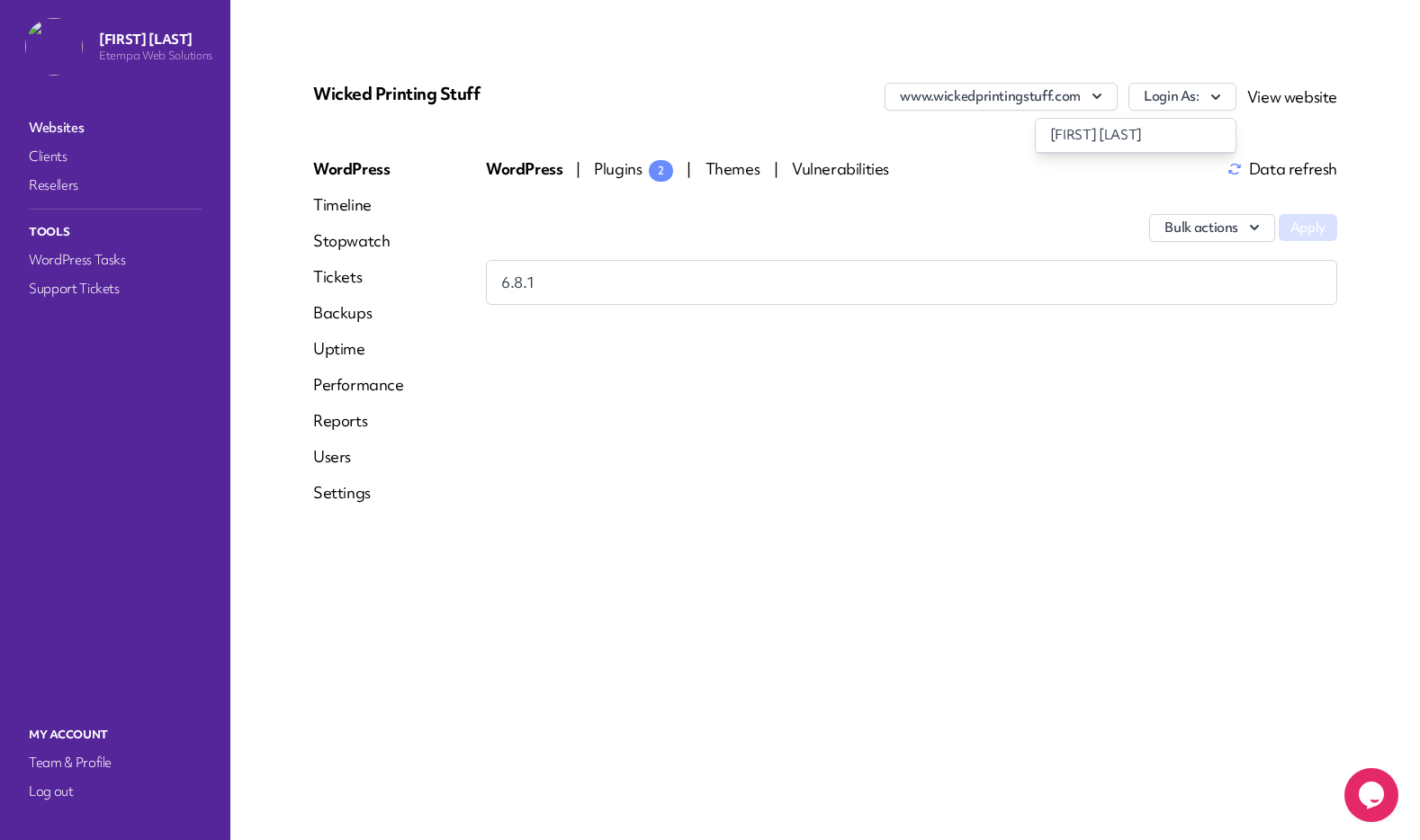 click on "www.wickedprintingstuff.com" at bounding box center [1001, 96] 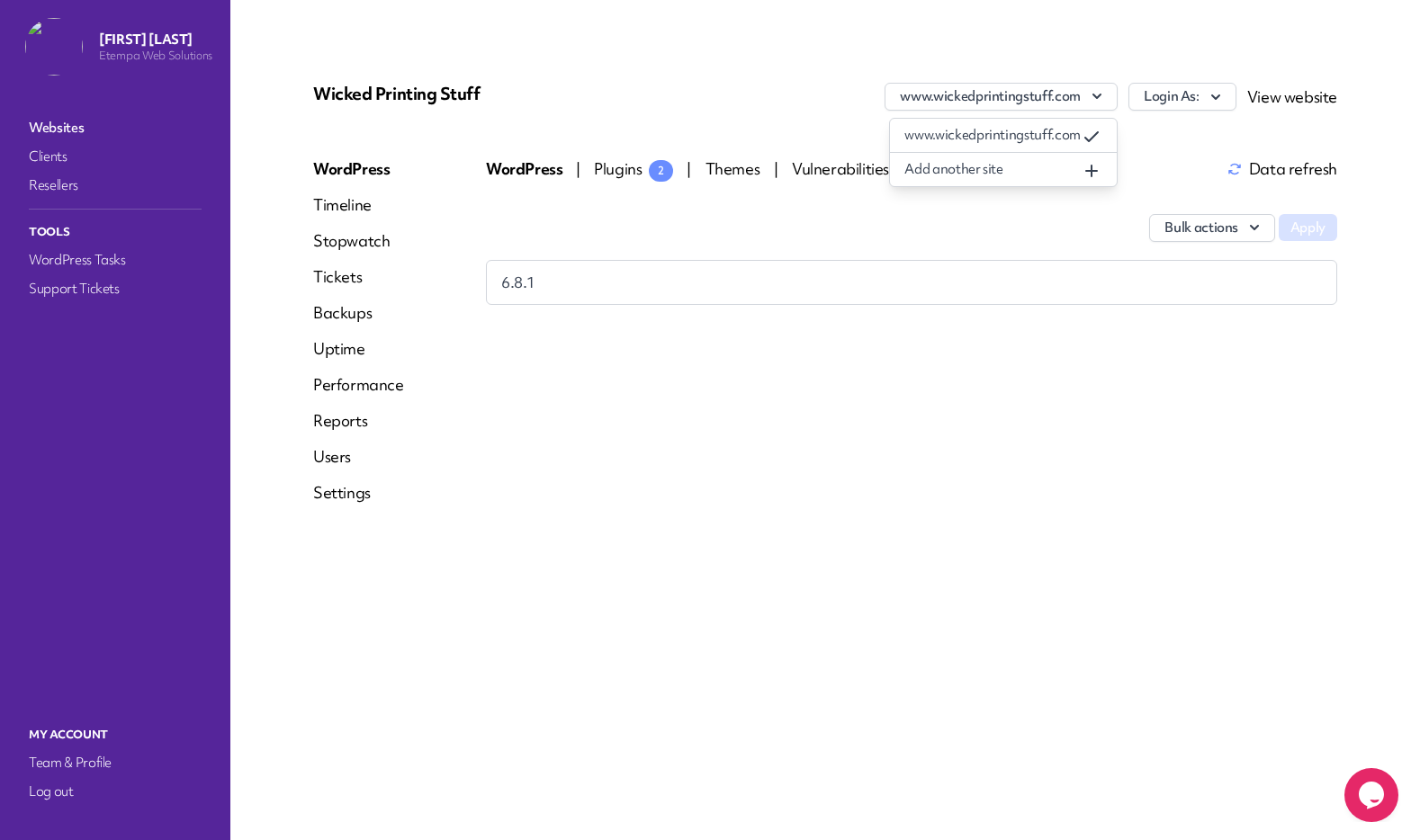 drag, startPoint x: 1170, startPoint y: 129, endPoint x: 1173, endPoint y: 105, distance: 24.186773 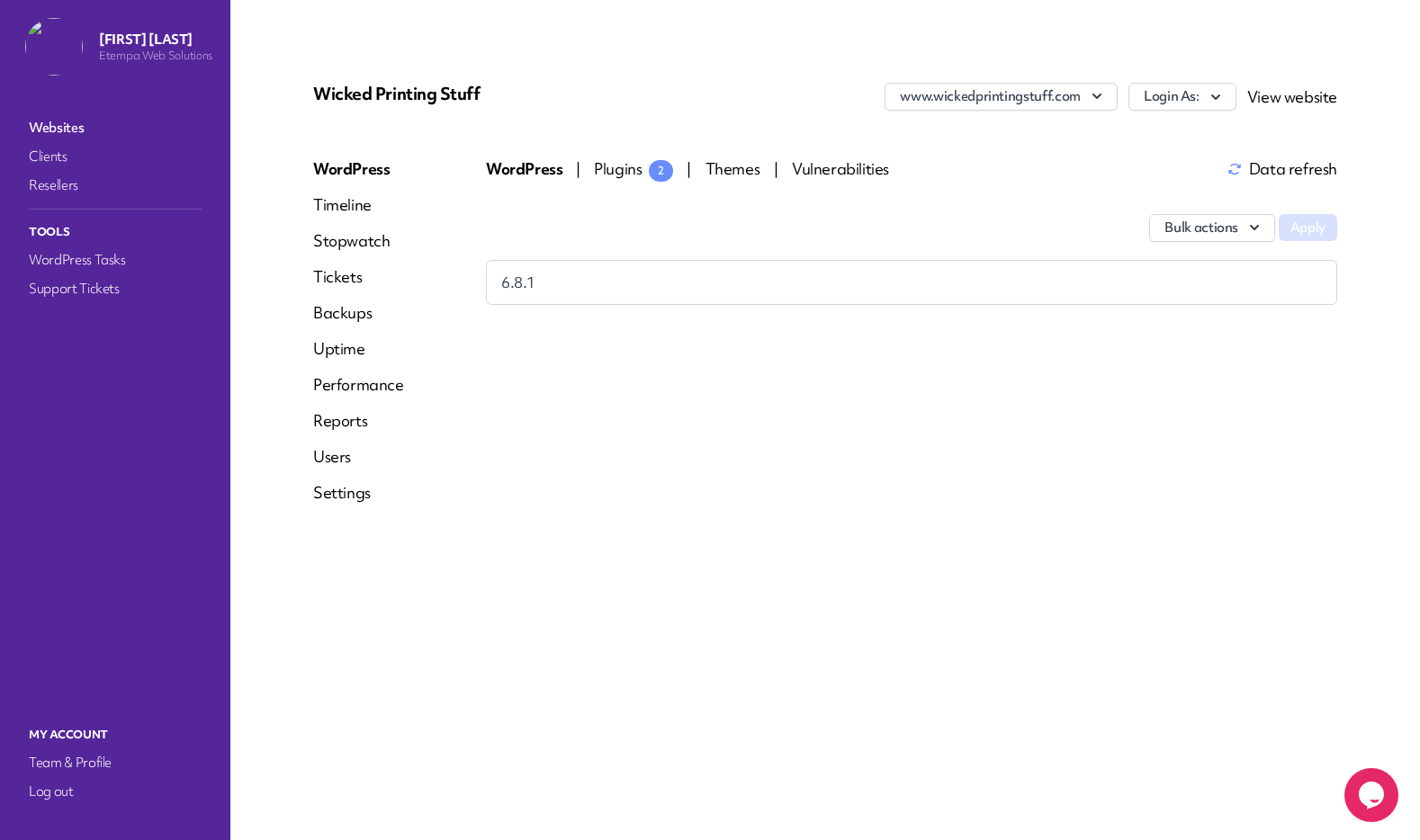 click on "Login As:" at bounding box center (1182, 96) 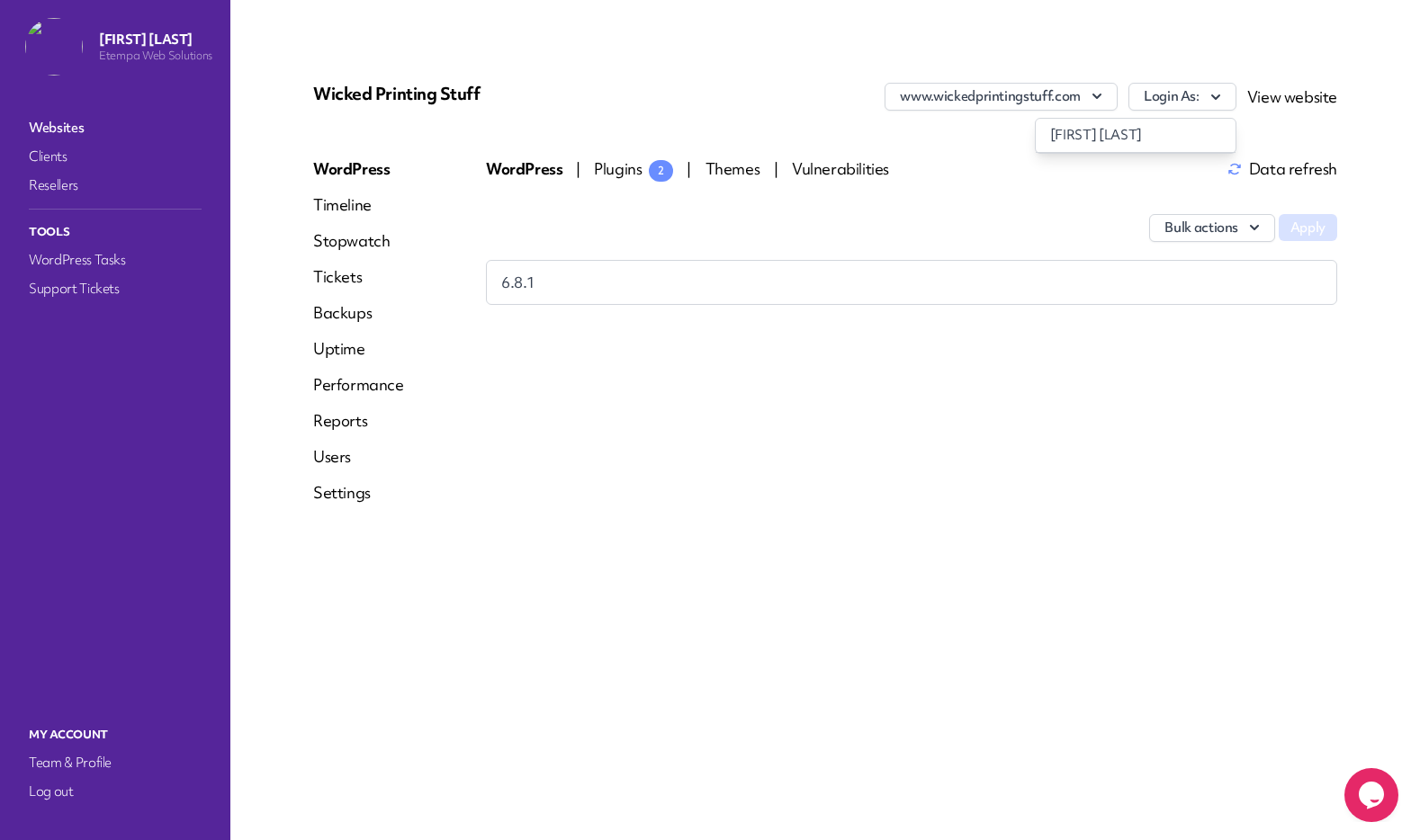 click on "[FIRST] [LAST]" at bounding box center [1136, 135] 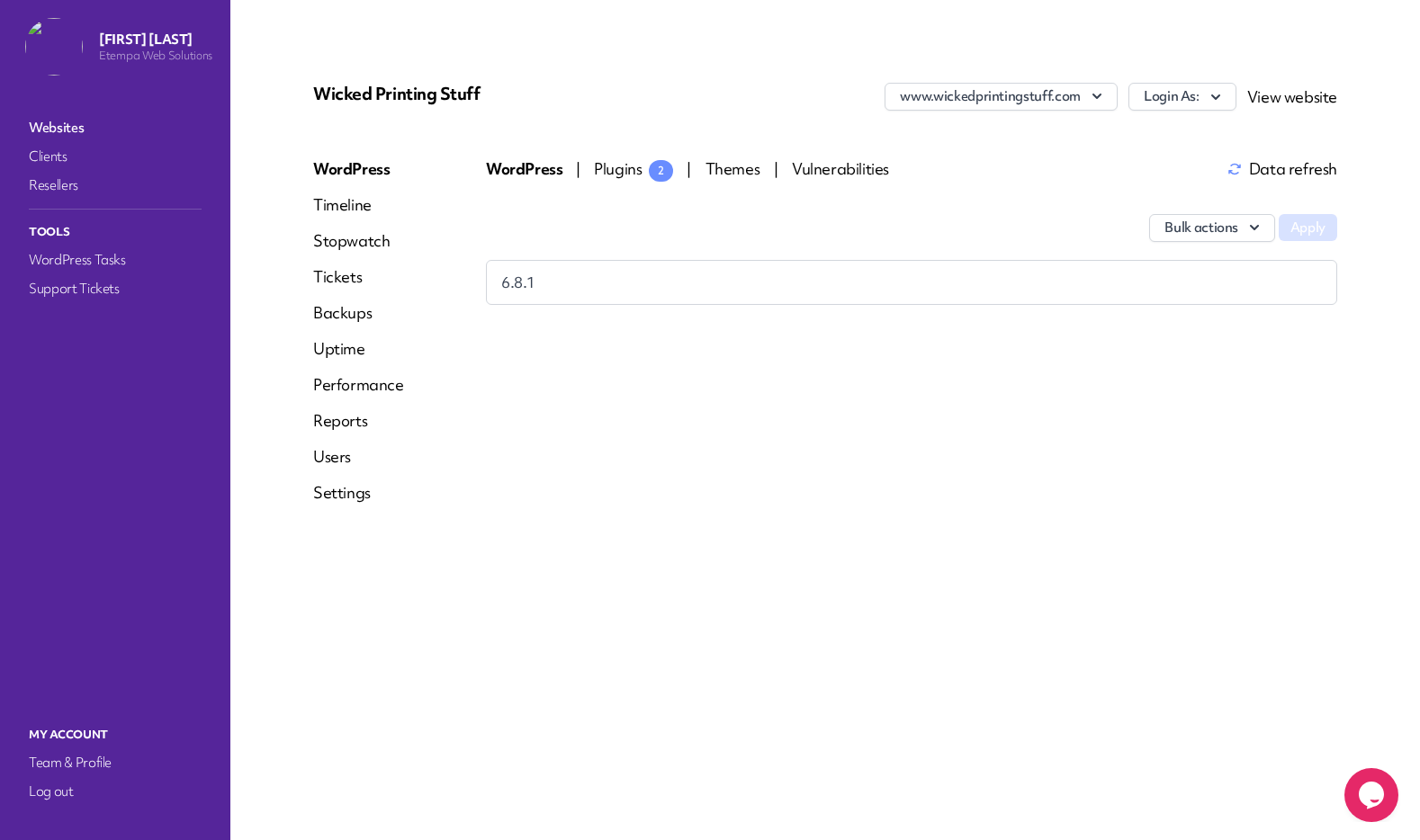 click on "Data refresh" at bounding box center [1282, 169] 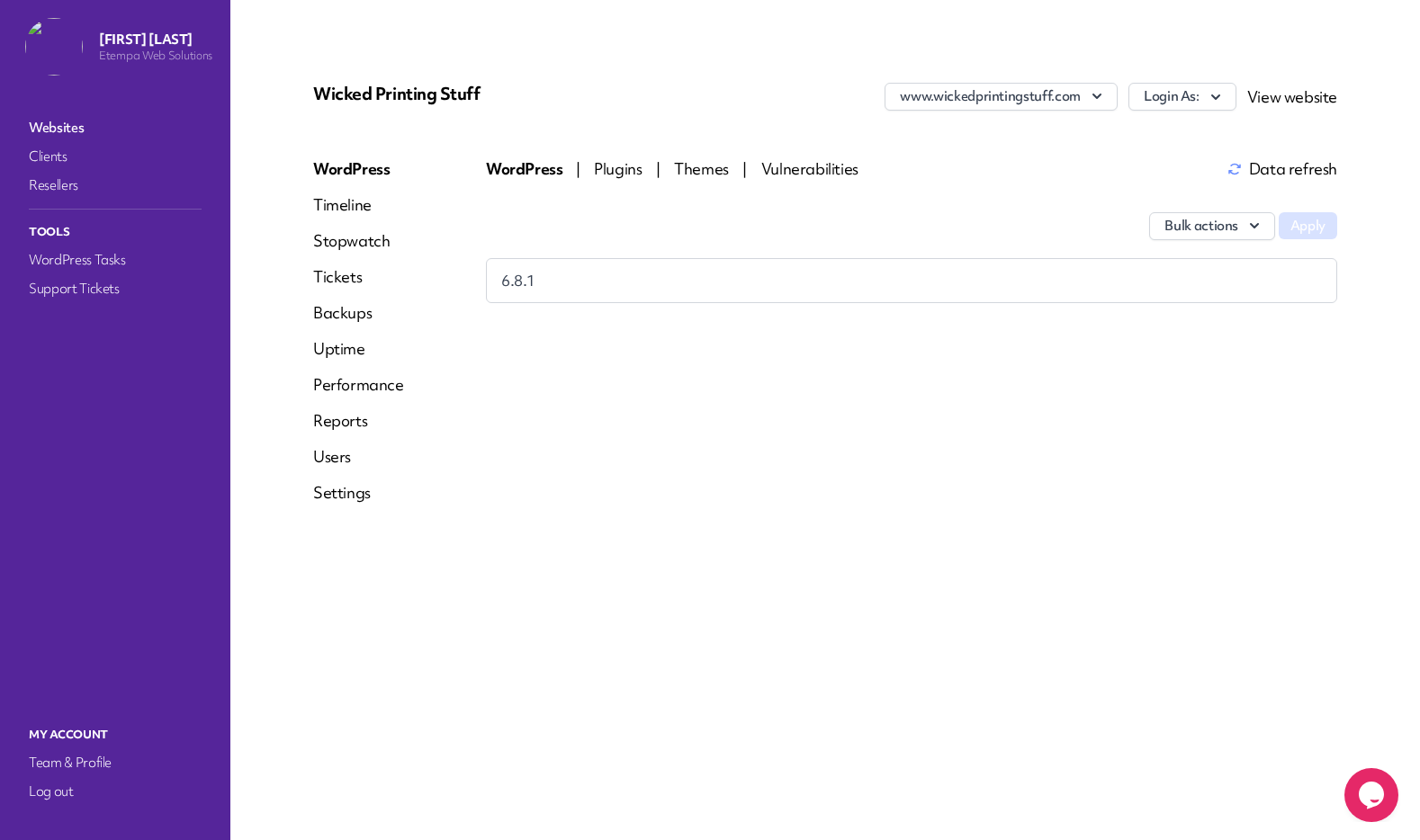 click on "Reports" at bounding box center [358, 421] 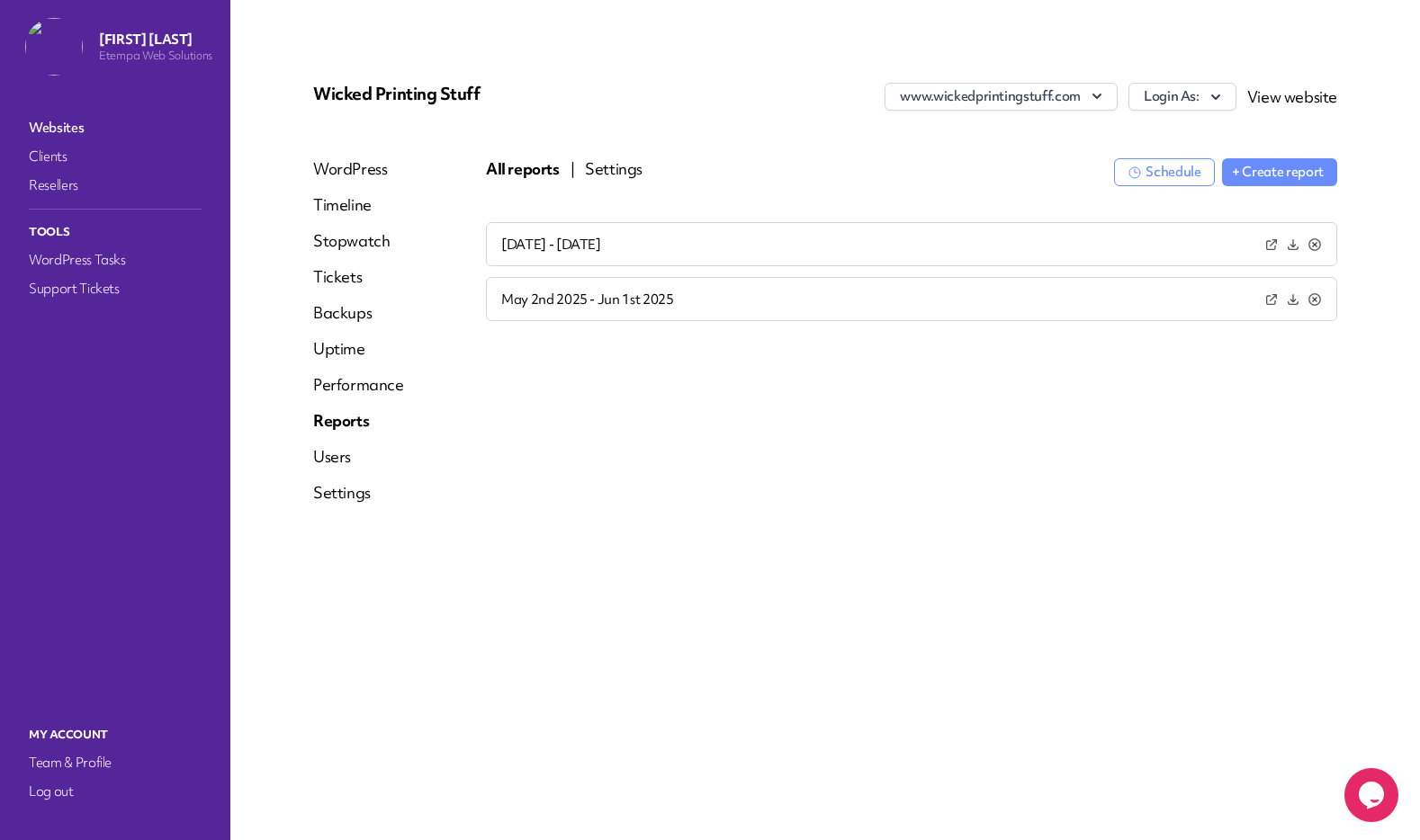 click at bounding box center [1272, 299] 